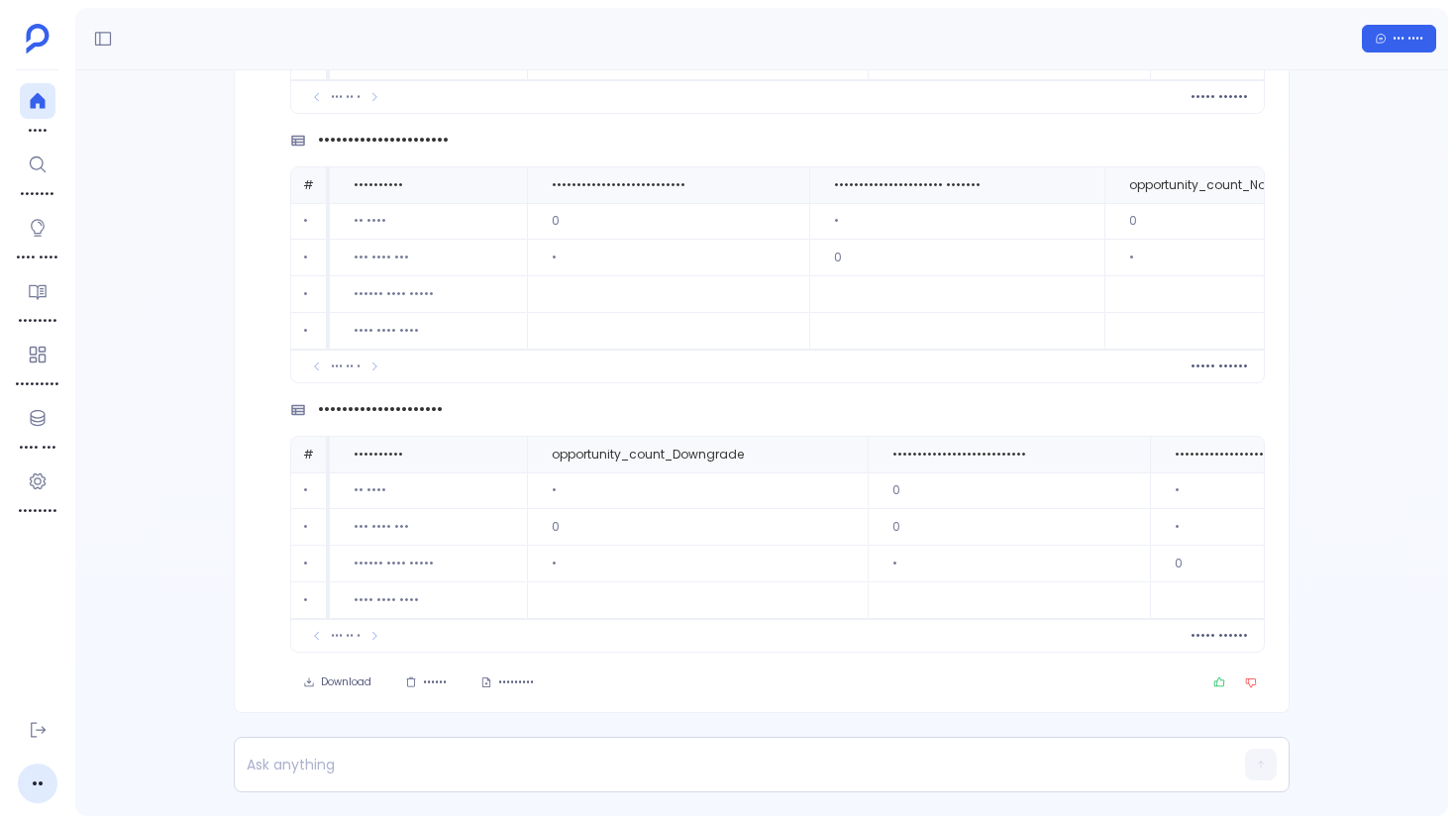 scroll, scrollTop: 0, scrollLeft: 0, axis: both 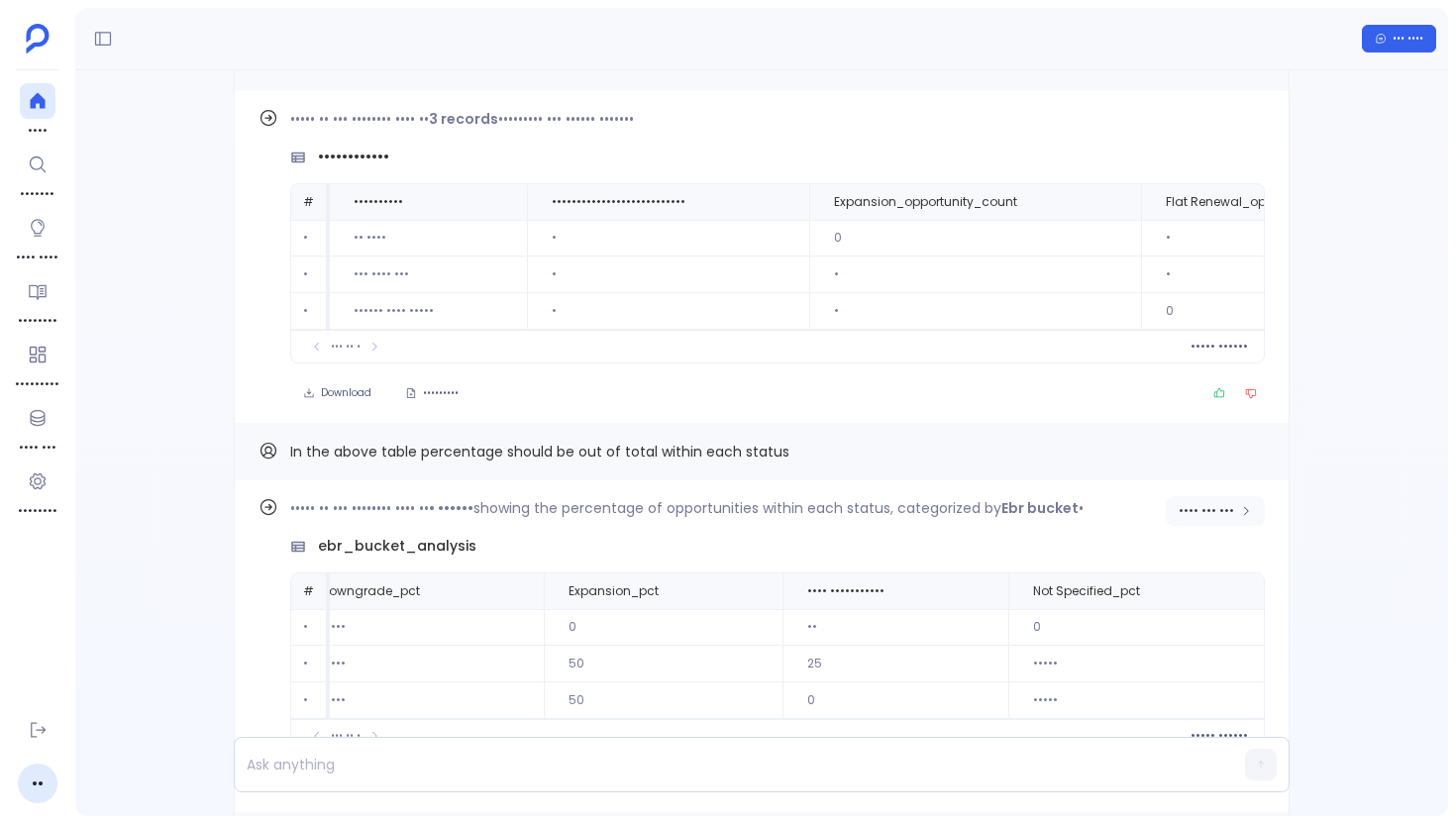 click on "•••• ••• •••" at bounding box center (1215, 900) 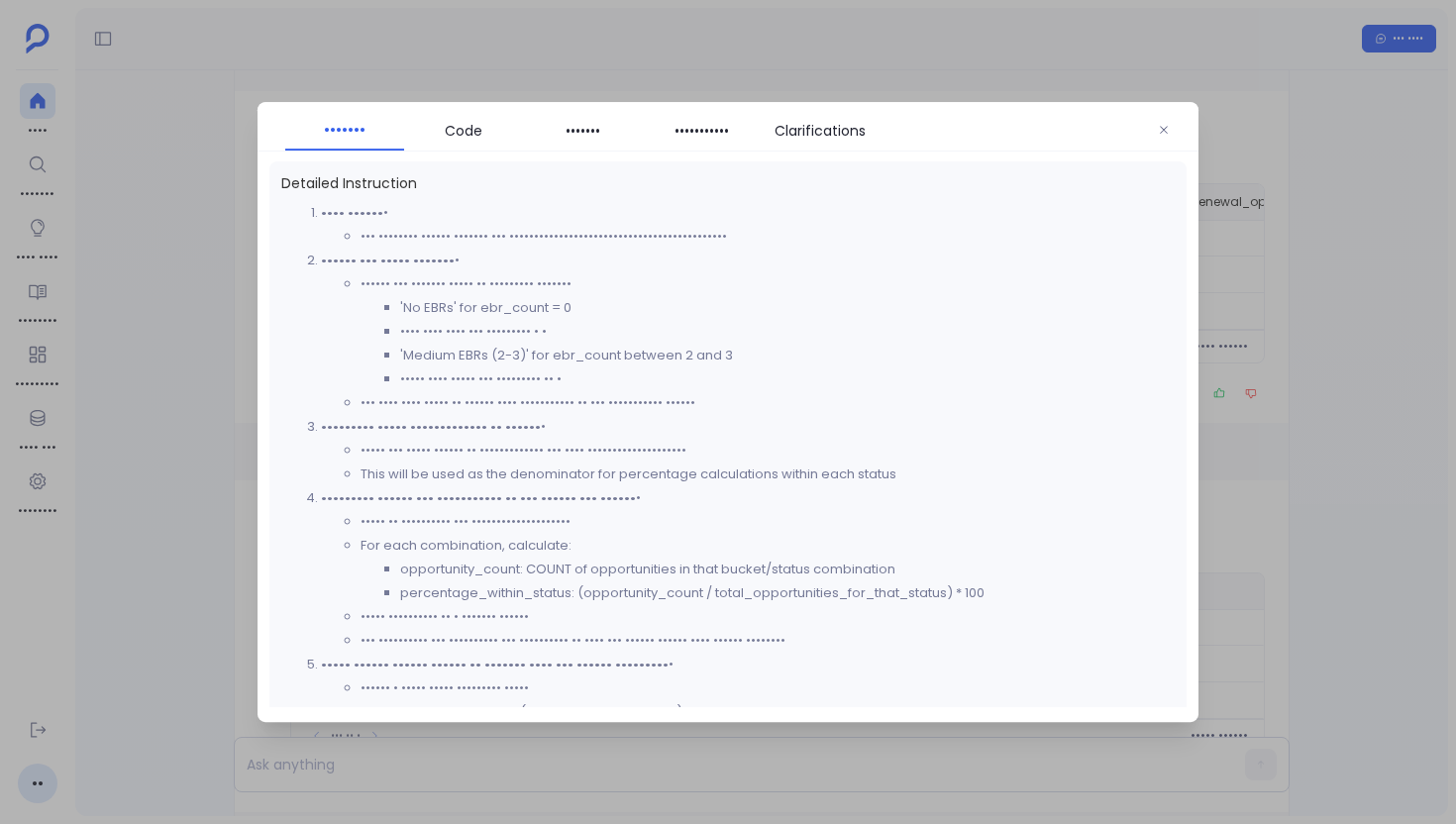 click on "••••••• •••• ••••••• ••••••••••• ••••••••••••••" at bounding box center (728, 127) 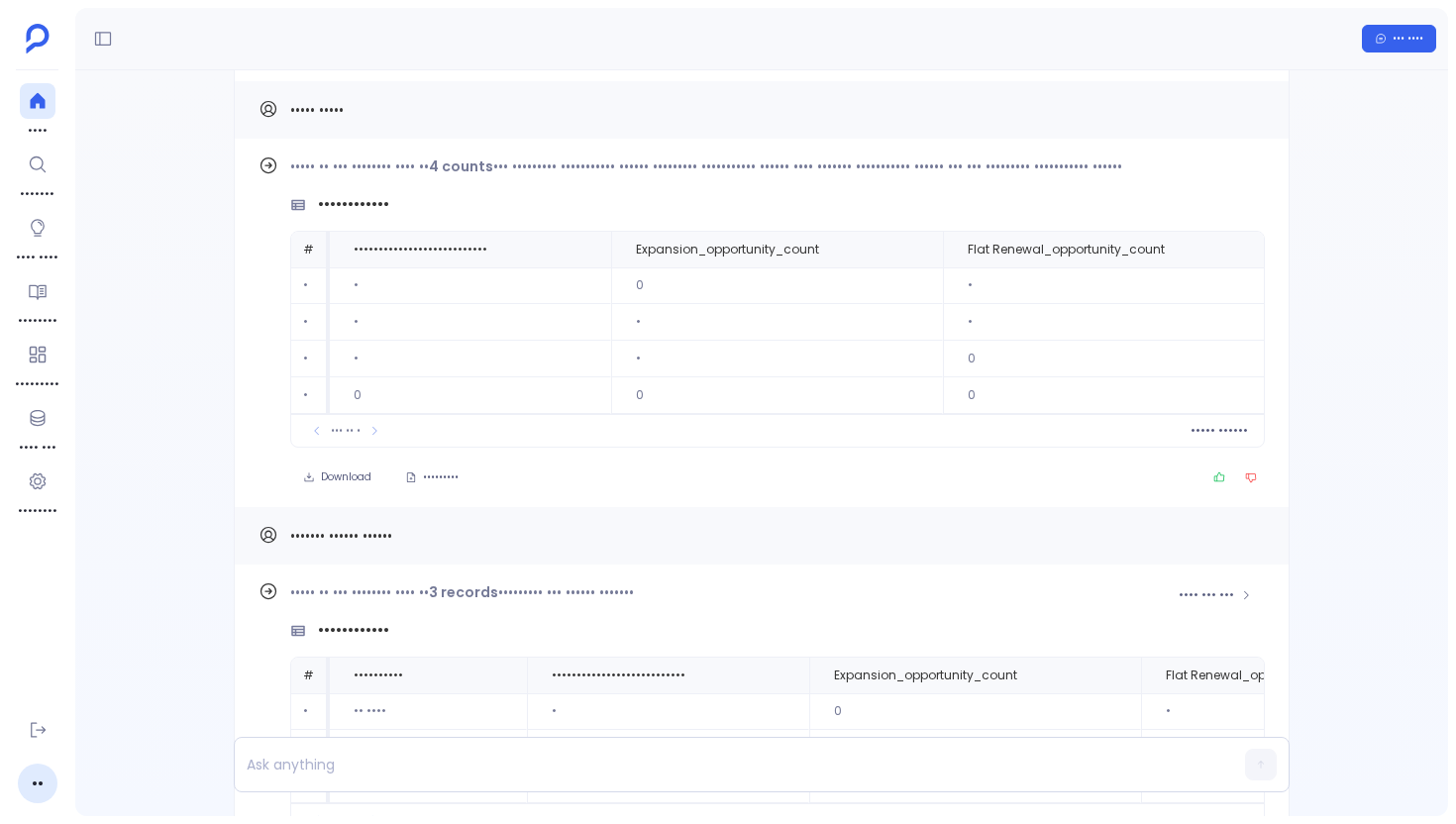 scroll, scrollTop: -1543, scrollLeft: 0, axis: vertical 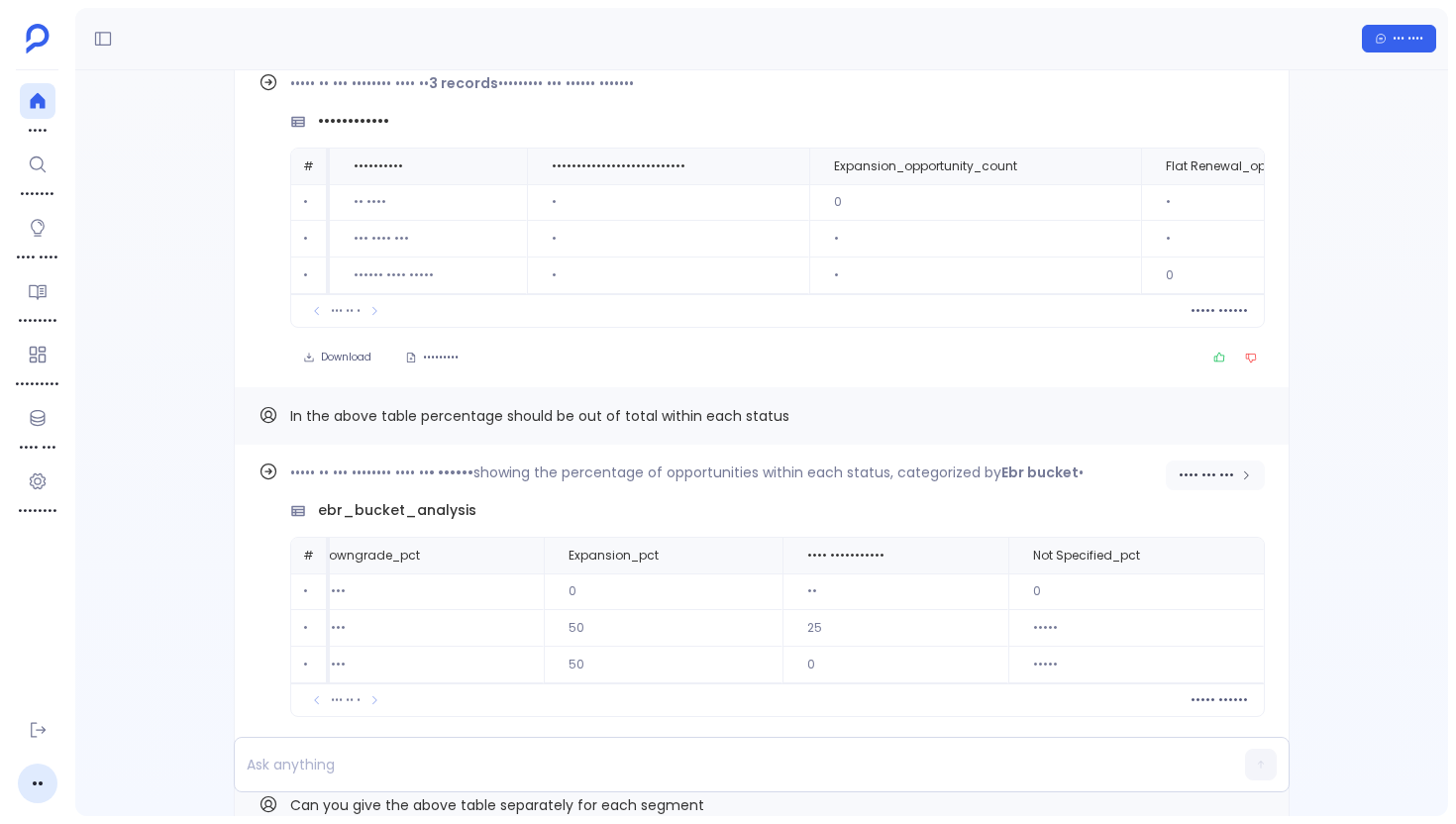 click on "•••• ••• •••" at bounding box center [1206, 865] 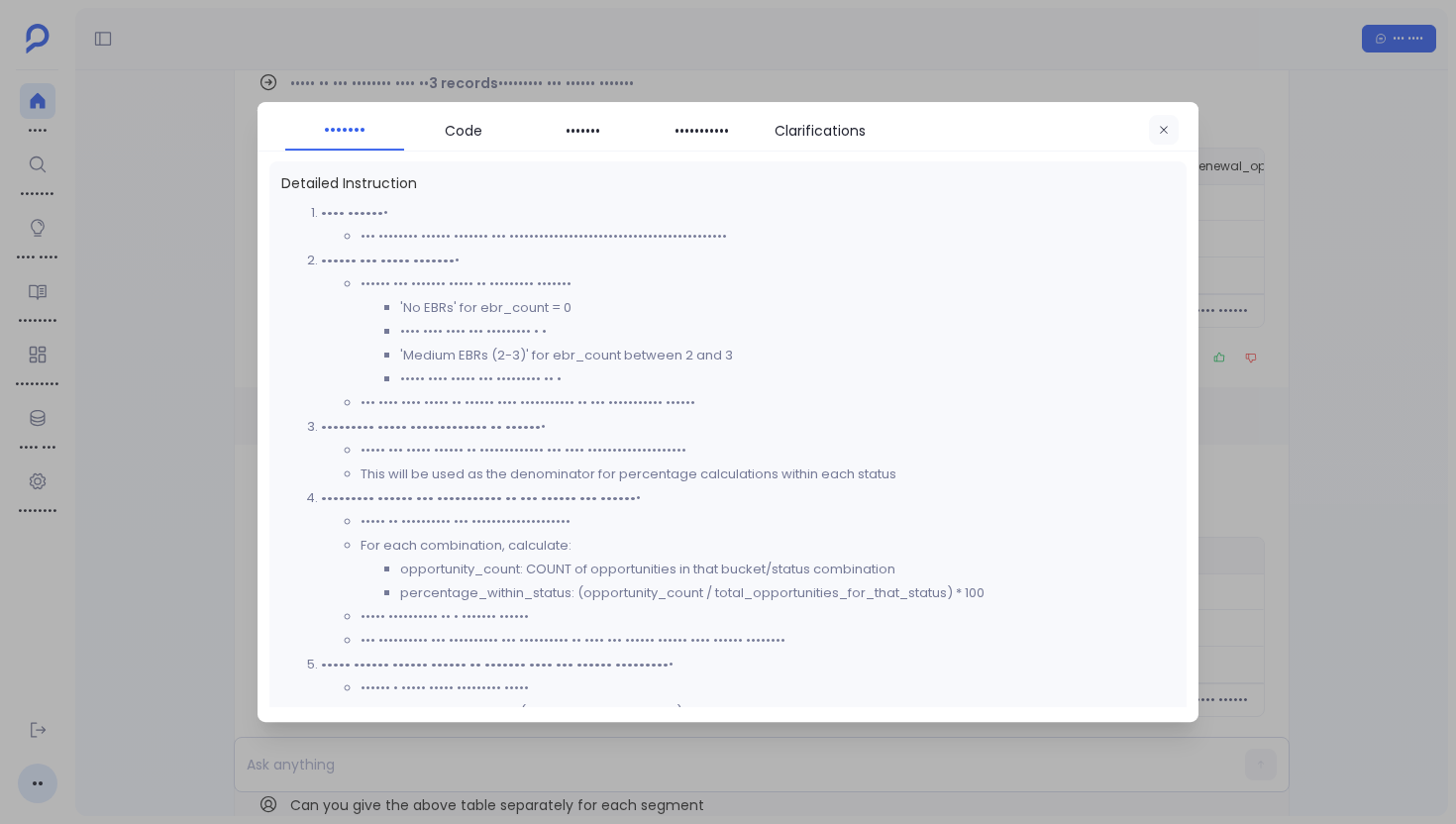 click at bounding box center (1164, 131) 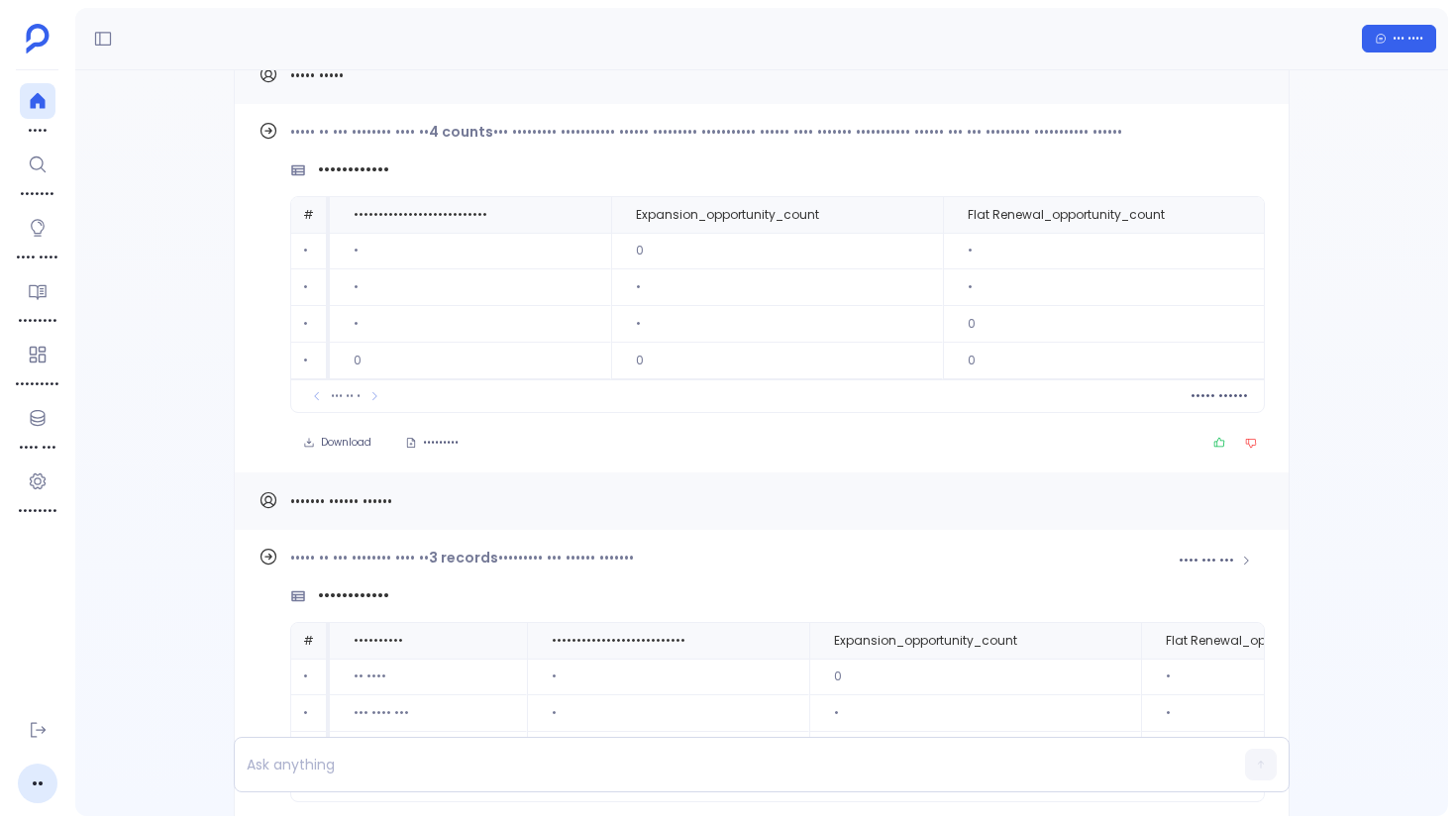 scroll, scrollTop: -1523, scrollLeft: 0, axis: vertical 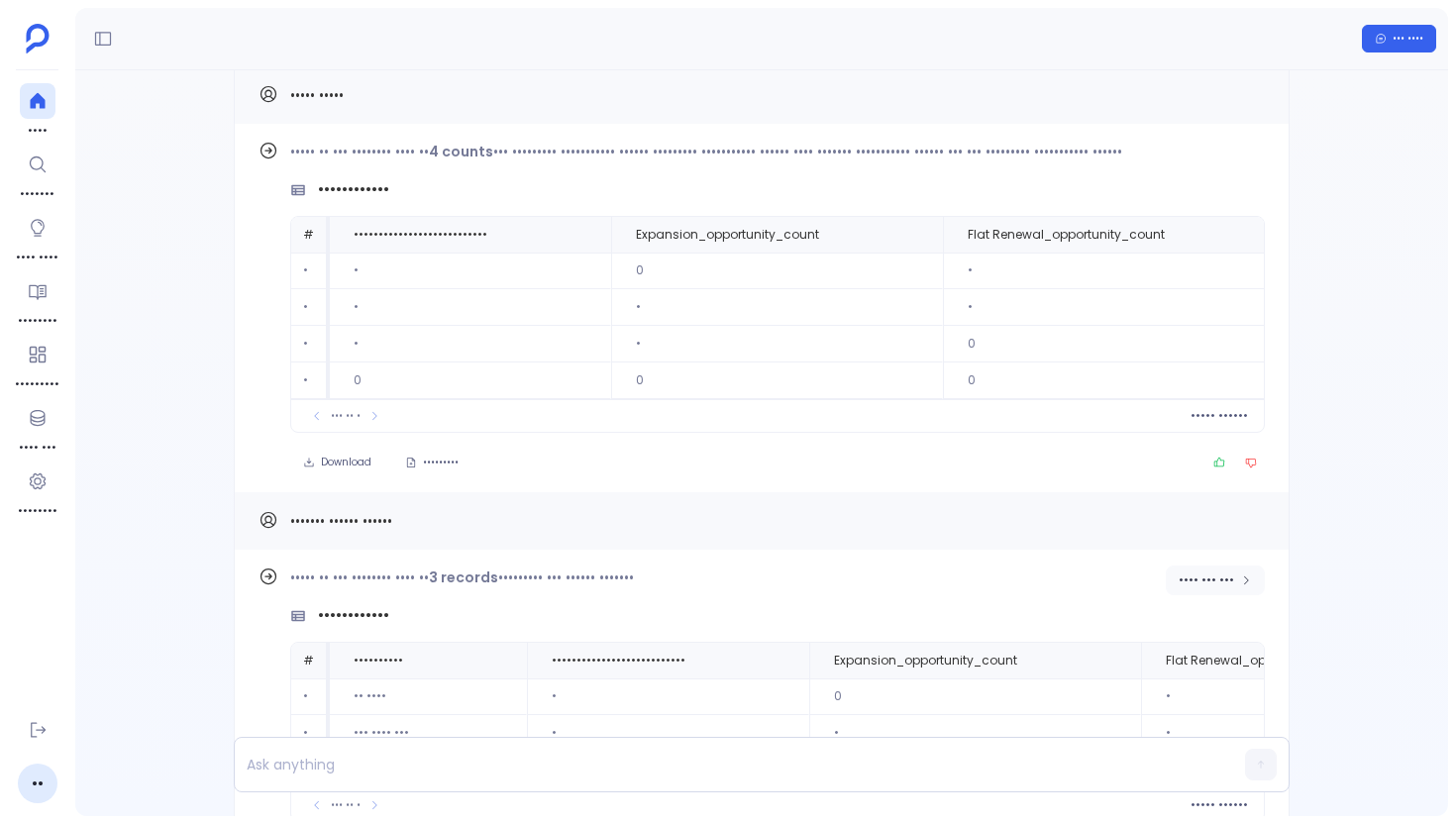 click on "•••• ••• •••" at bounding box center [1206, 1359] 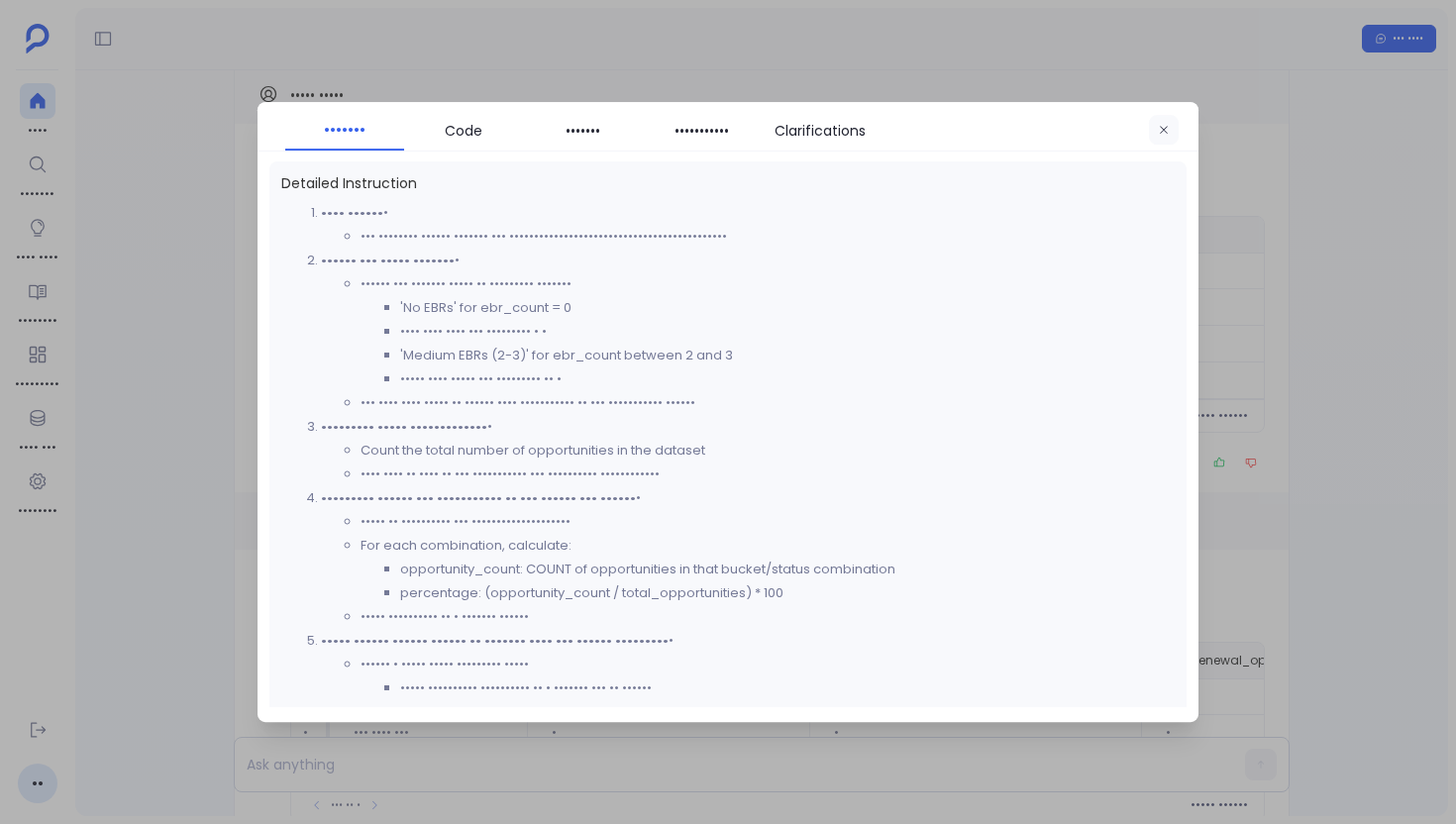 click at bounding box center (1164, 131) 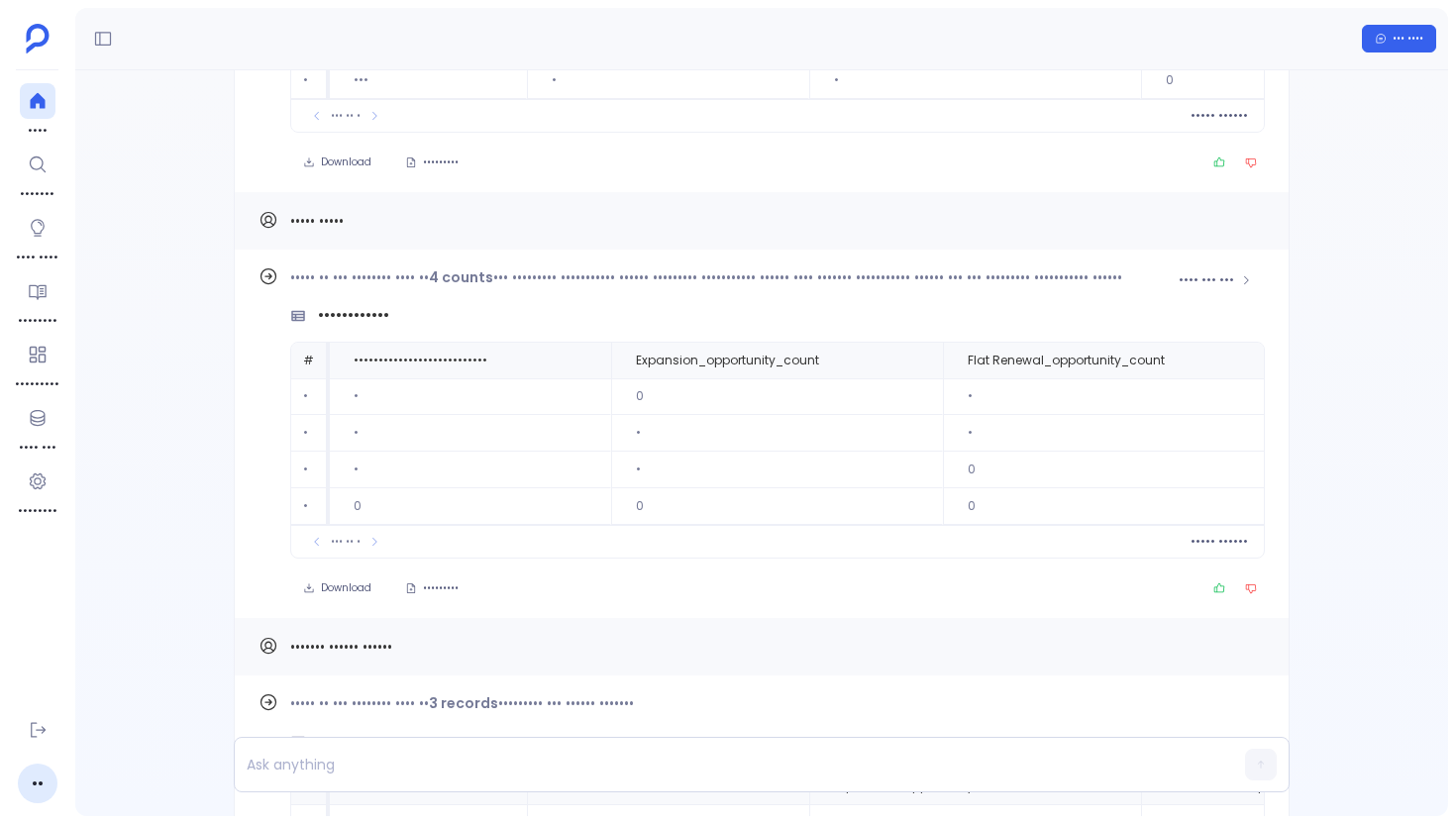 scroll, scrollTop: -1773, scrollLeft: 0, axis: vertical 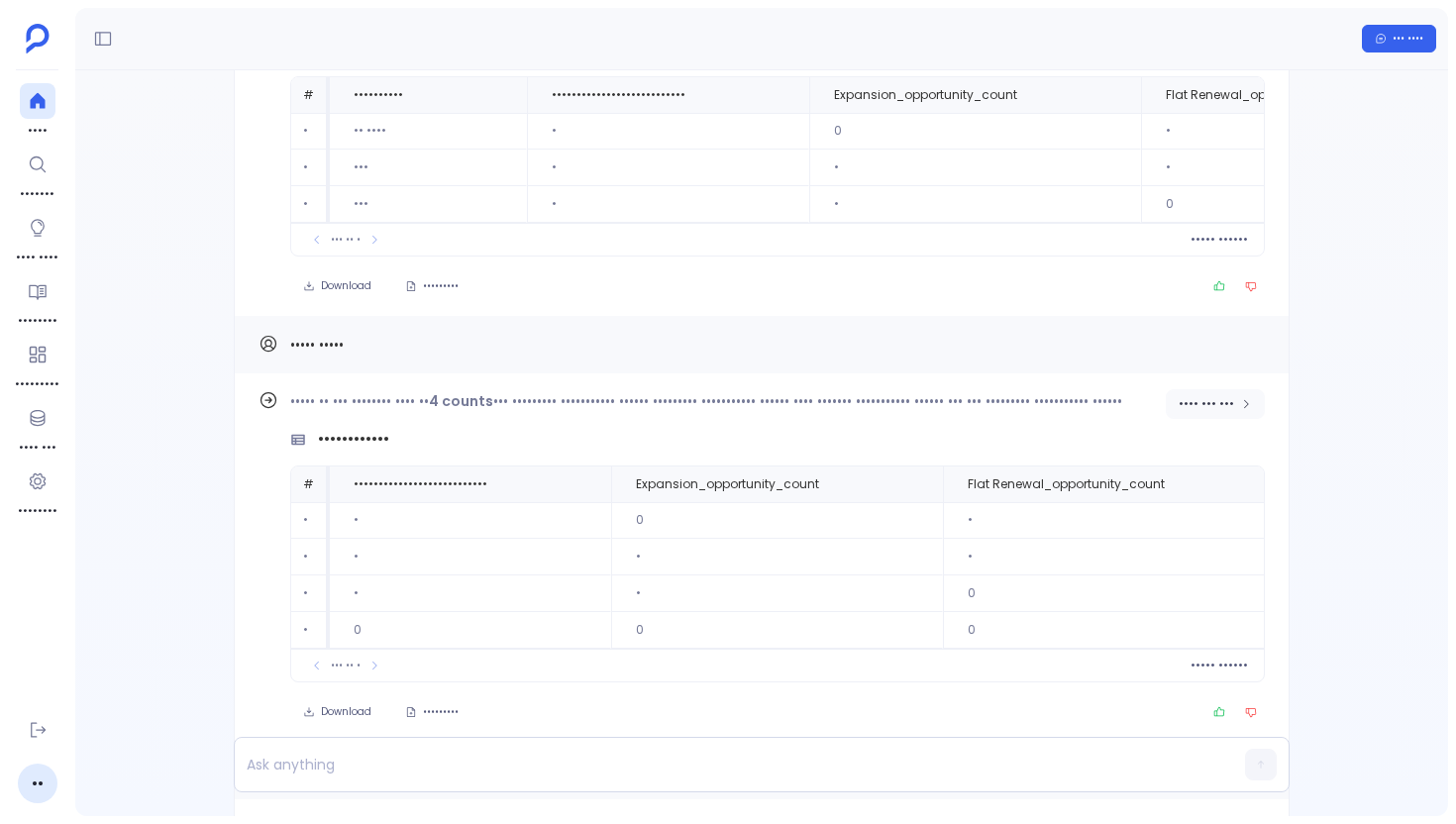 click on "•••• ••• •••" at bounding box center (1215, 1608) 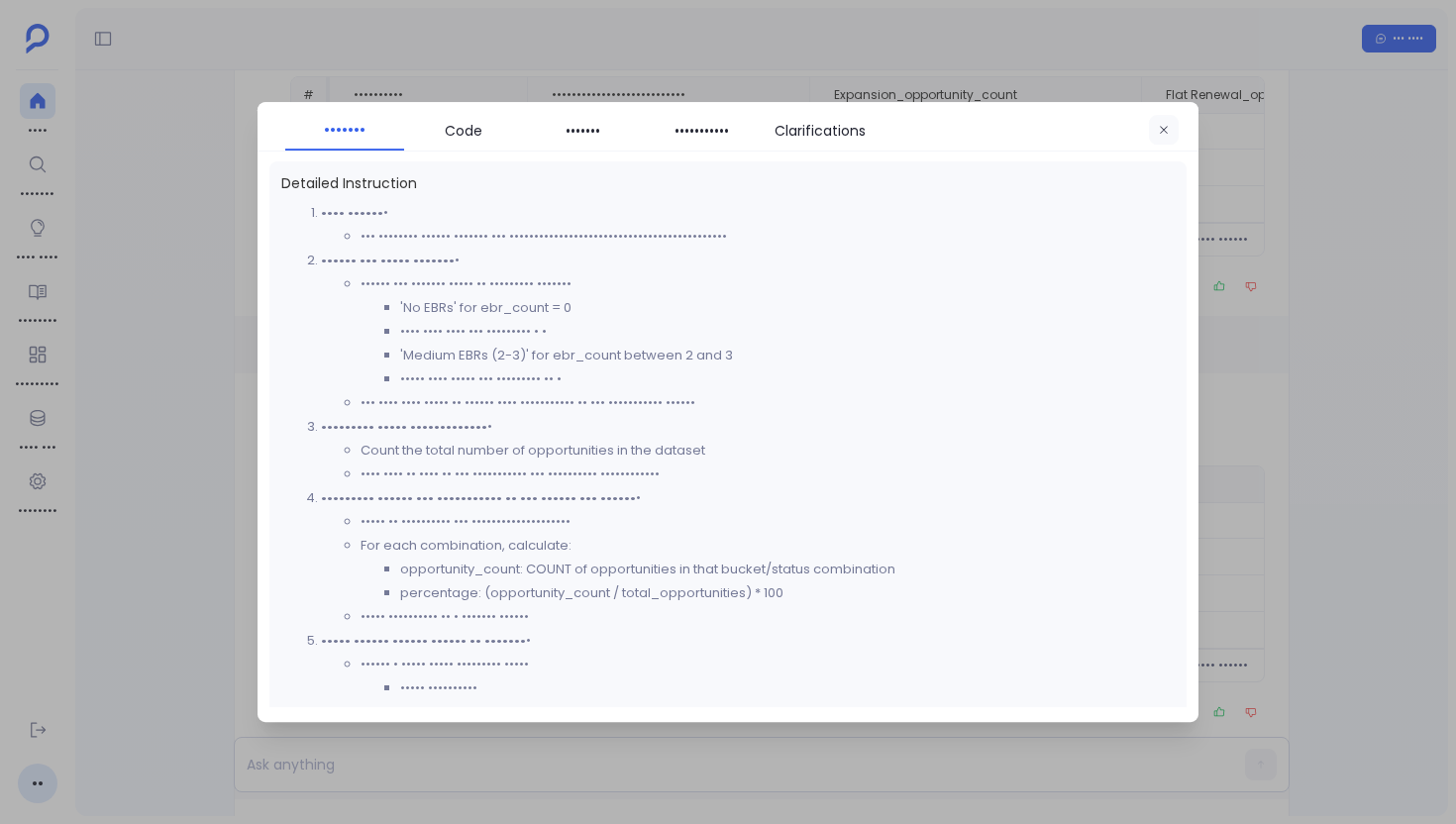click at bounding box center (1164, 131) 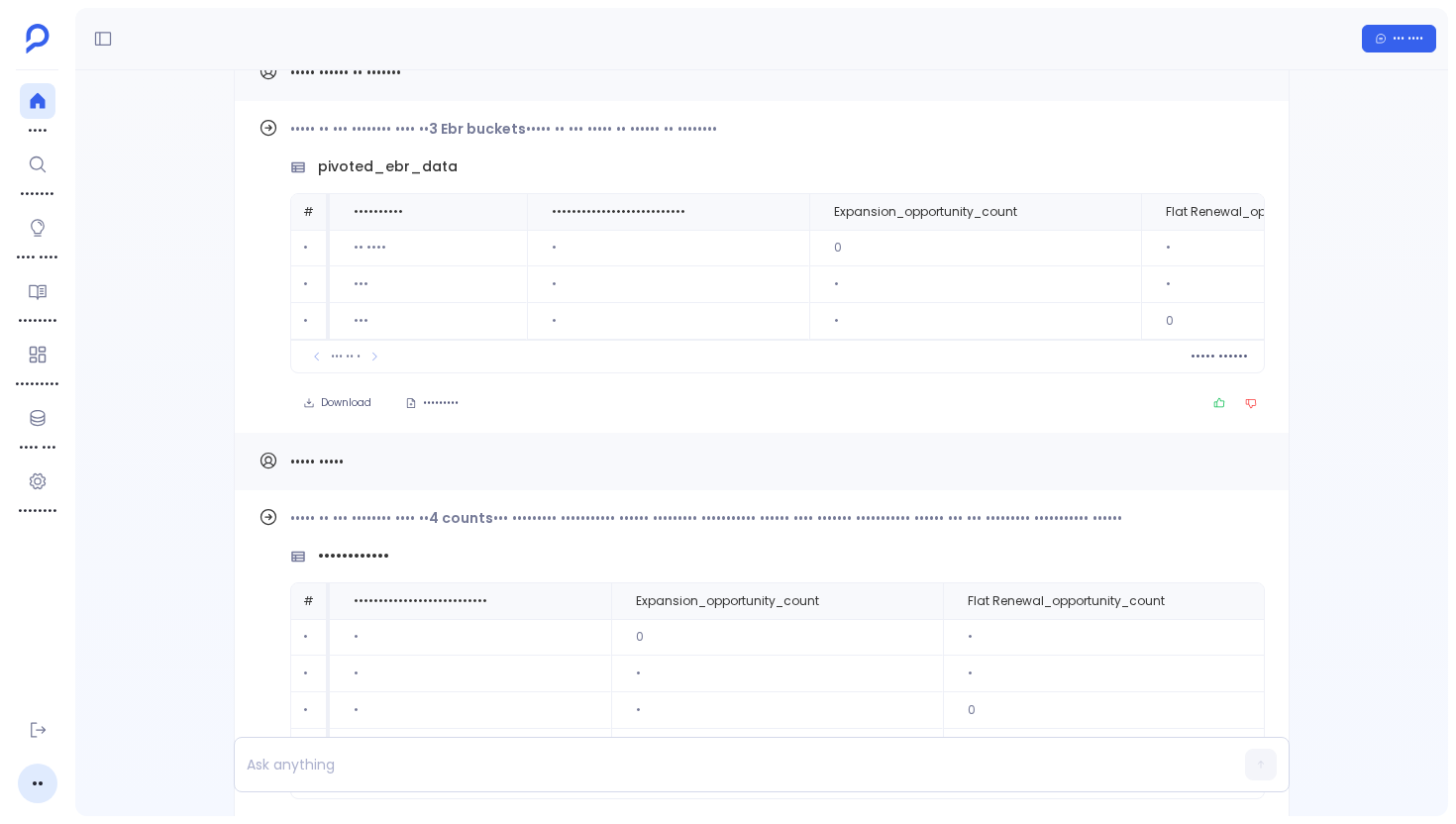 scroll, scrollTop: -1990, scrollLeft: 0, axis: vertical 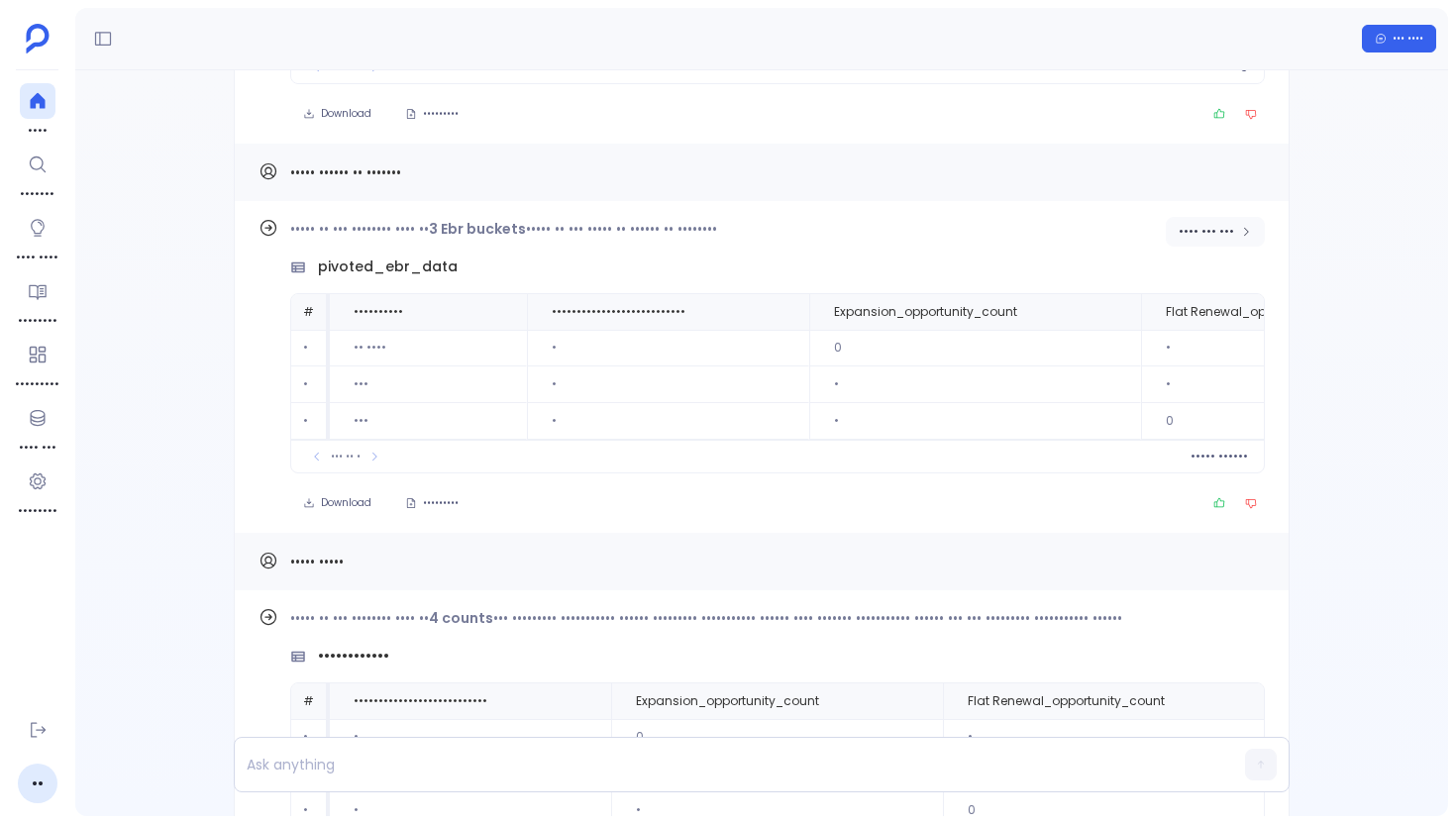 click on "•••• ••• •••" at bounding box center (1206, 1825) 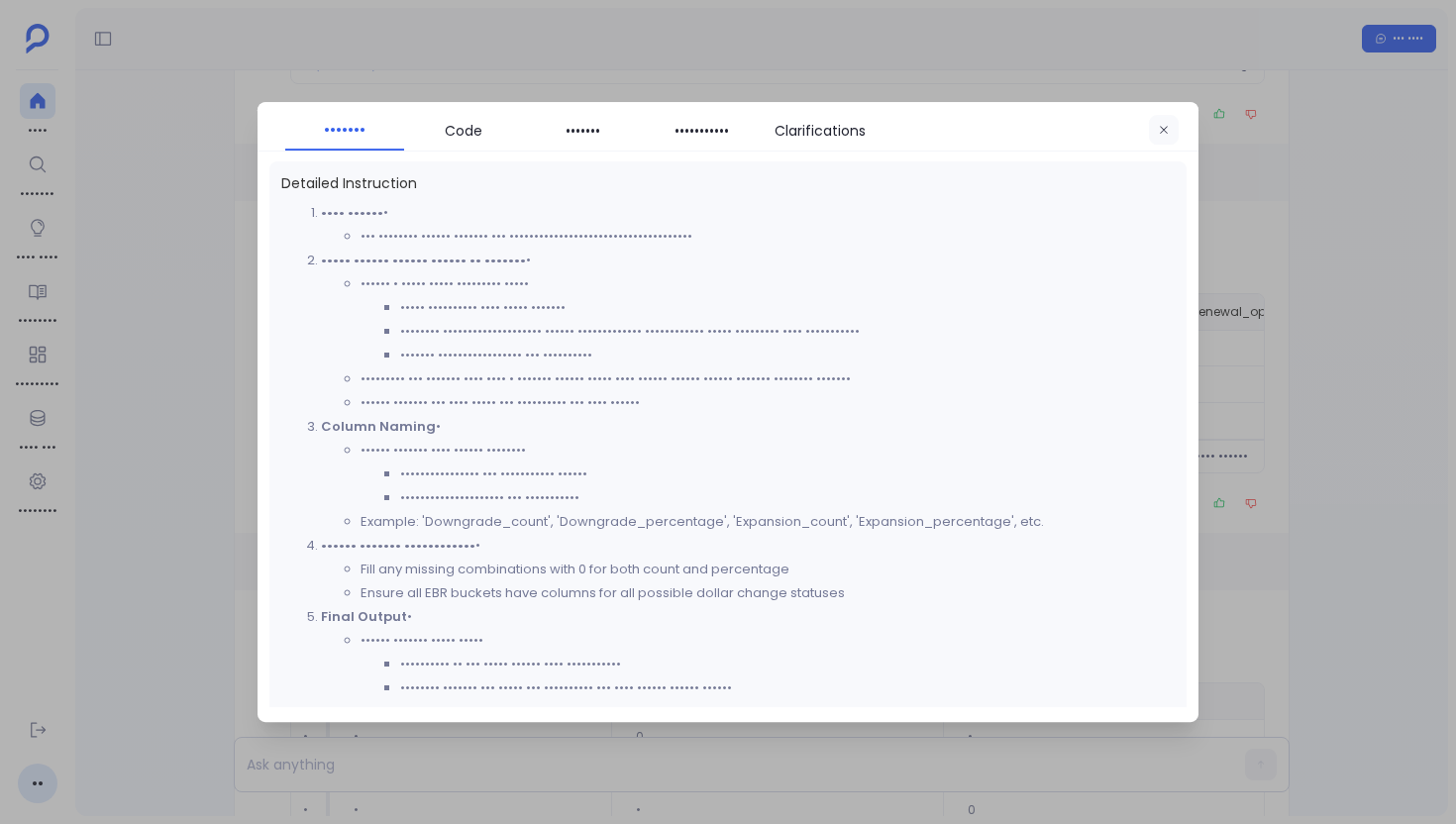 click at bounding box center [1164, 131] 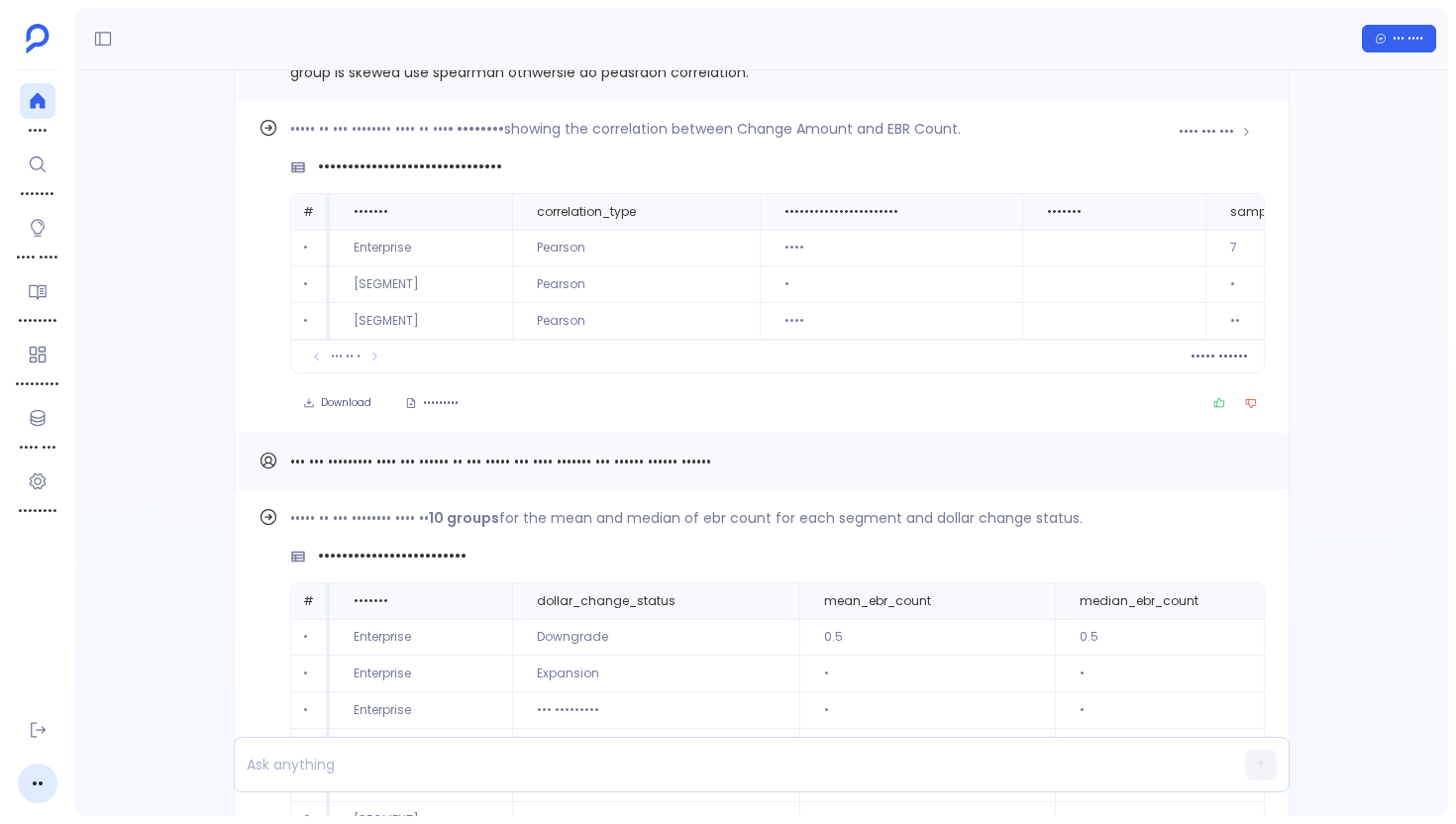 scroll, scrollTop: -5936, scrollLeft: 0, axis: vertical 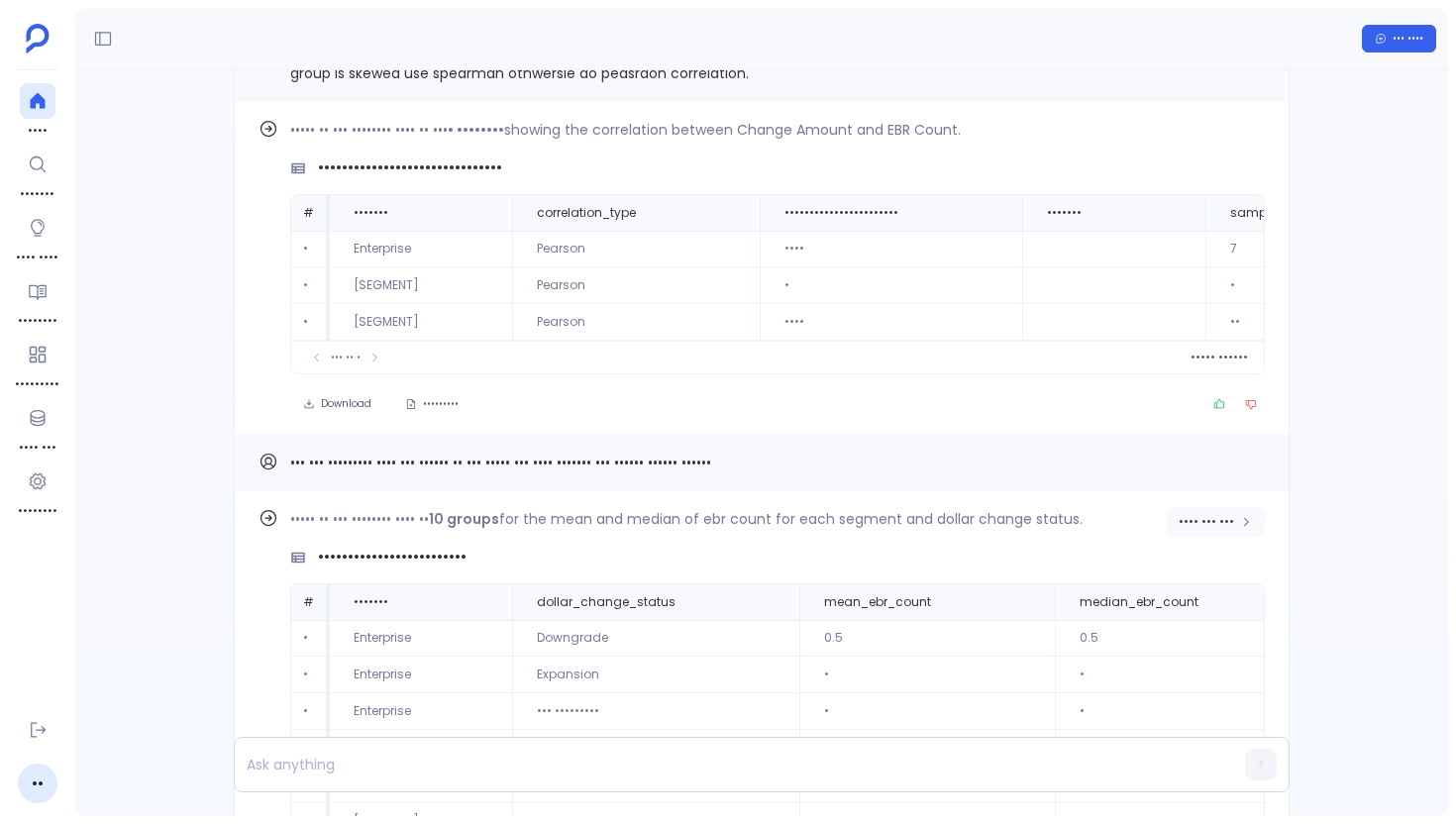 click on "•••• ••• •••" at bounding box center (1206, 5772) 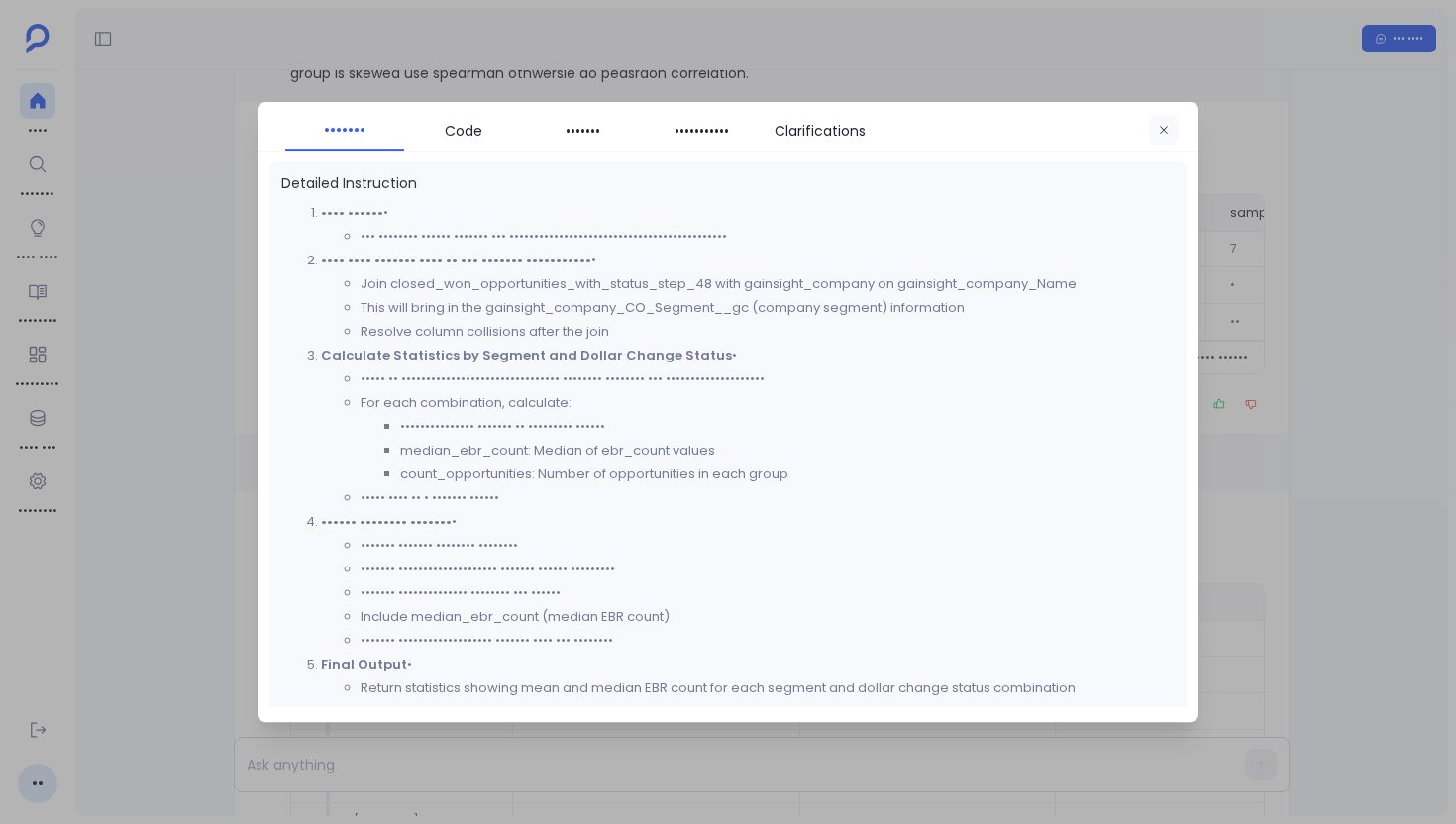click at bounding box center [1164, 131] 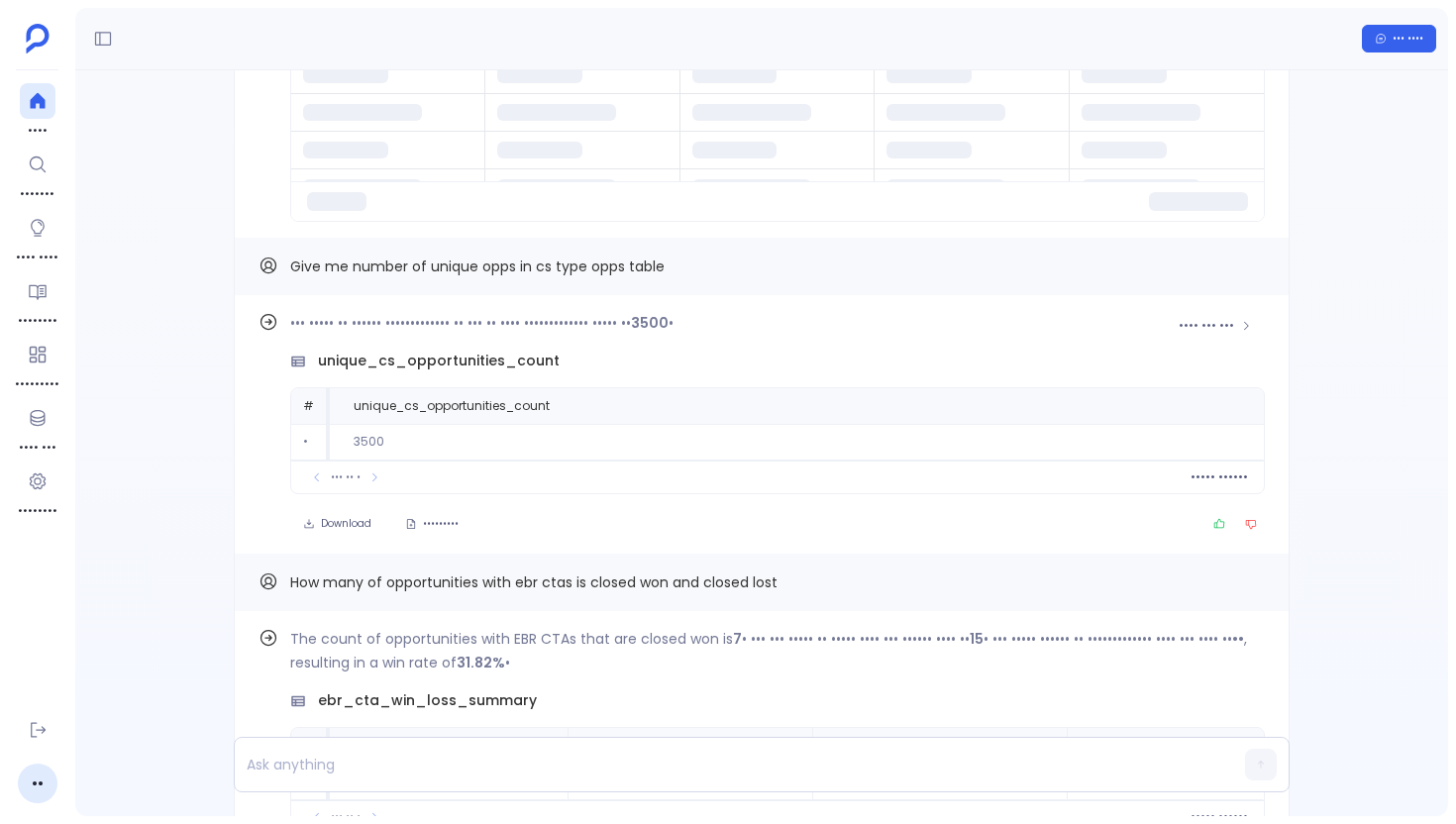 scroll, scrollTop: -8380, scrollLeft: 0, axis: vertical 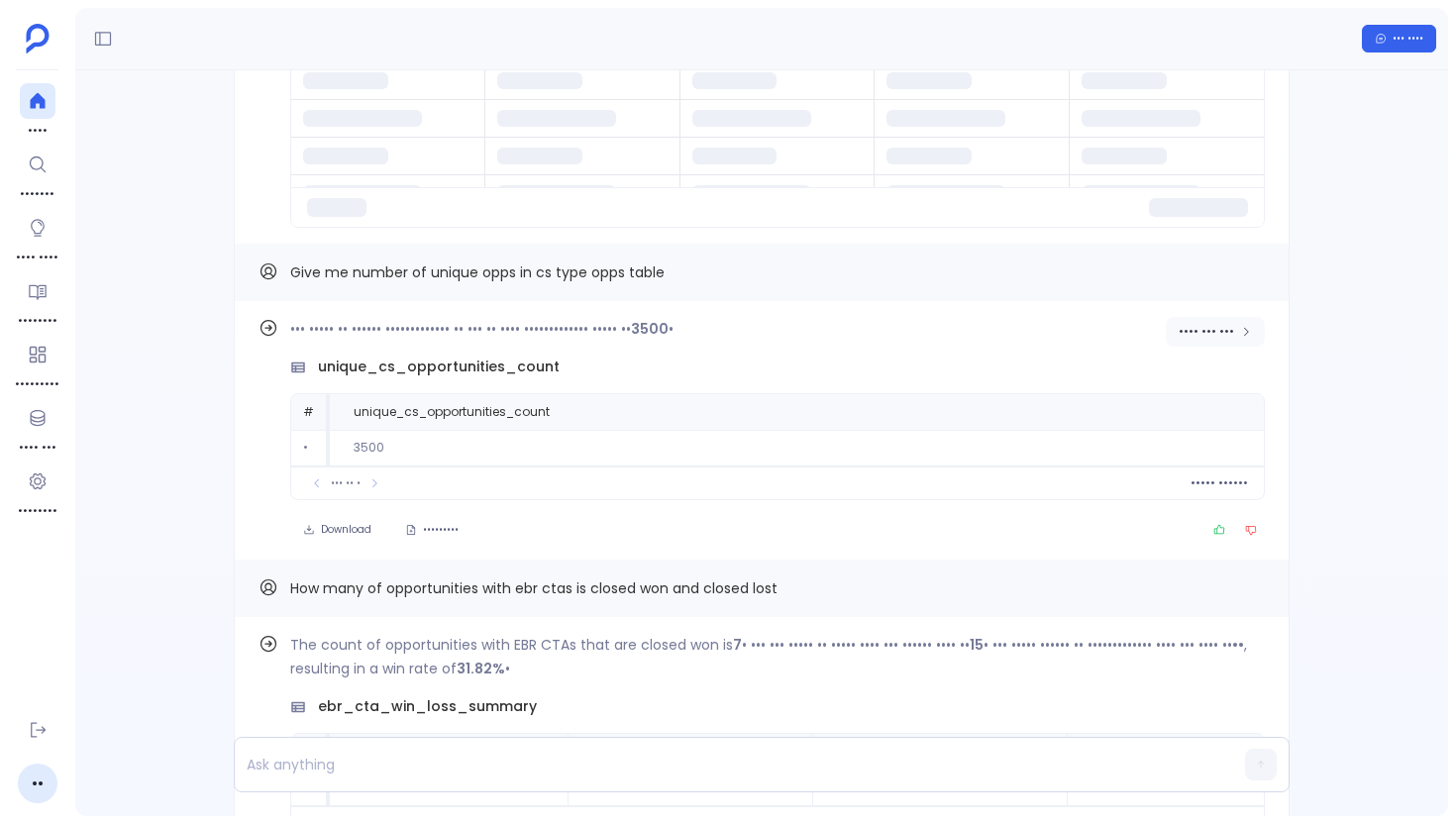 click on "•••• ••• •••" at bounding box center (1206, 381) 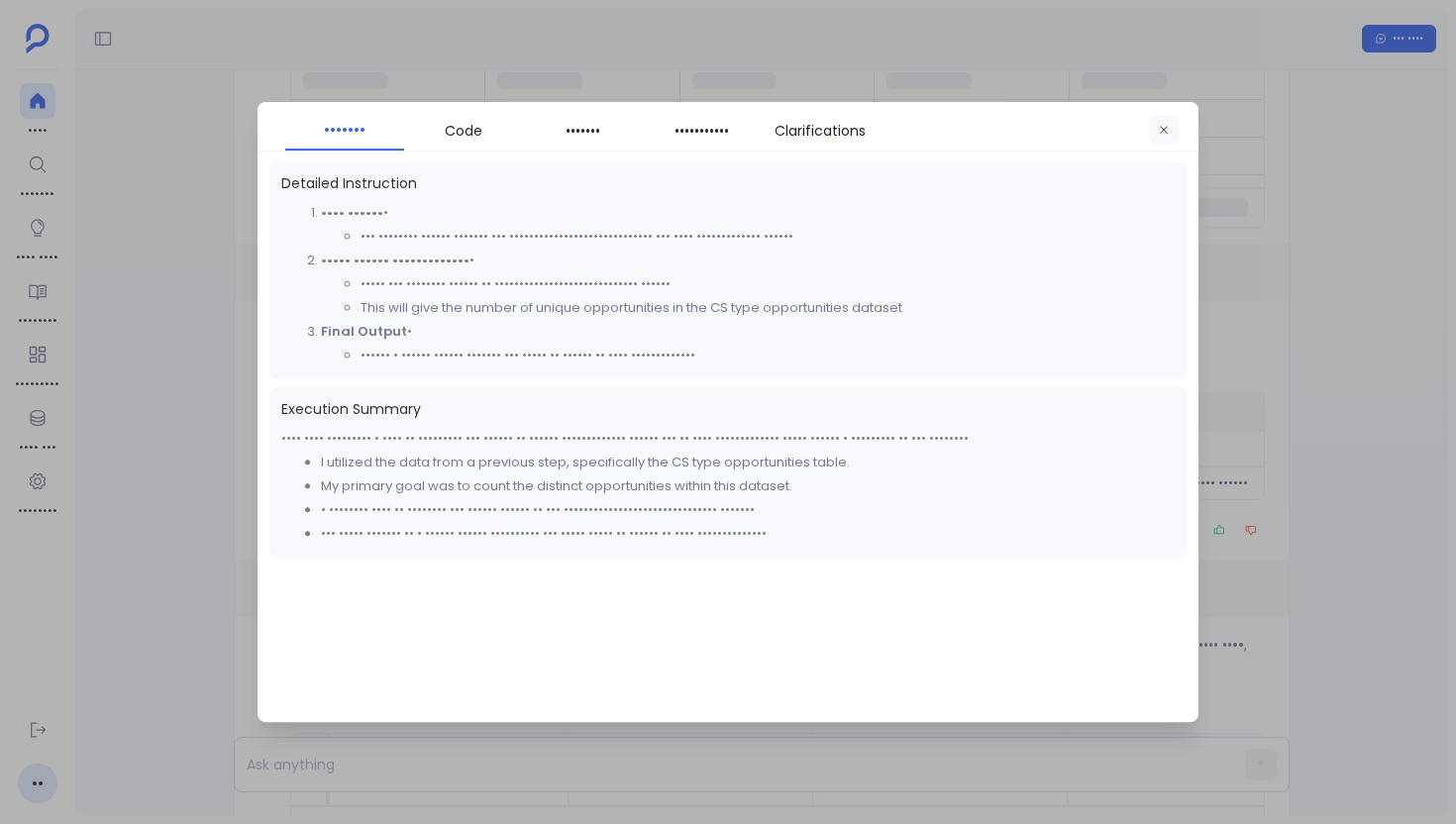 click at bounding box center [1164, 131] 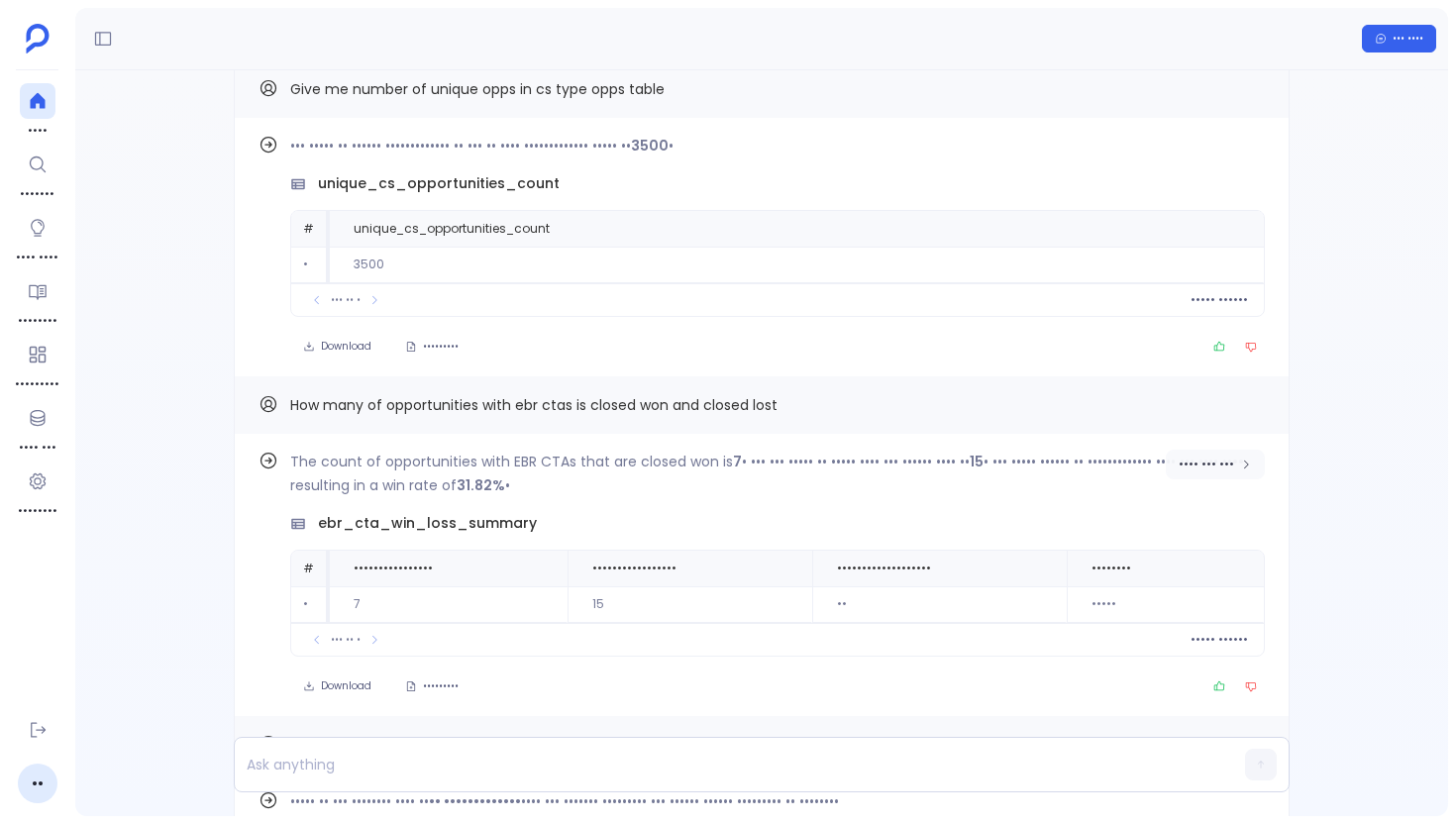 scroll, scrollTop: -8192, scrollLeft: 0, axis: vertical 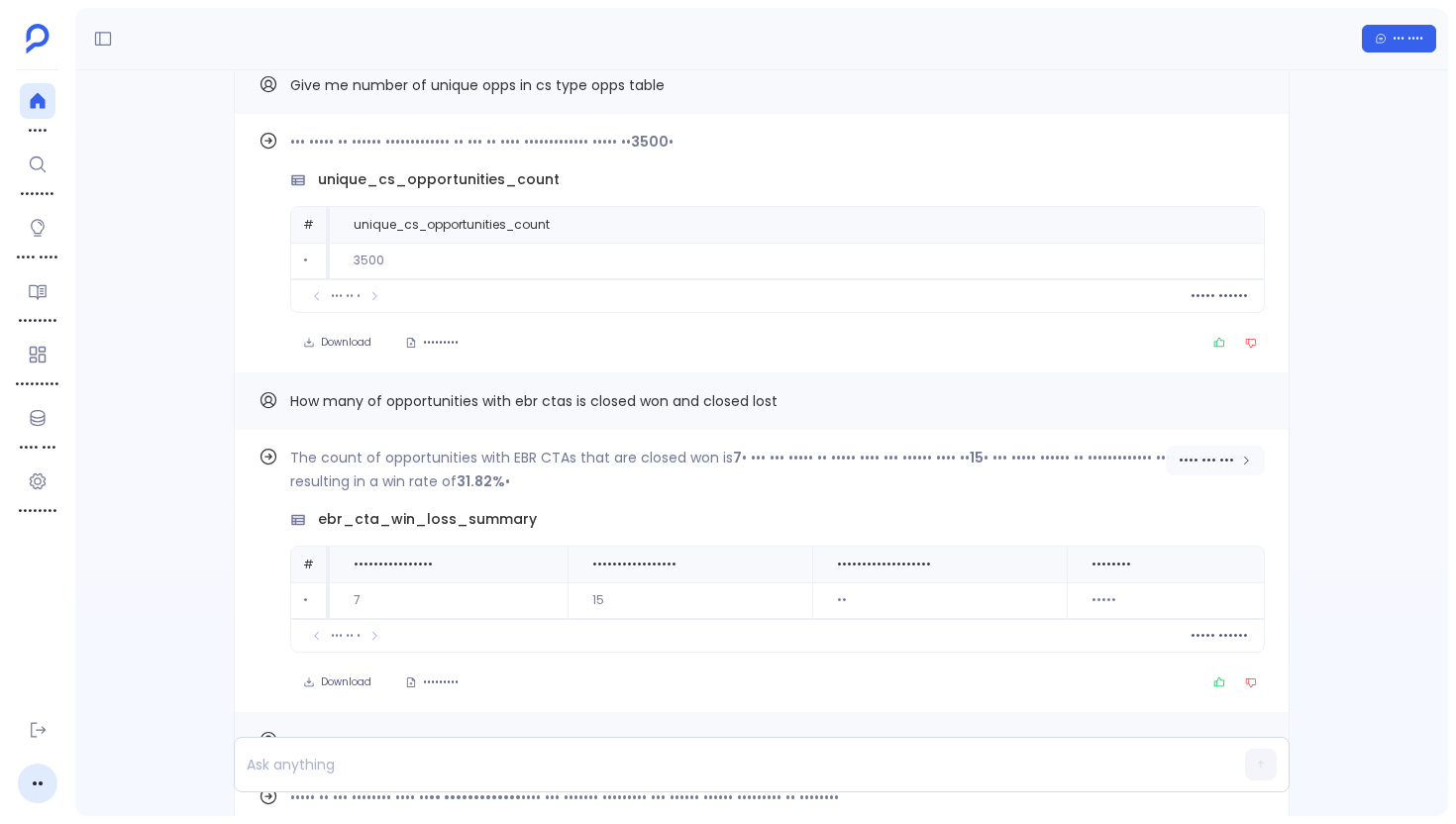 click on "•••• ••• •••" at bounding box center (1206, 8028) 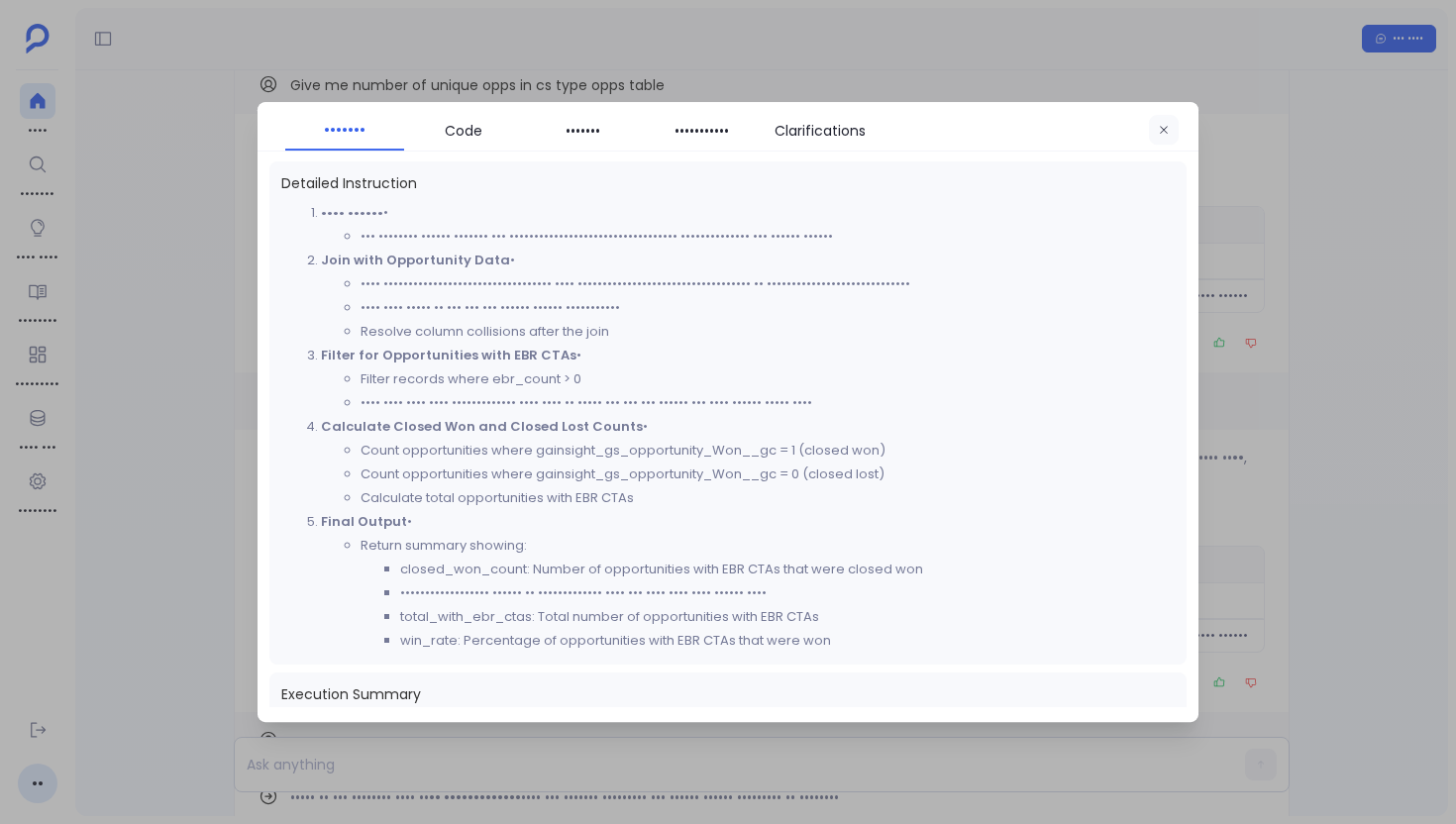 click at bounding box center (1164, 131) 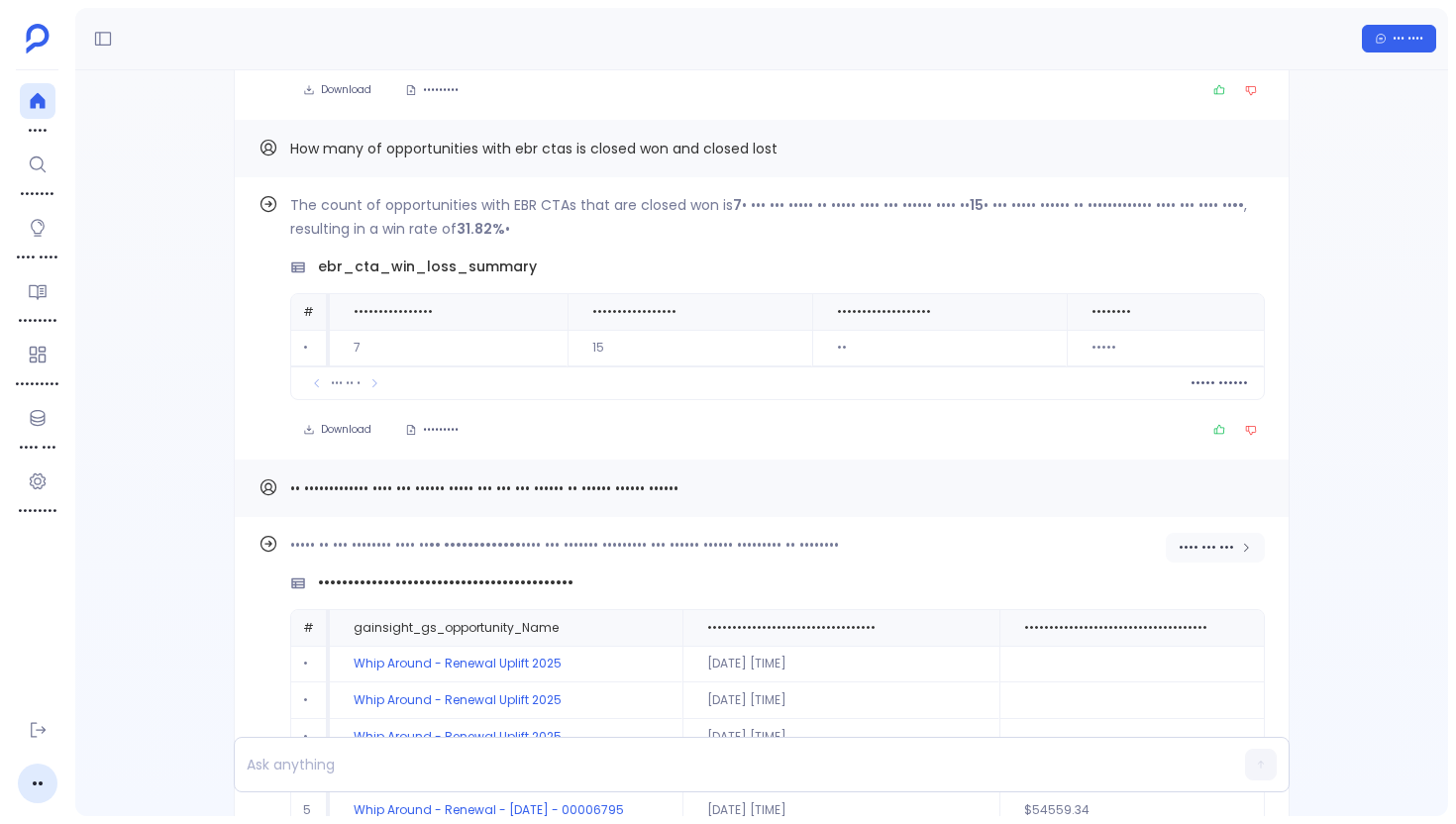 scroll, scrollTop: -7924, scrollLeft: 0, axis: vertical 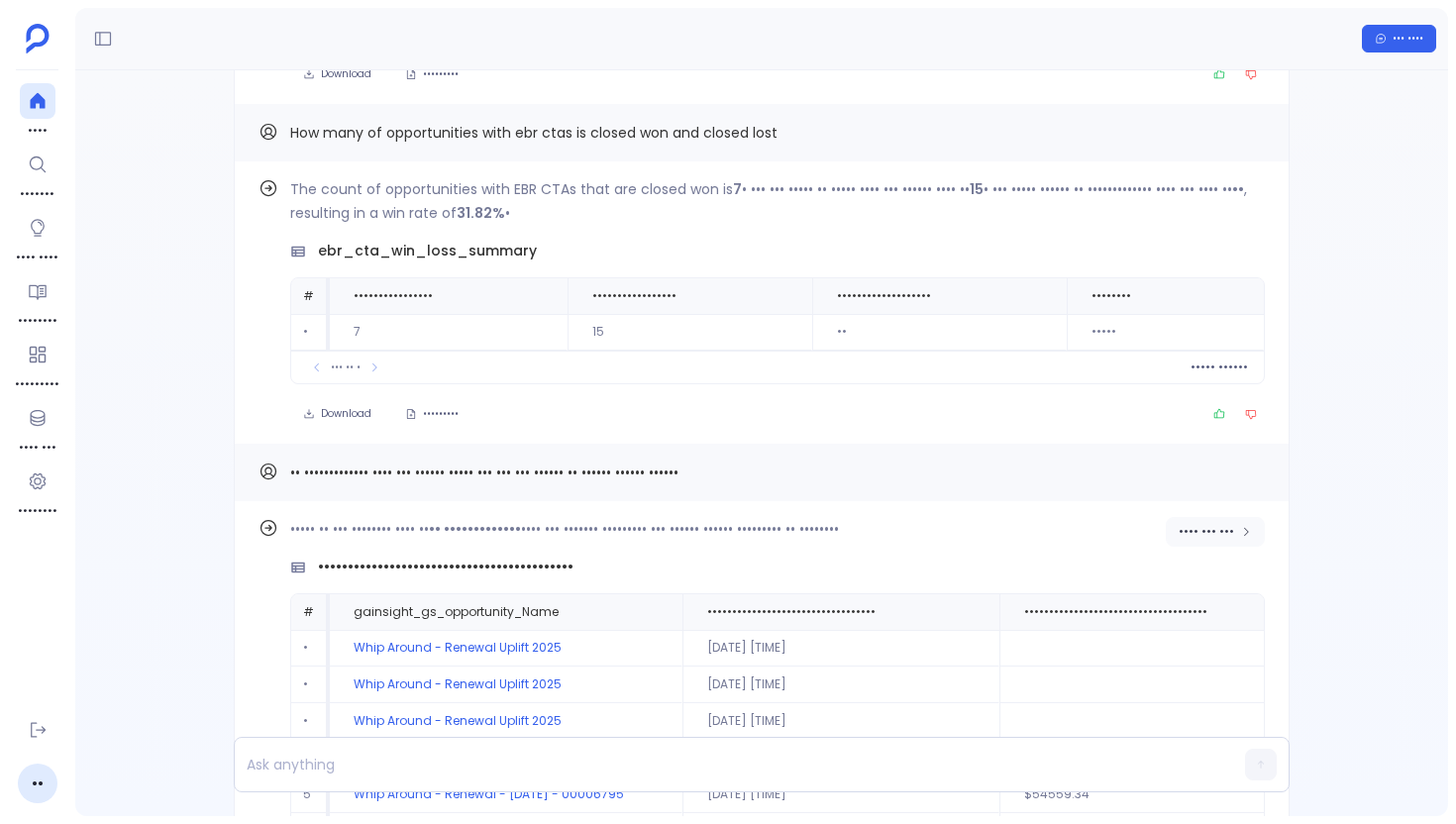 click on "•••• ••• •••" at bounding box center [1206, 7760] 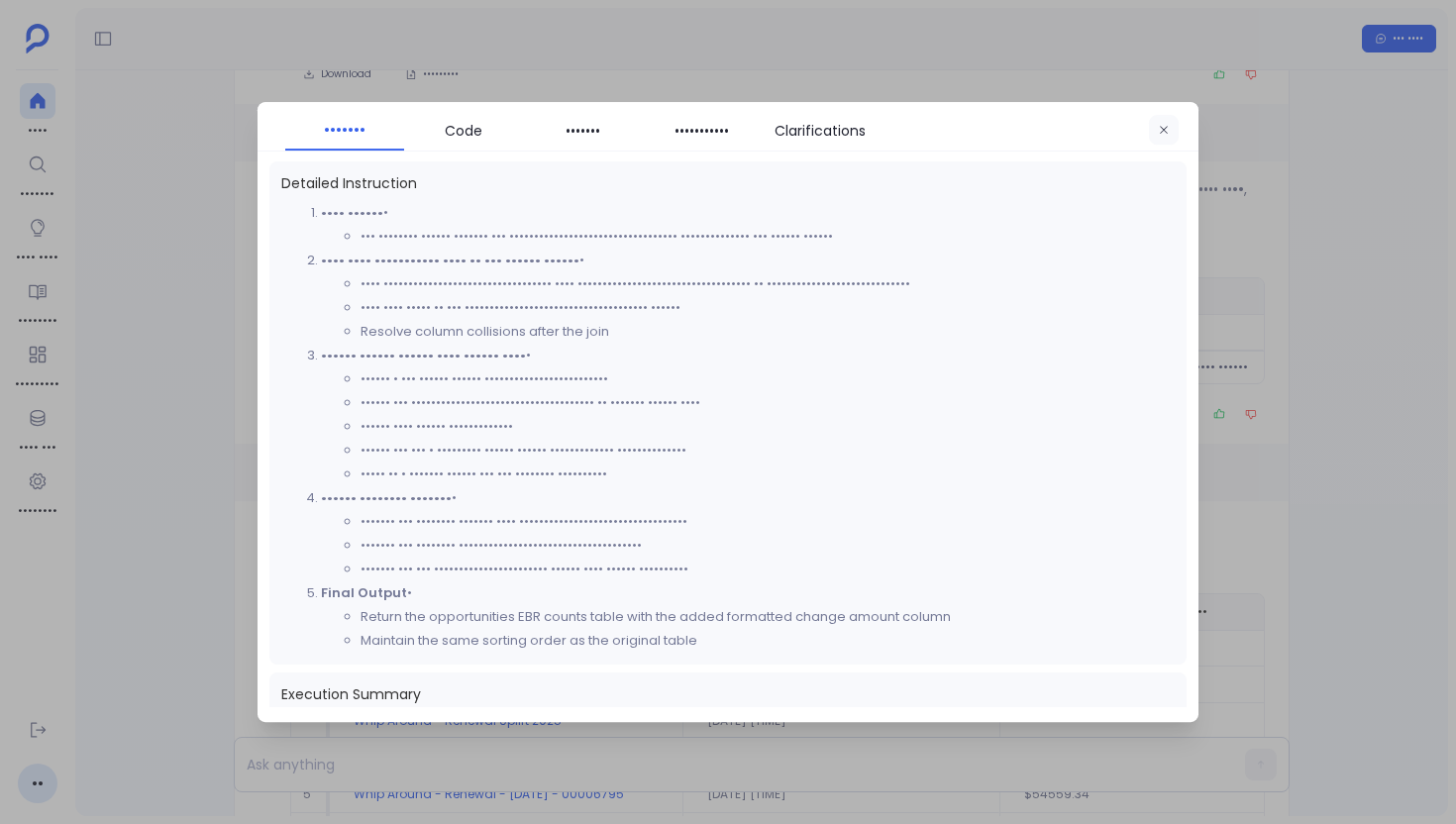 click at bounding box center (1164, 131) 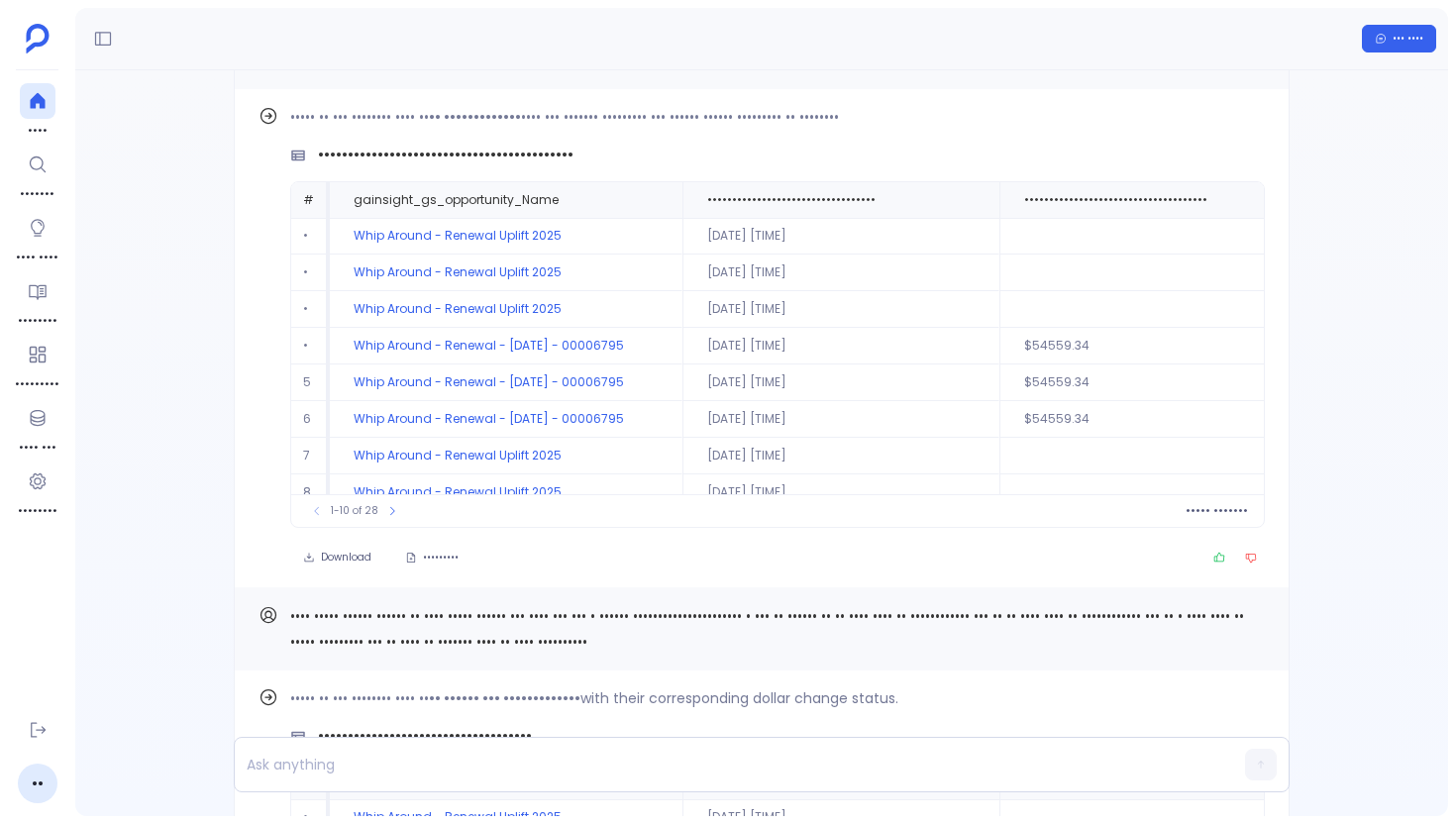 scroll, scrollTop: -7470, scrollLeft: 0, axis: vertical 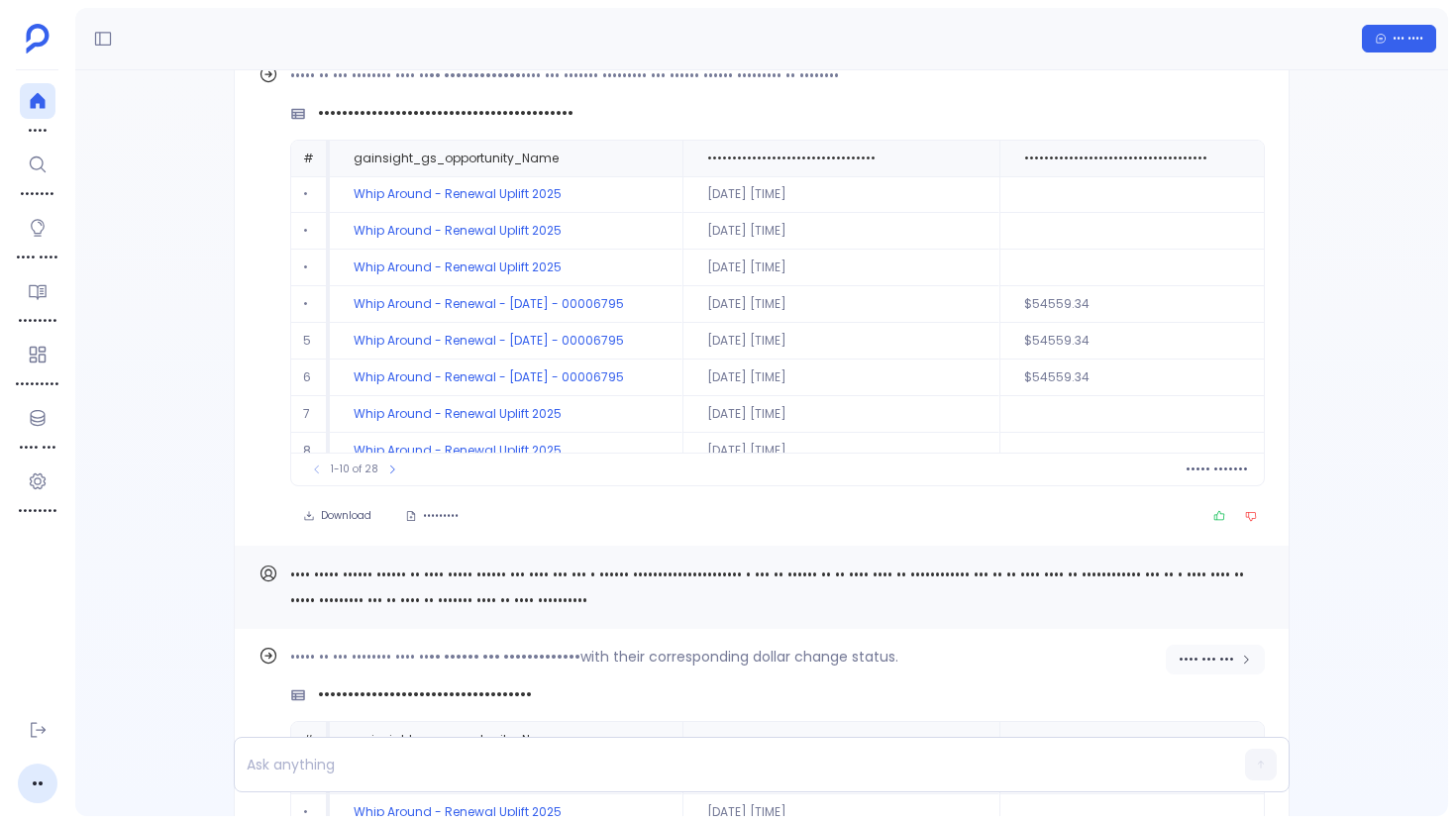 click on "•••• ••• •••" at bounding box center (1206, 7306) 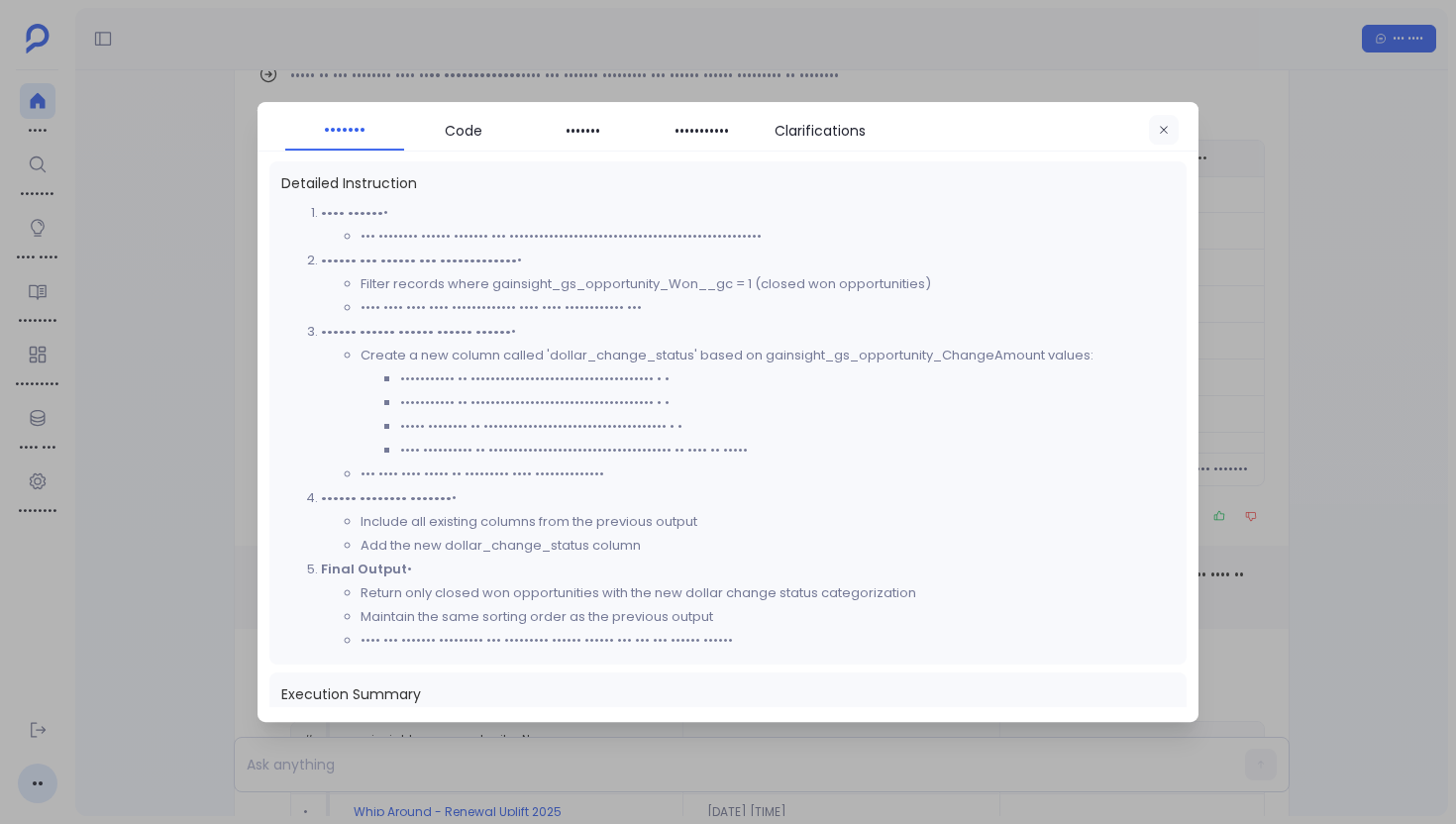 click at bounding box center (1164, 131) 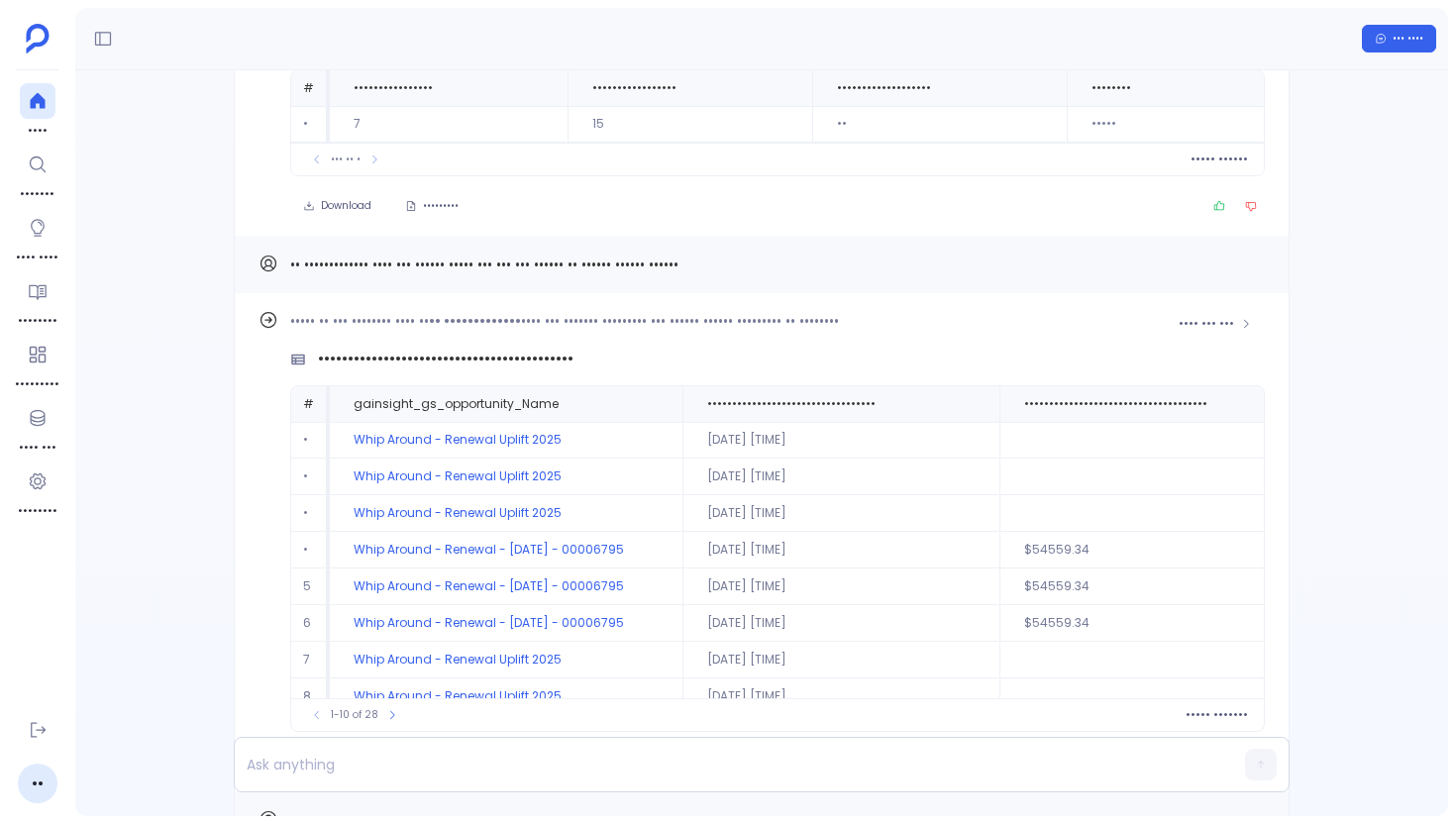 scroll, scrollTop: -7794, scrollLeft: 0, axis: vertical 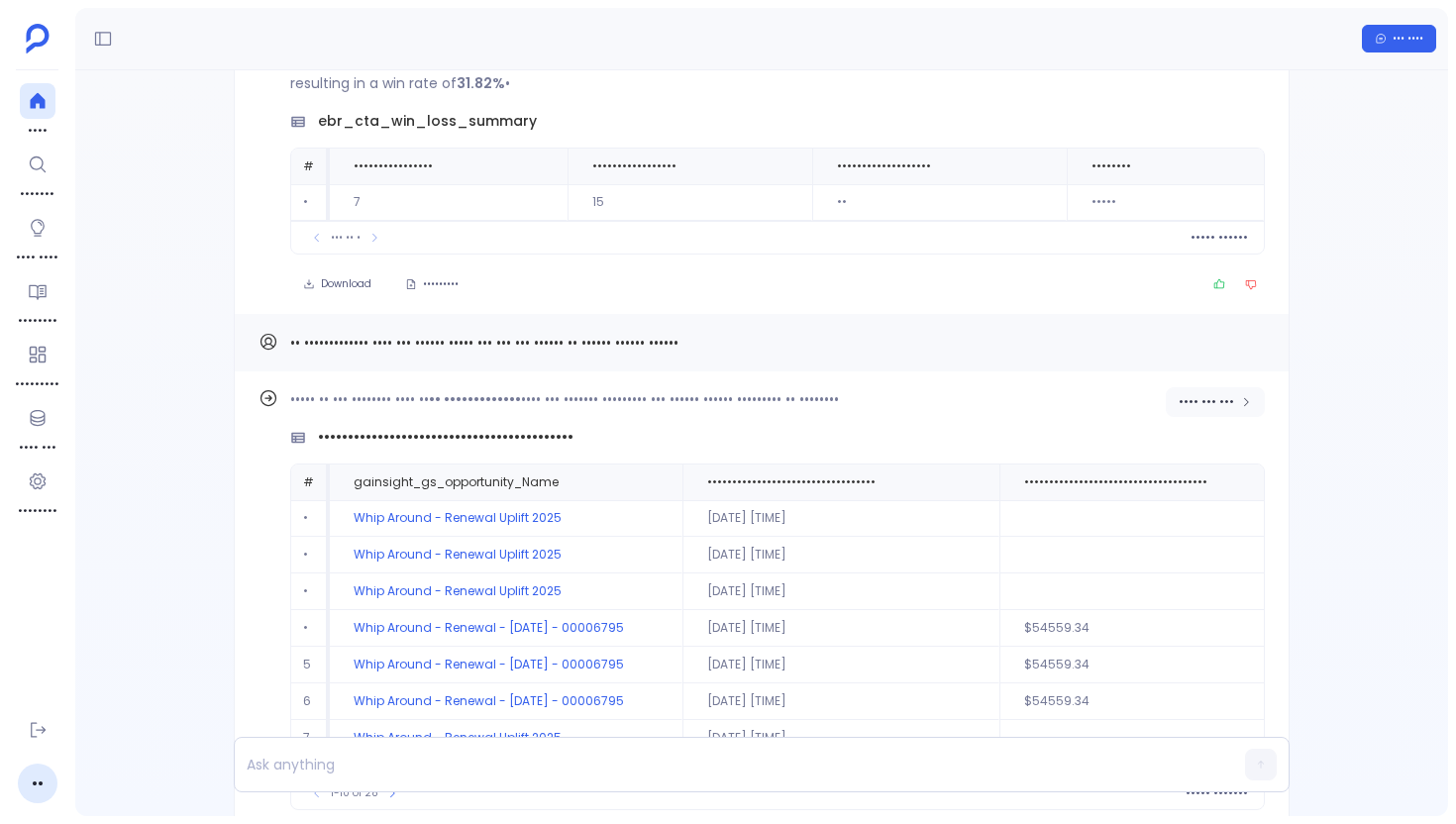 click on "•••• ••• •••" at bounding box center [1206, 7630] 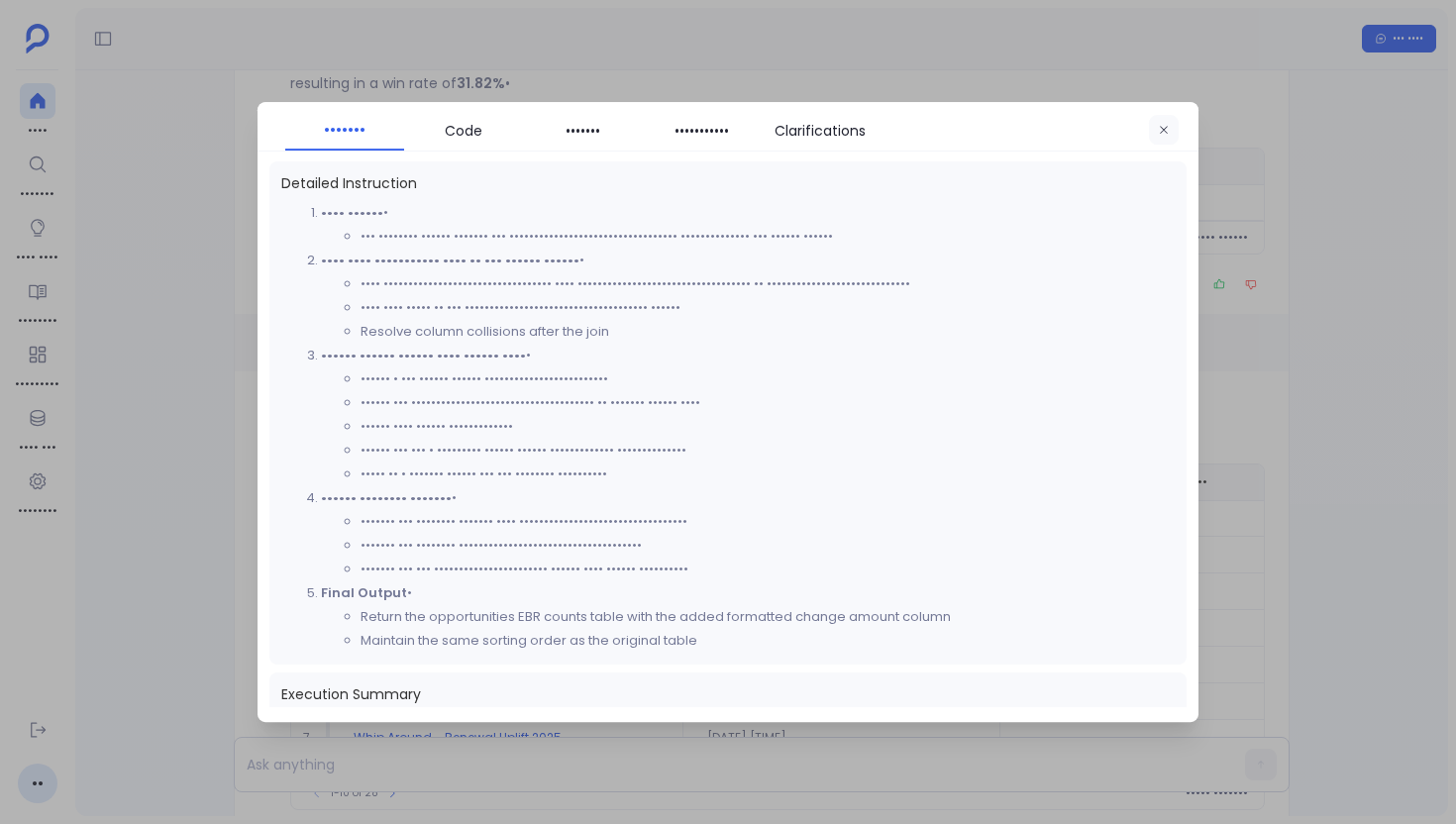 click at bounding box center [1164, 131] 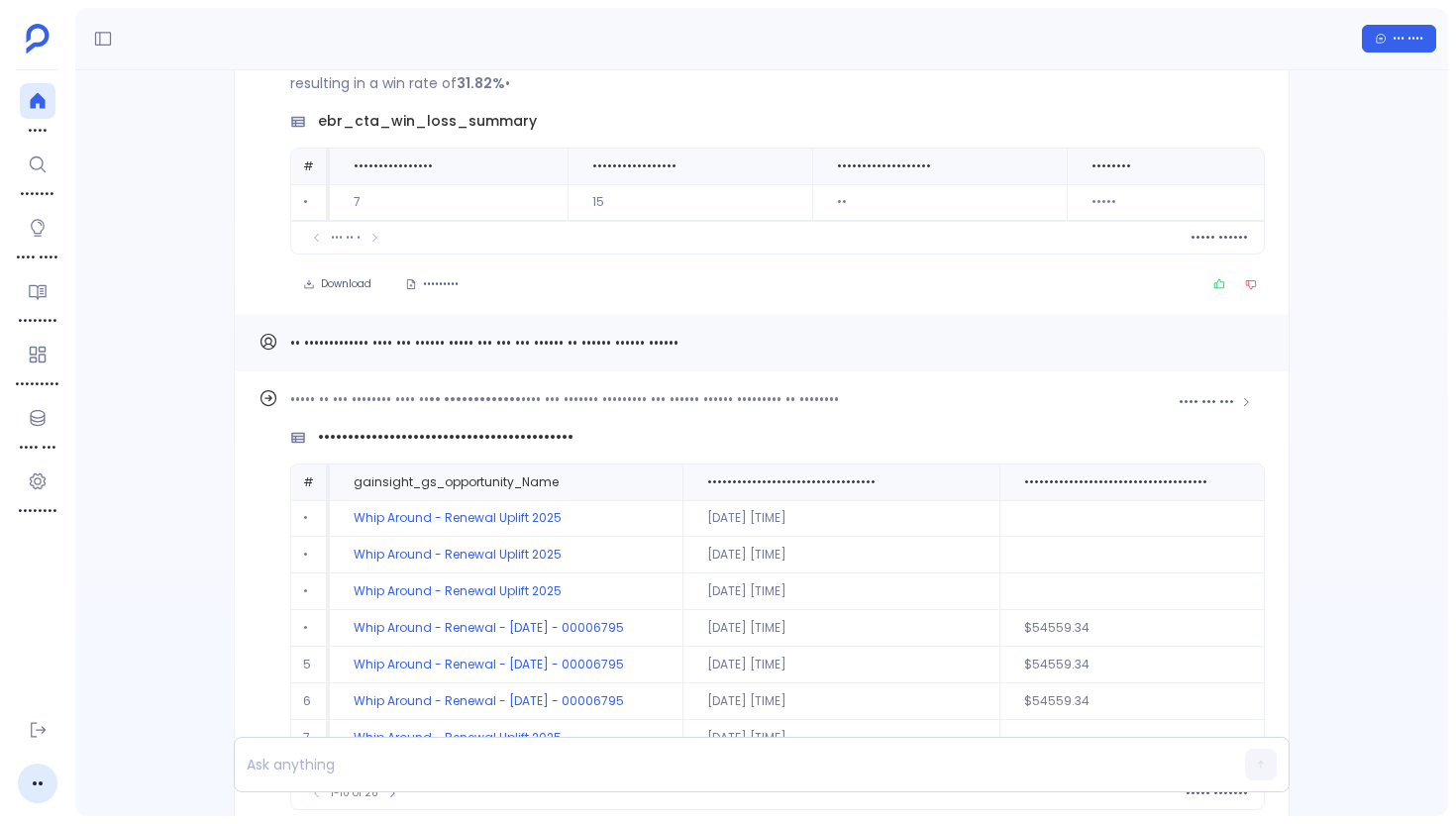 scroll, scrollTop: 95, scrollLeft: 0, axis: vertical 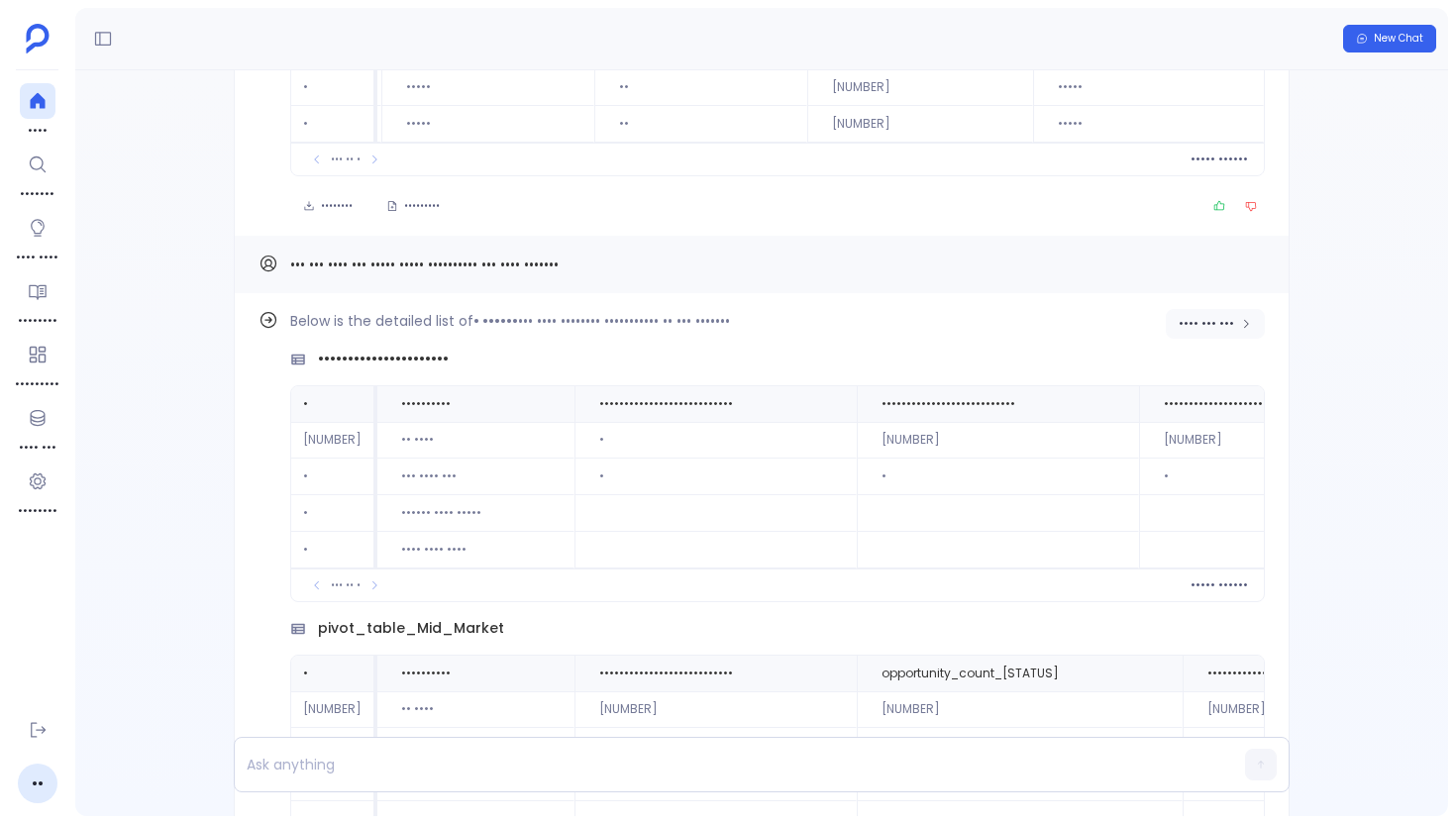 click on "•••• ••• •••" at bounding box center (1206, 324) 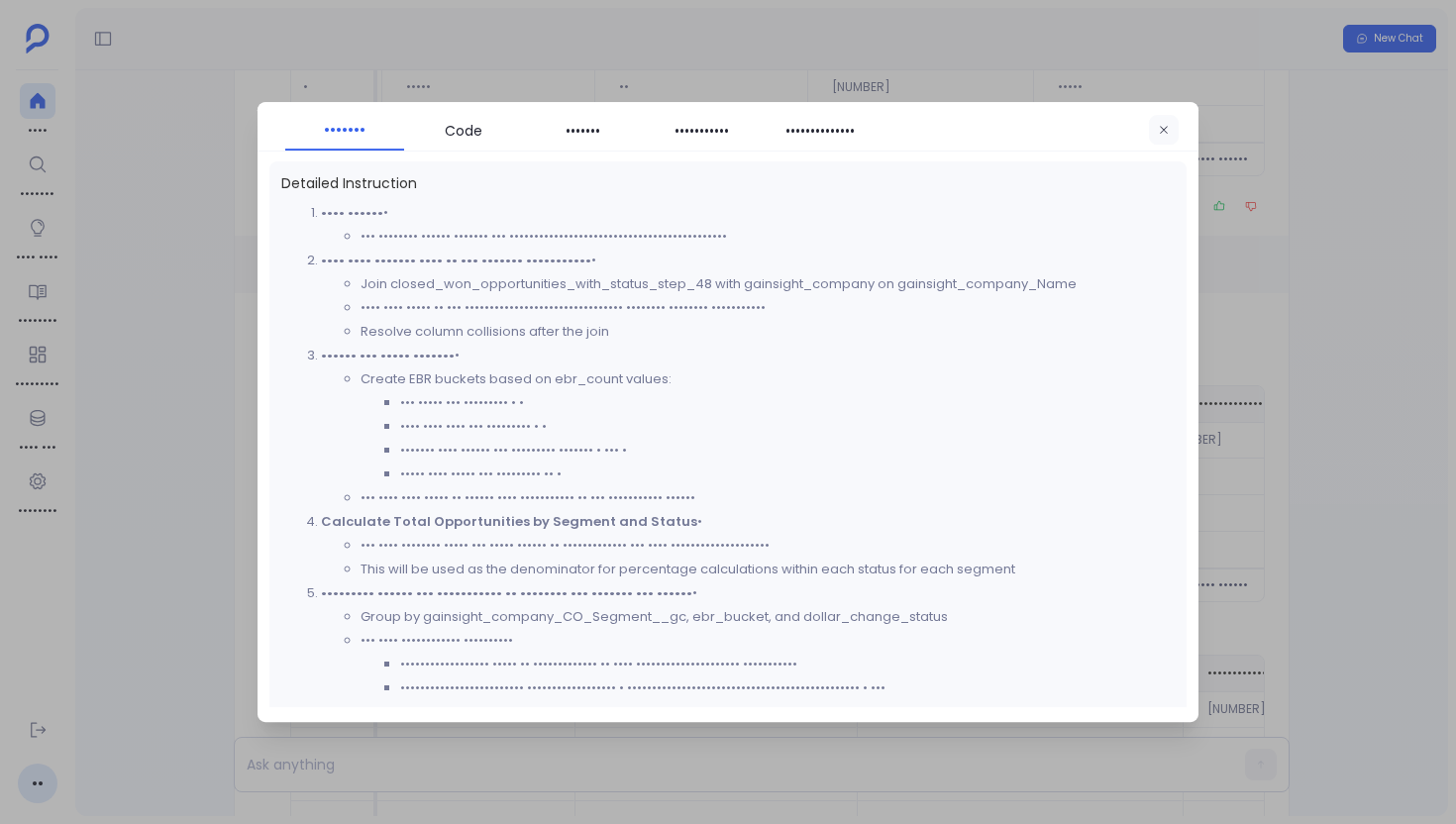 click at bounding box center [1164, 131] 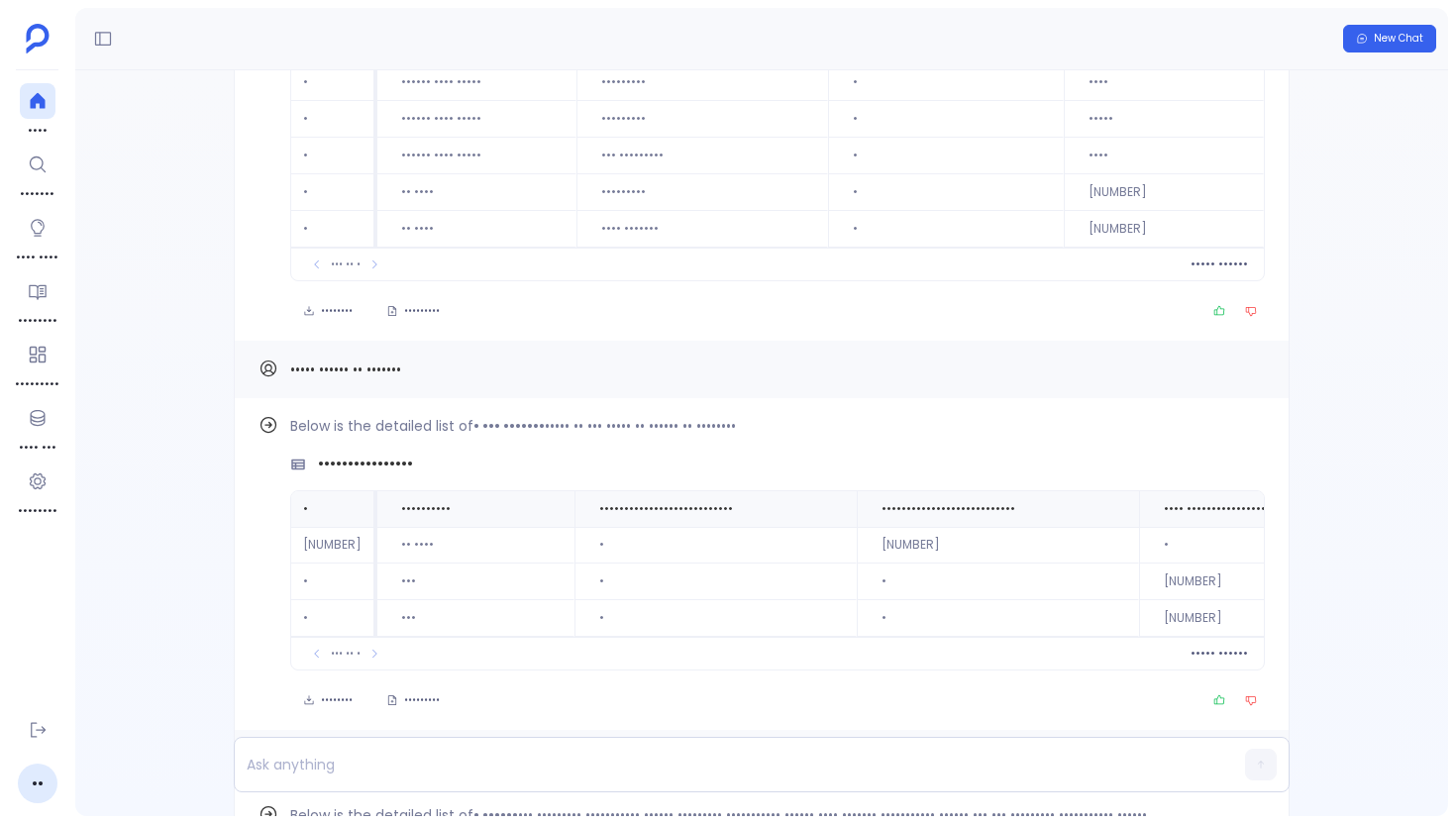 scroll, scrollTop: -2191, scrollLeft: 0, axis: vertical 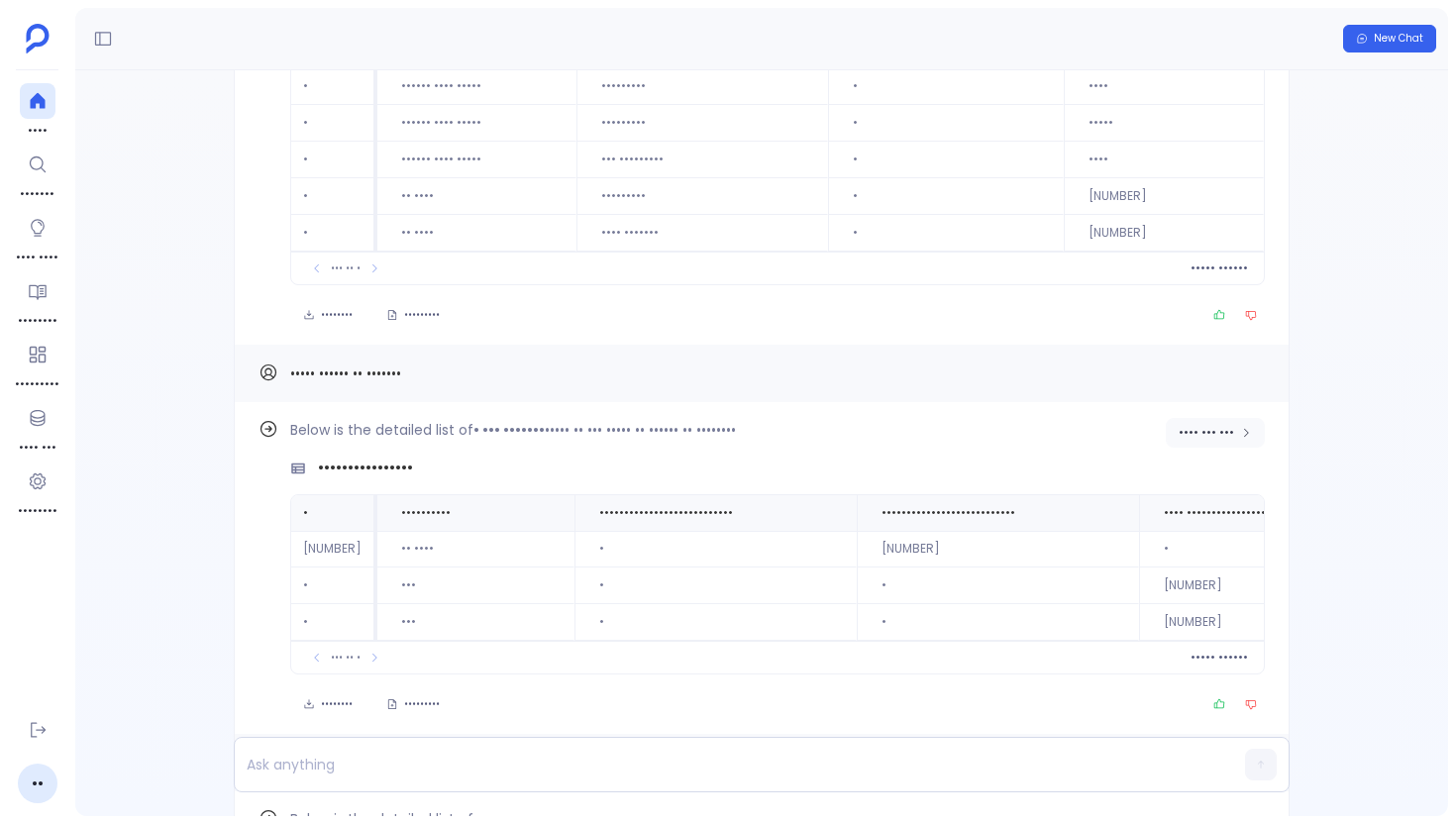 click on "•••• ••• •••" at bounding box center [1206, 2026] 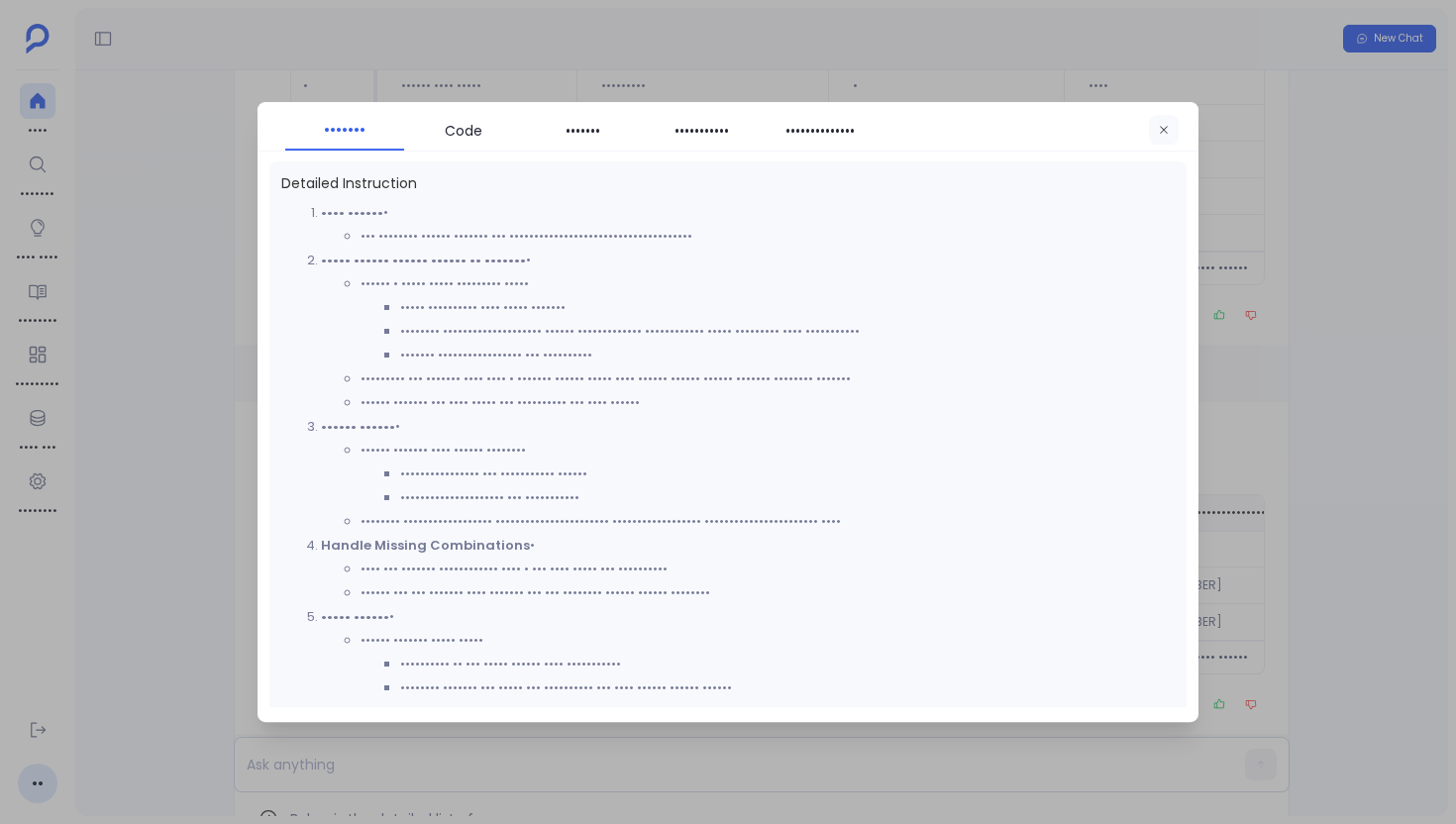 click at bounding box center (1164, 131) 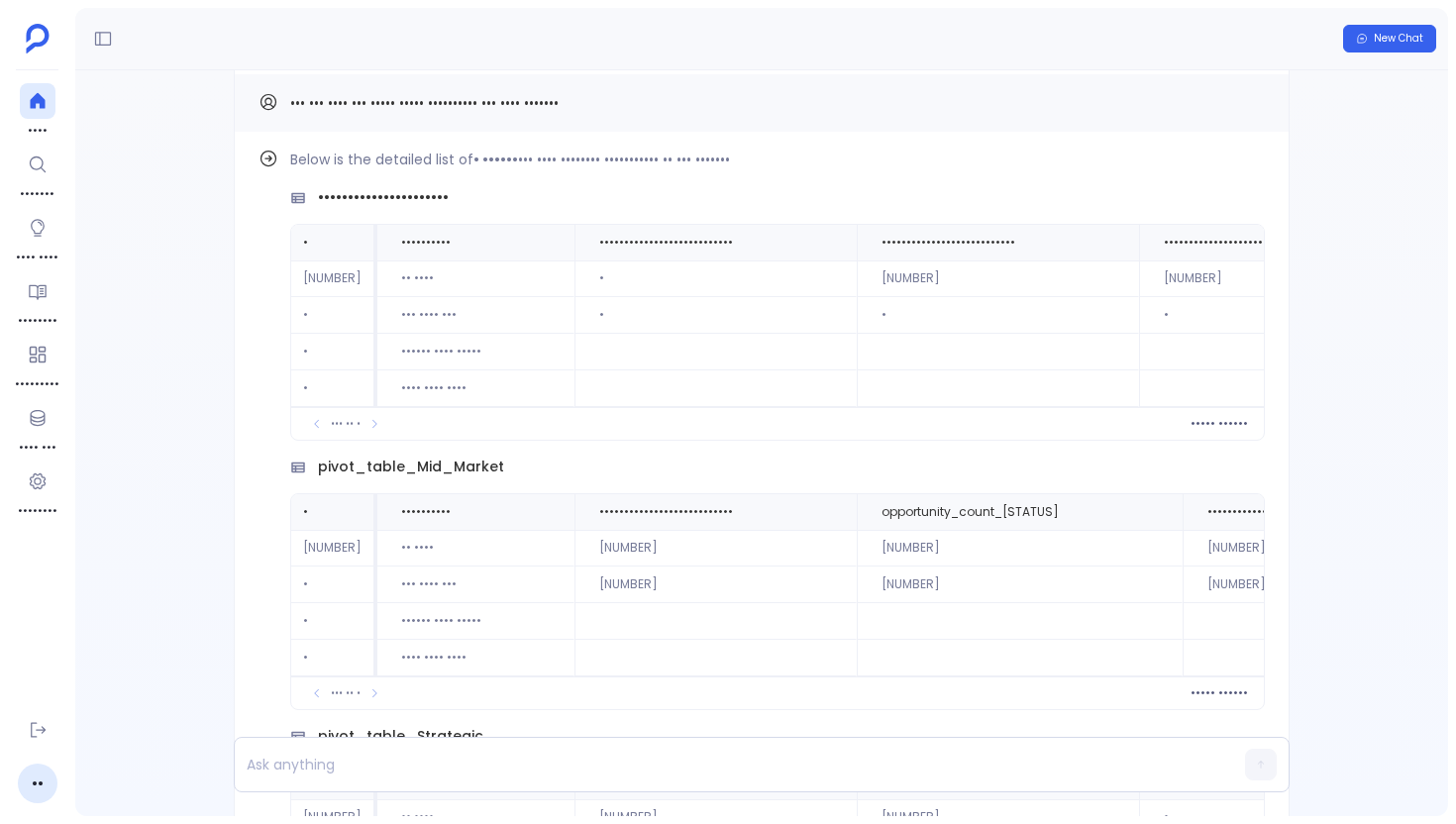 scroll, scrollTop: -319, scrollLeft: 0, axis: vertical 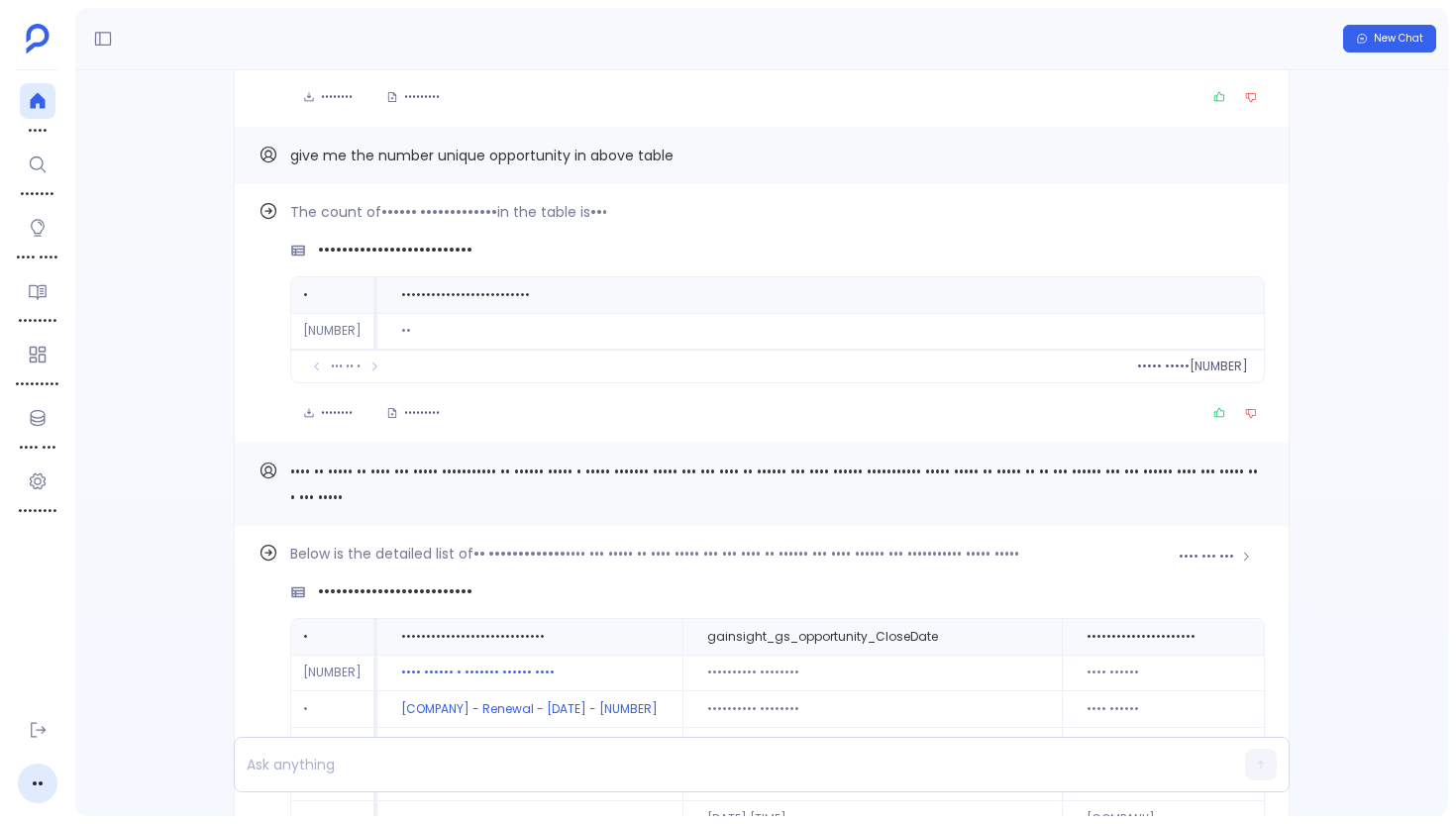 click on "•••• ••• ••• ••••• •• ••• •••••••• •••• ••  •• •••••••••••••  •••• ••• ••••• •• •••• ••••• ••• ••• •••• •• •••••• ••• •••• •••••• ••• ••••••••••• ••••• ••••• •••••••••••••••••••••••••• • ••••••••••••••••••••••••••••• •••••••••••••••••••••••••••••••••• •••••••••••••••••••••• ••••••••• • •••• •••••• • ••••••• •••••• •••• •••••••••• •••••••• •••• •••••• • • •••• •••••• • ••••••• • •••••••••• • •••••••• •••••••••• •••••••• •••• •••••• • • •••• •••••• • ••••••• •••••• •••• •••••••••• •••••••• •••• •••••• • • ••••••• ••••••• ••••••••••• • ••••••• •••• •••••••••• •••••••• ••••••• ••••••• • • ••••••• ••••••• • ••••••• •••• •••••••••• •••••••• ••••••• ••••••• • • •••••• • ••••••• •••••• •••• •••••••••• •••••••• •••••• • • •••••• • ••••••• •••• •••••••••• •••••••• •••••• • • ••••••• •••••••••• • ••••••• •••••• •••• •••••••••• •••••••• ••••••• •••••••••• • • ••••••• •••••••••• • ••••••• •••• •••••••••• •••••••• ••••••• •••••••••• • •• •••••••• ••• ••••••• •••••••••• • ••••••• •••• •••••••••• •••••••• • •••• •• •• ••" at bounding box center (762, 774) 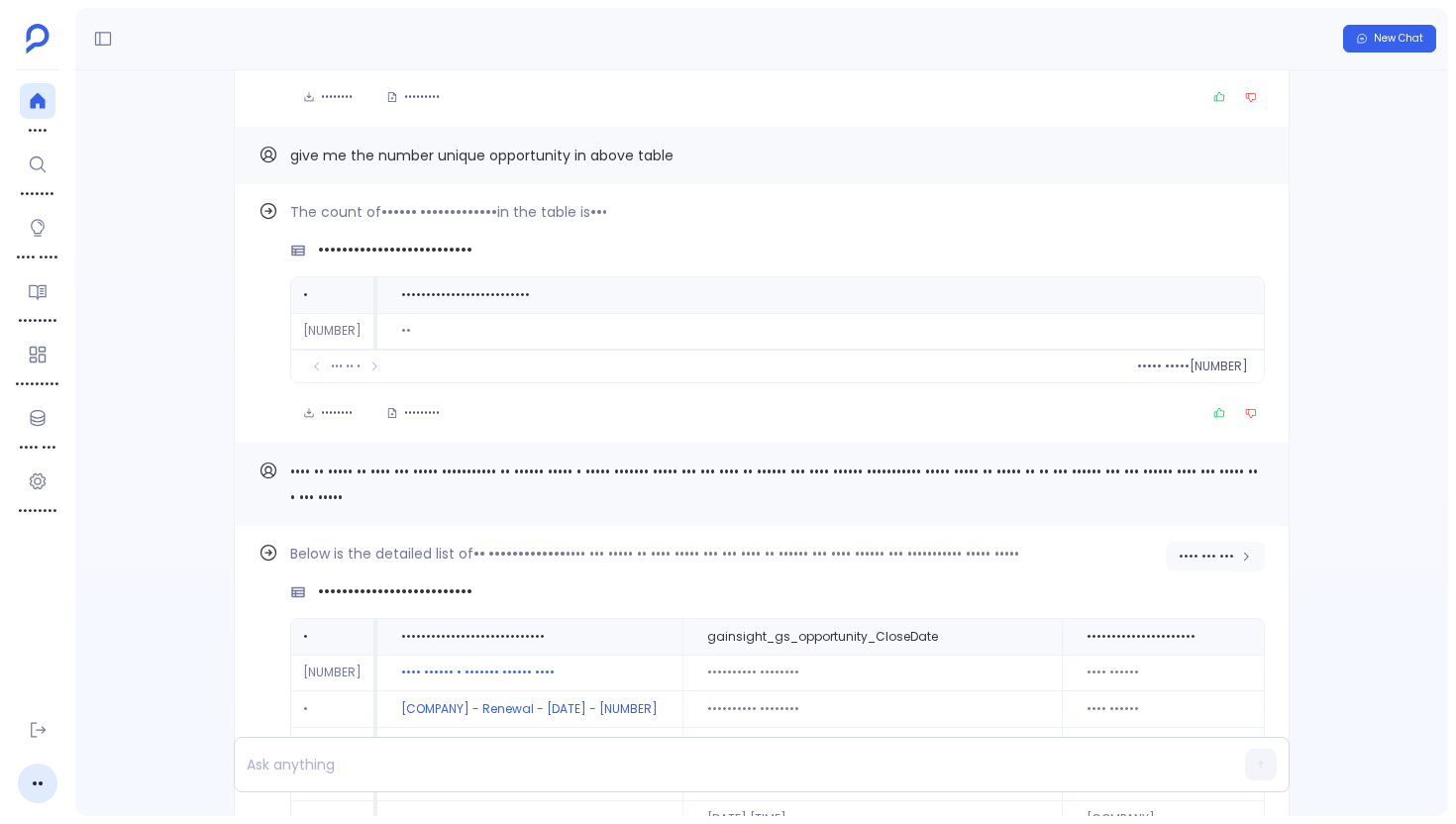 click on "•••• ••• •••" at bounding box center [1206, 14558] 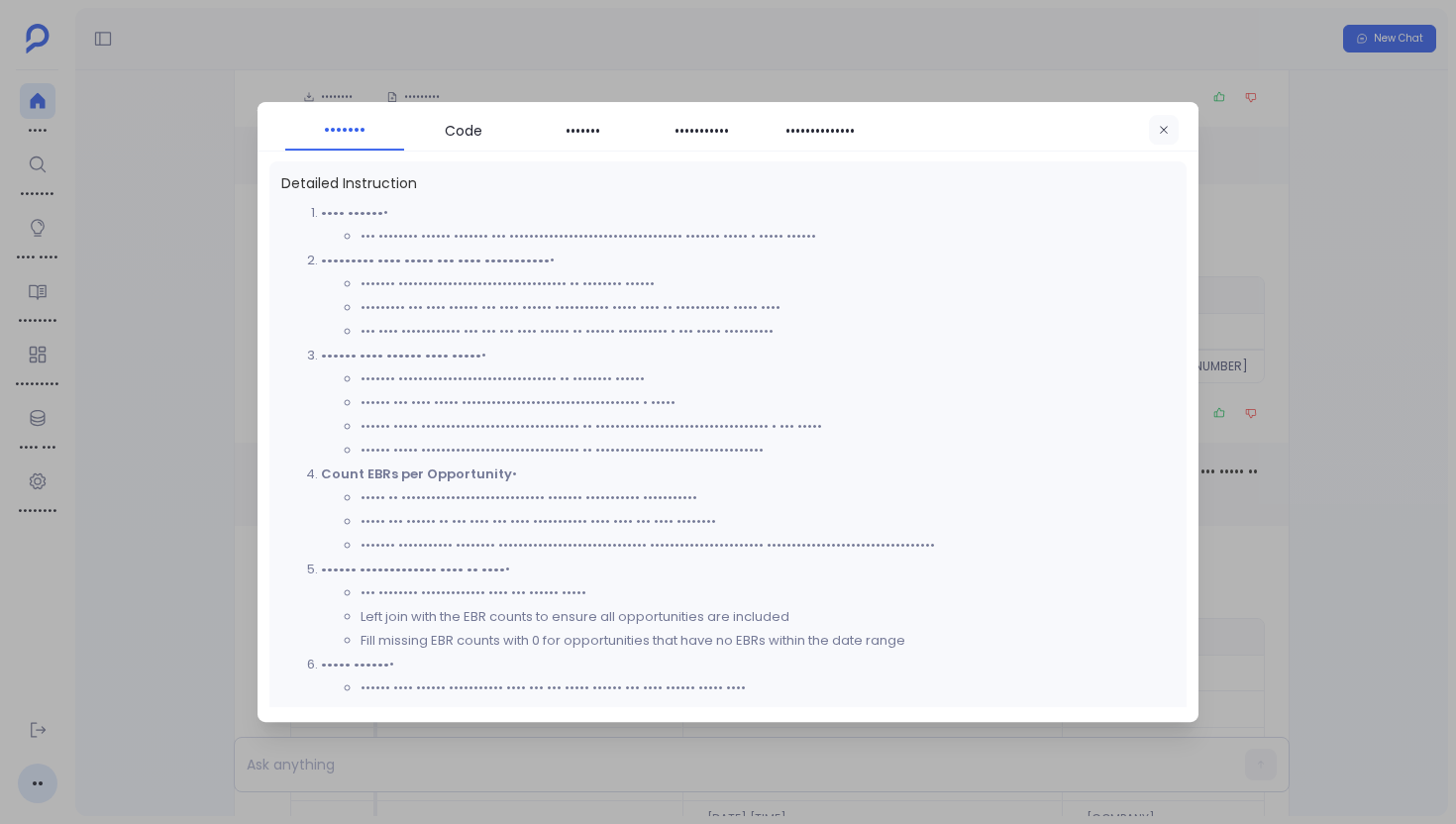 click at bounding box center (1164, 131) 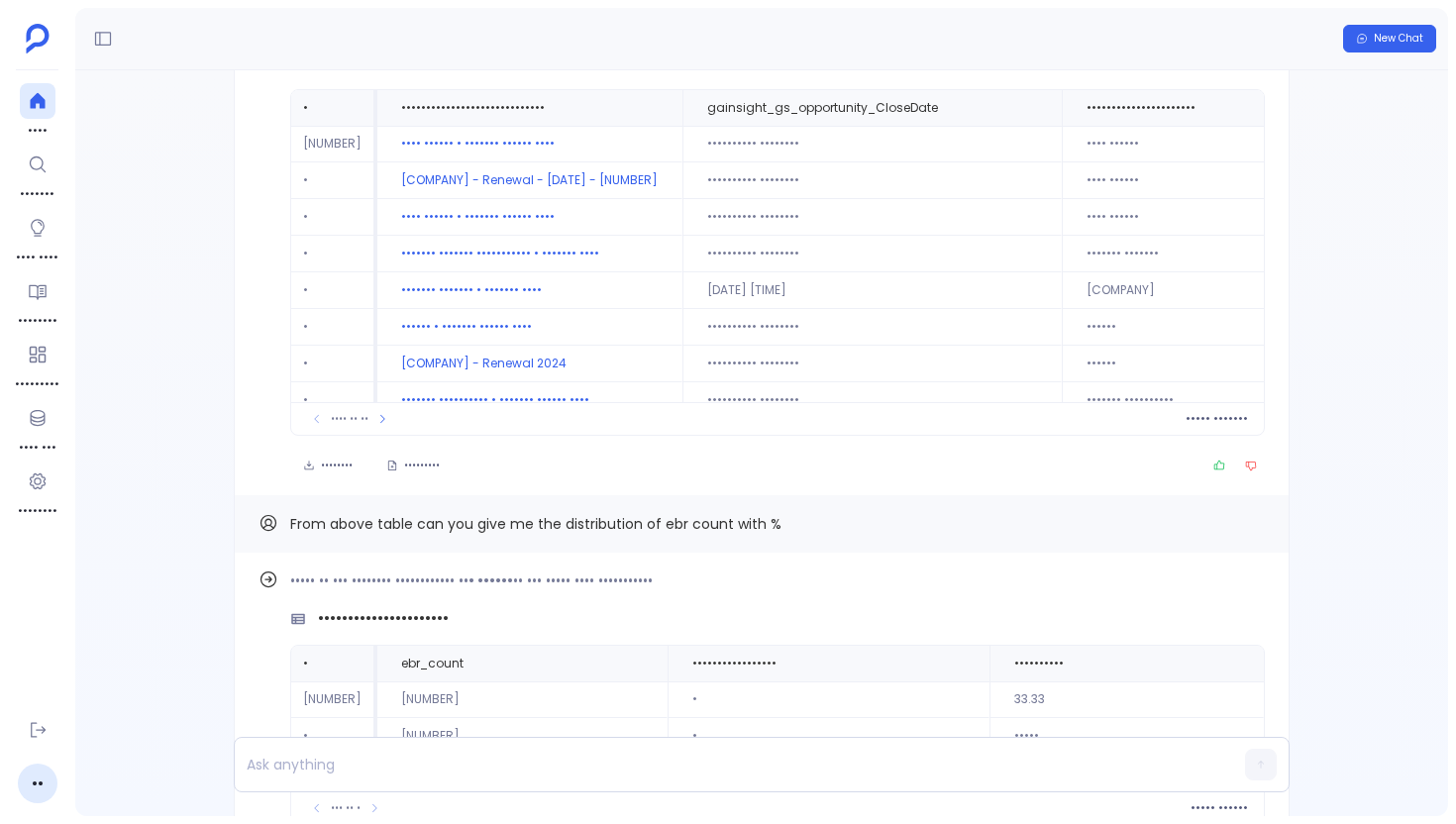 scroll, scrollTop: -14186, scrollLeft: 0, axis: vertical 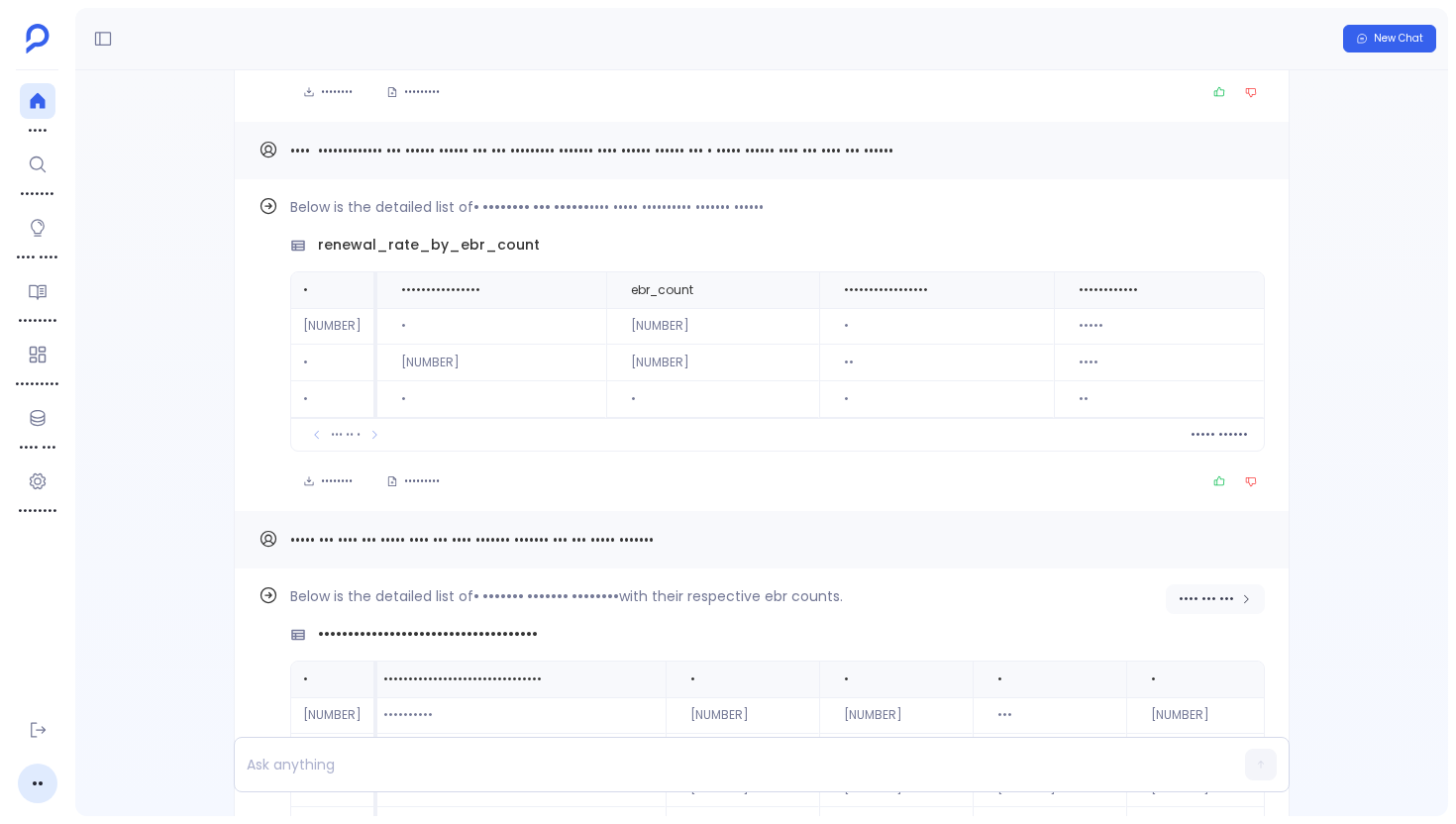 click on "•••• ••• •••" at bounding box center (1206, 12711) 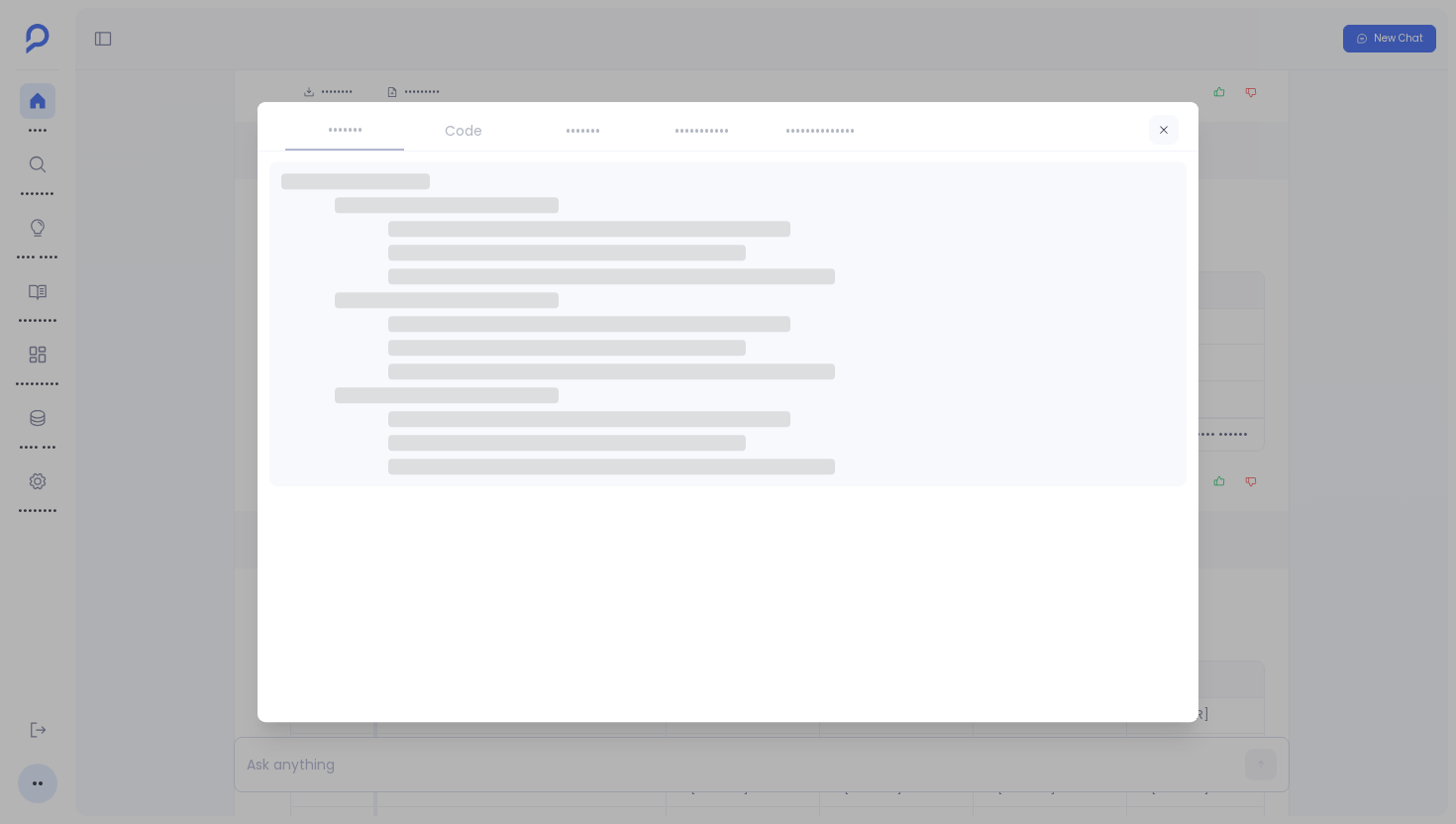 click at bounding box center (1164, 131) 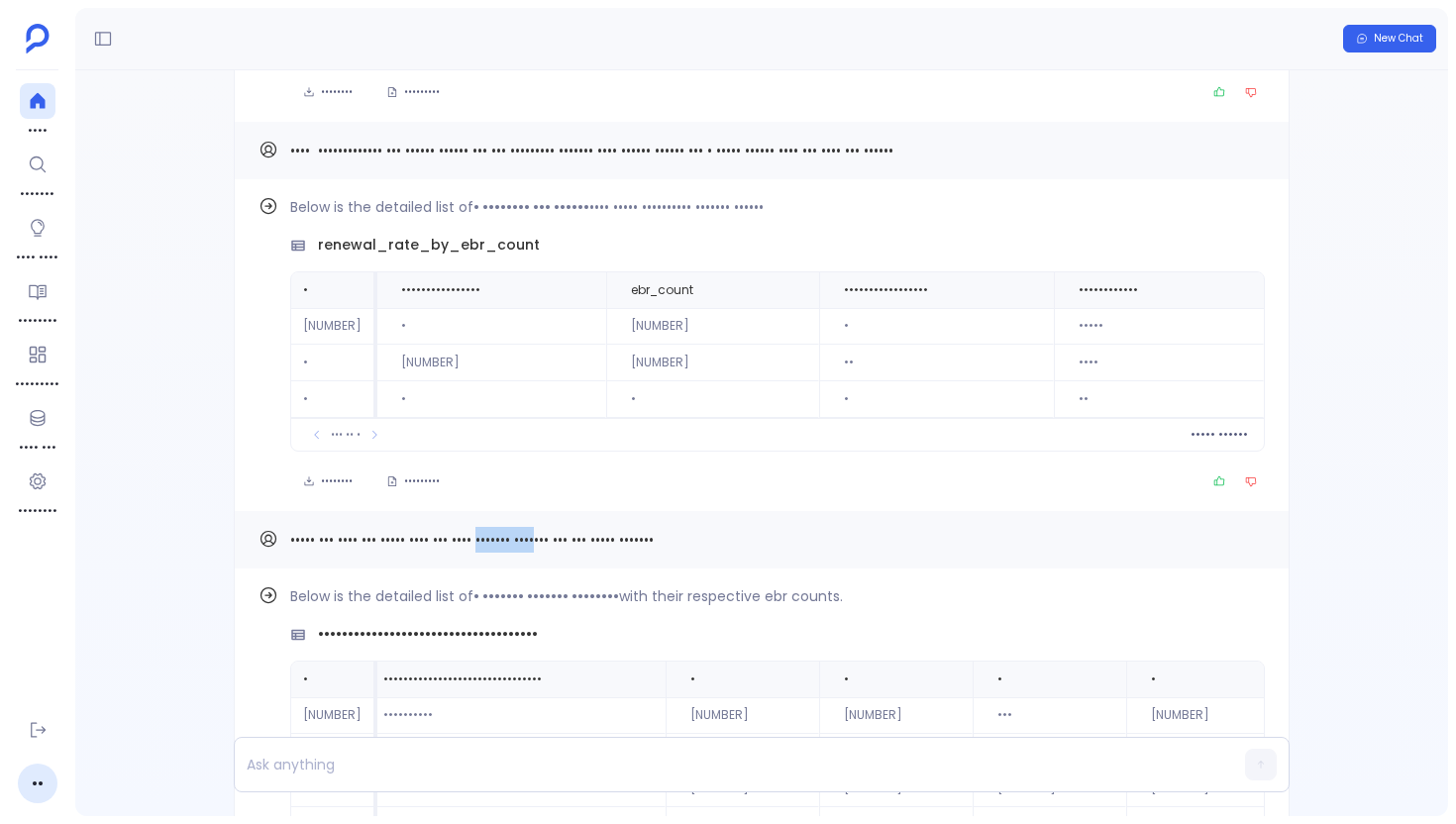 drag, startPoint x: 572, startPoint y: 288, endPoint x: 676, endPoint y: 278, distance: 104.47966 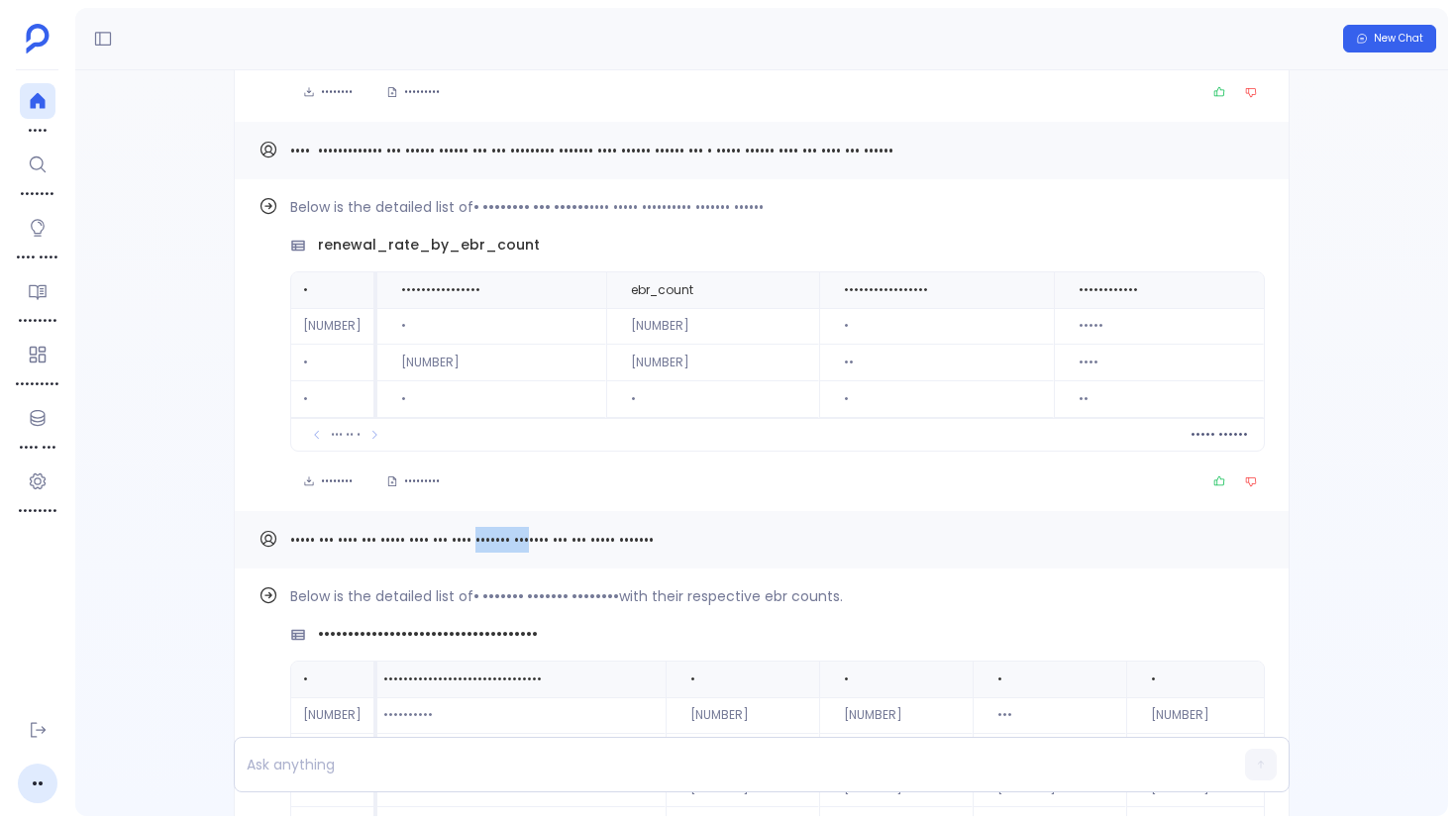 click on "••••• ••• •••• ••• ••••• •••• ••• •••• ••••••• ••••••• ••• ••• ••••• •••••••" at bounding box center (762, 540) 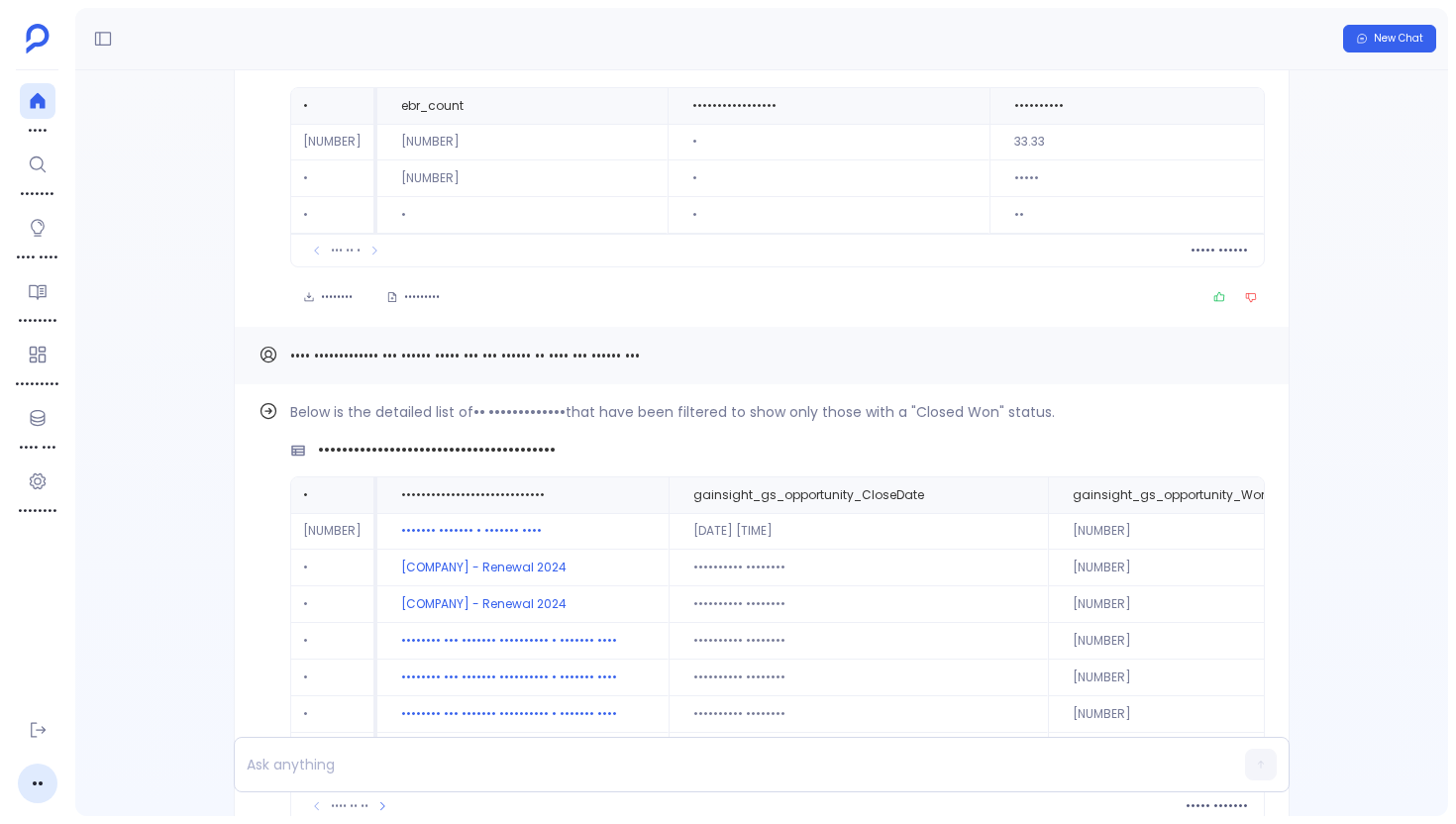 scroll, scrollTop: -13644, scrollLeft: 0, axis: vertical 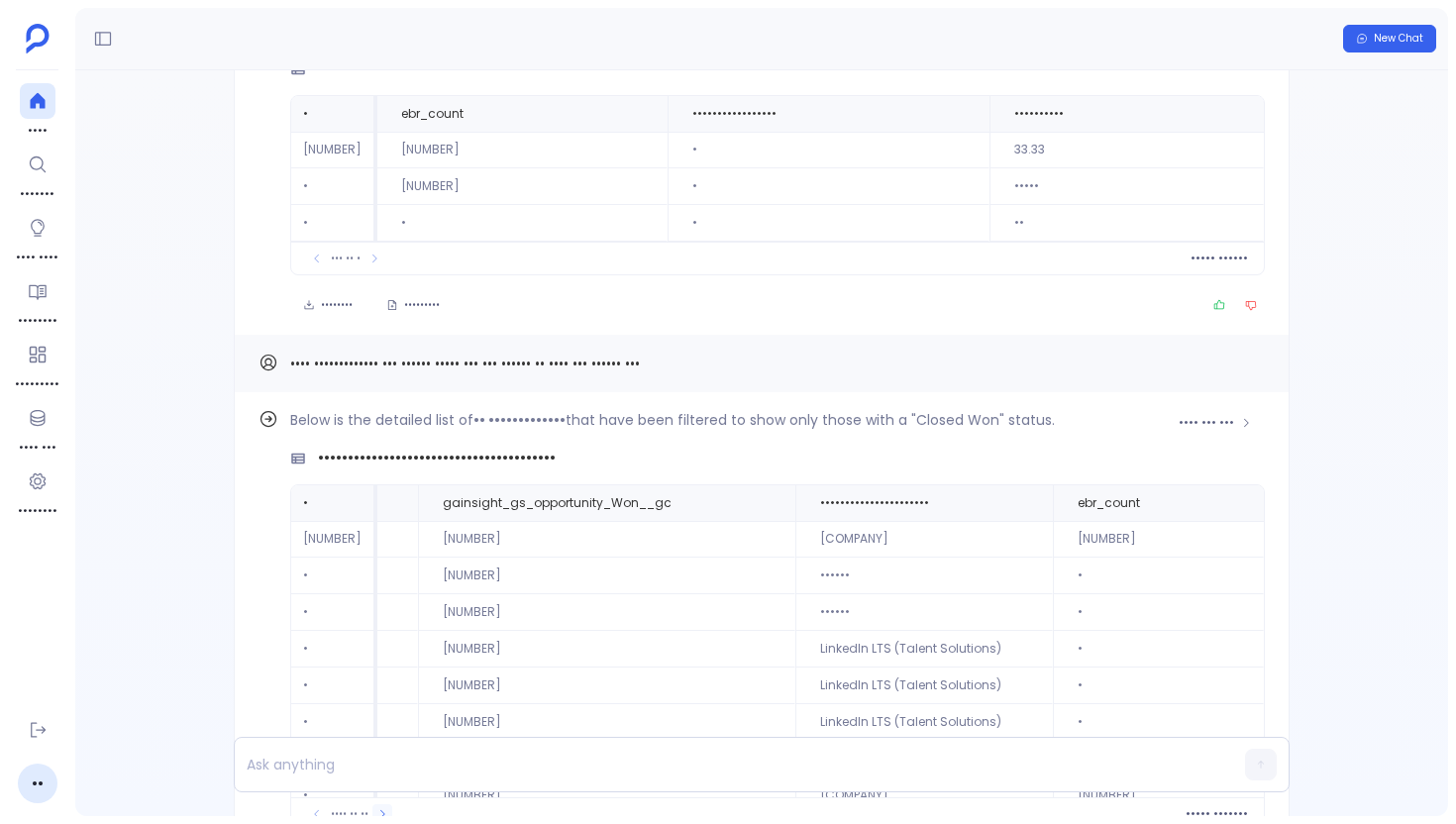 click at bounding box center [317, 814] 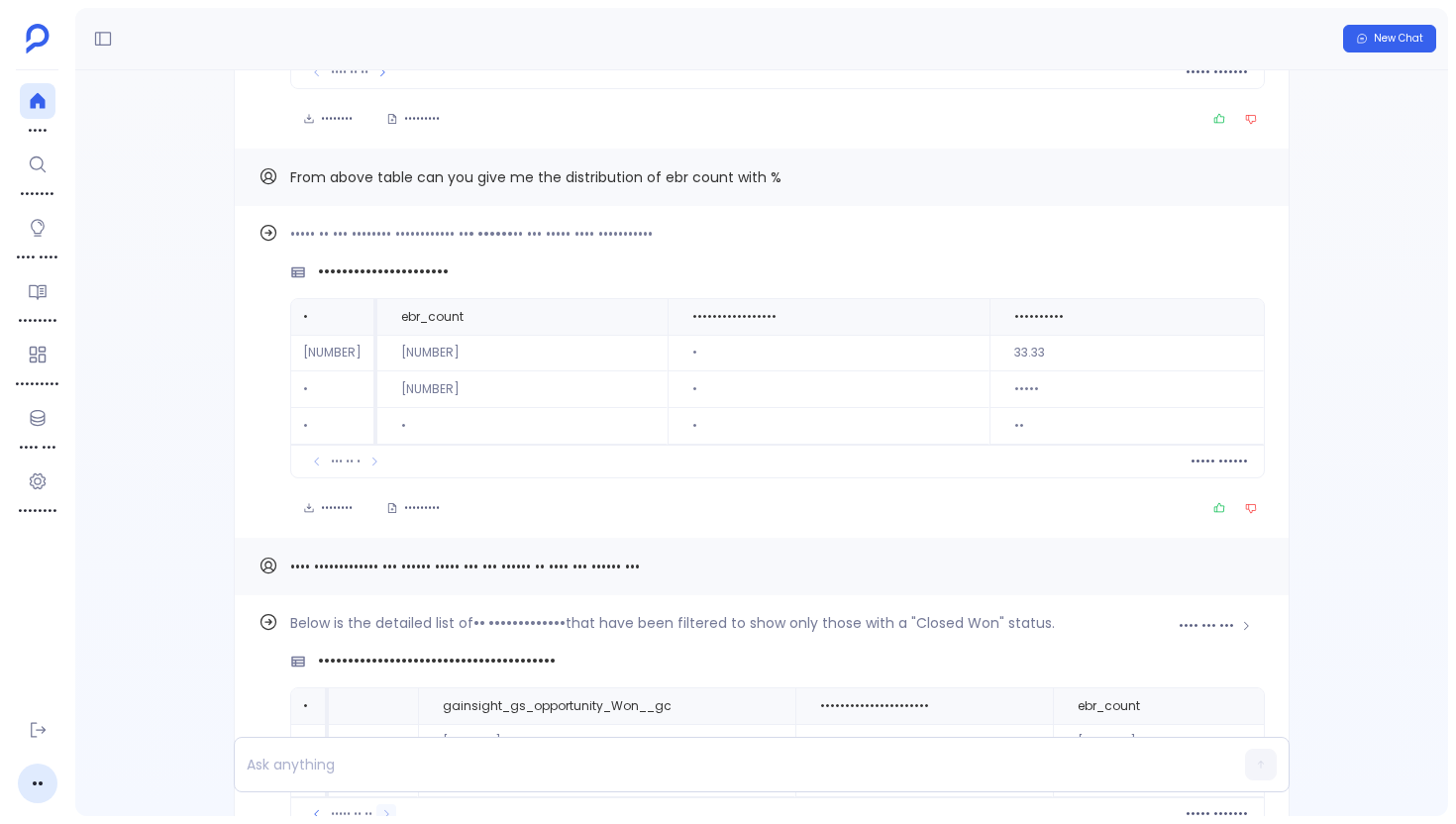scroll, scrollTop: 0, scrollLeft: 694, axis: horizontal 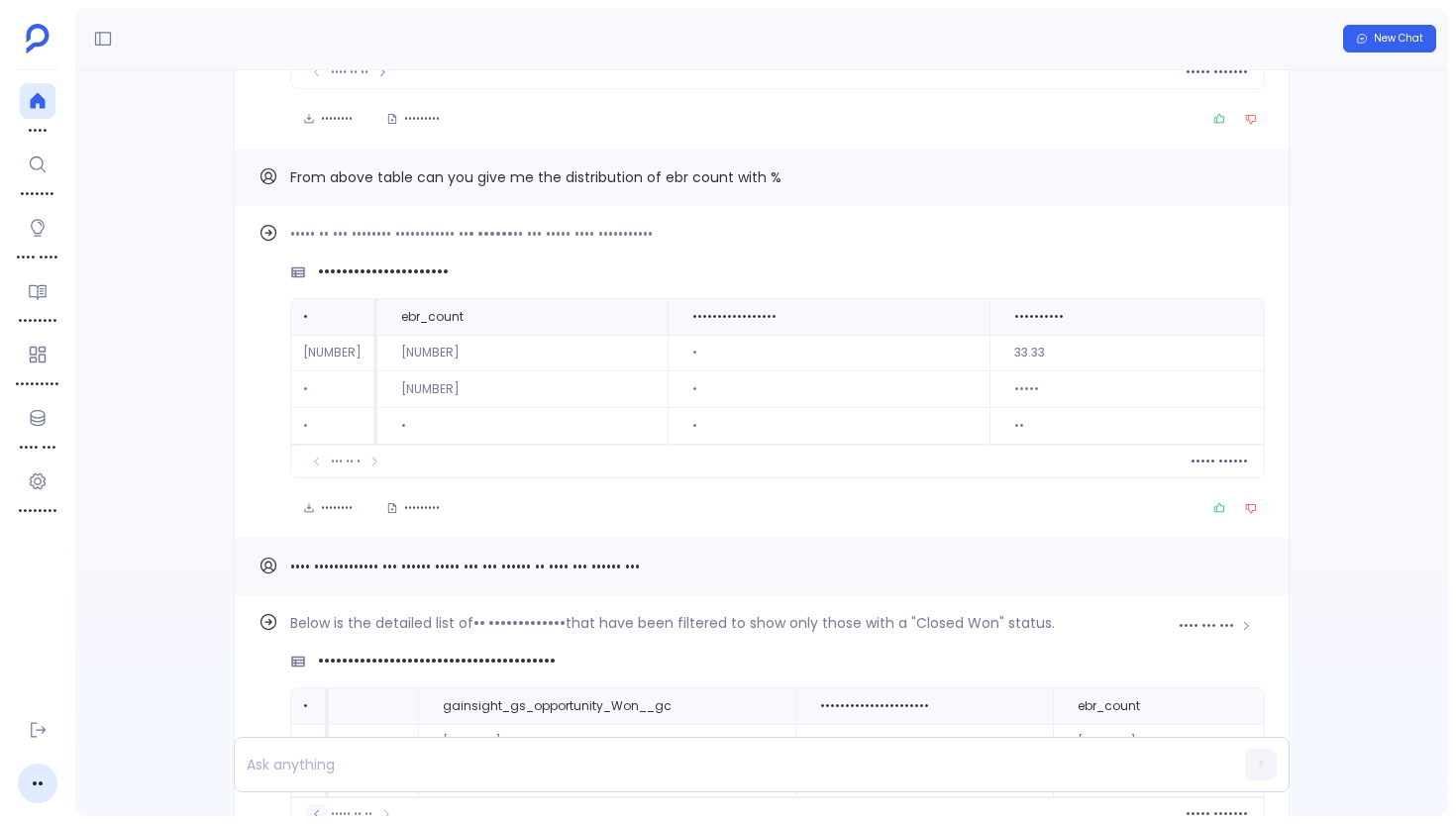 click at bounding box center [317, 814] 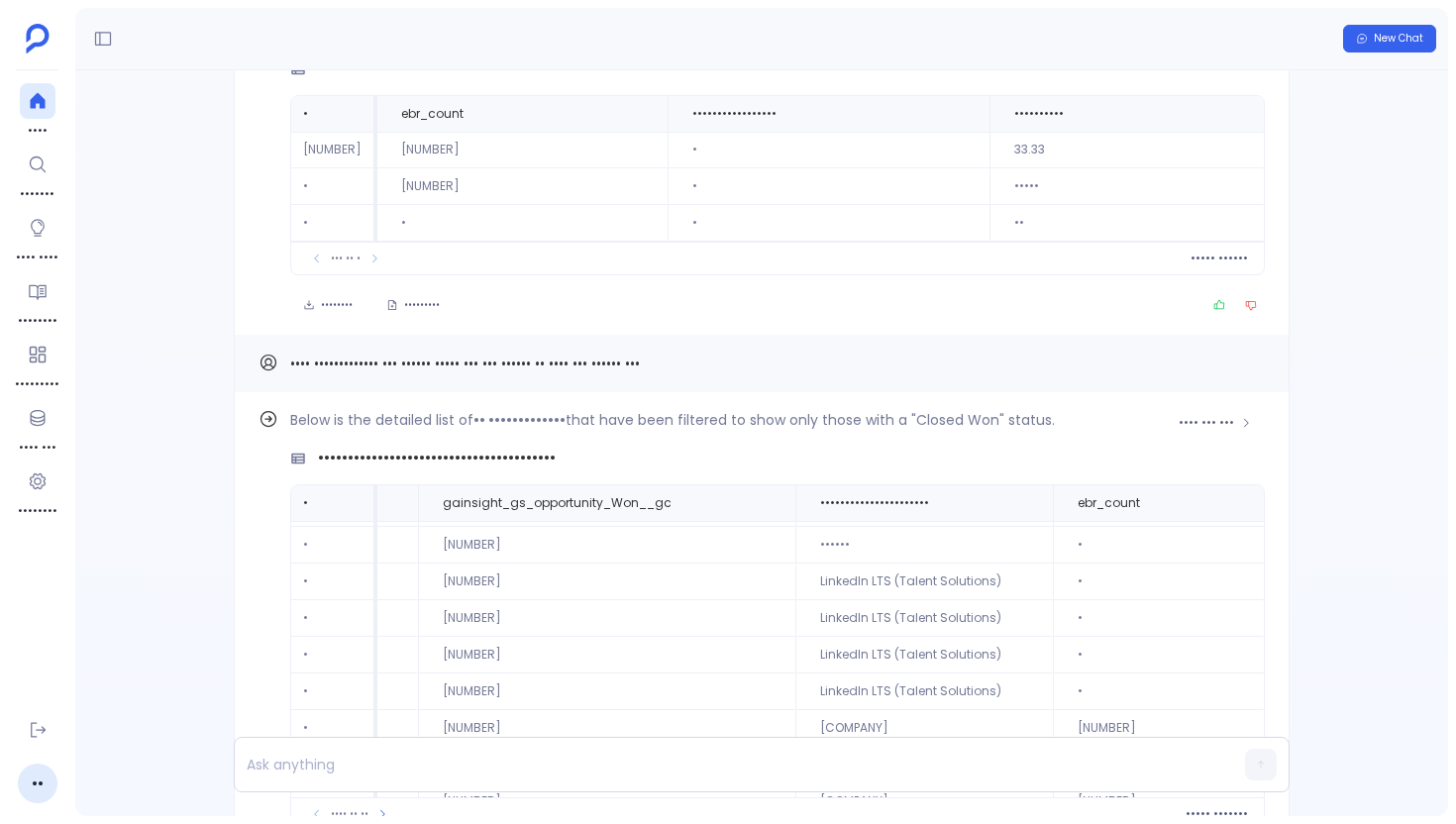 scroll, scrollTop: 95, scrollLeft: 694, axis: both 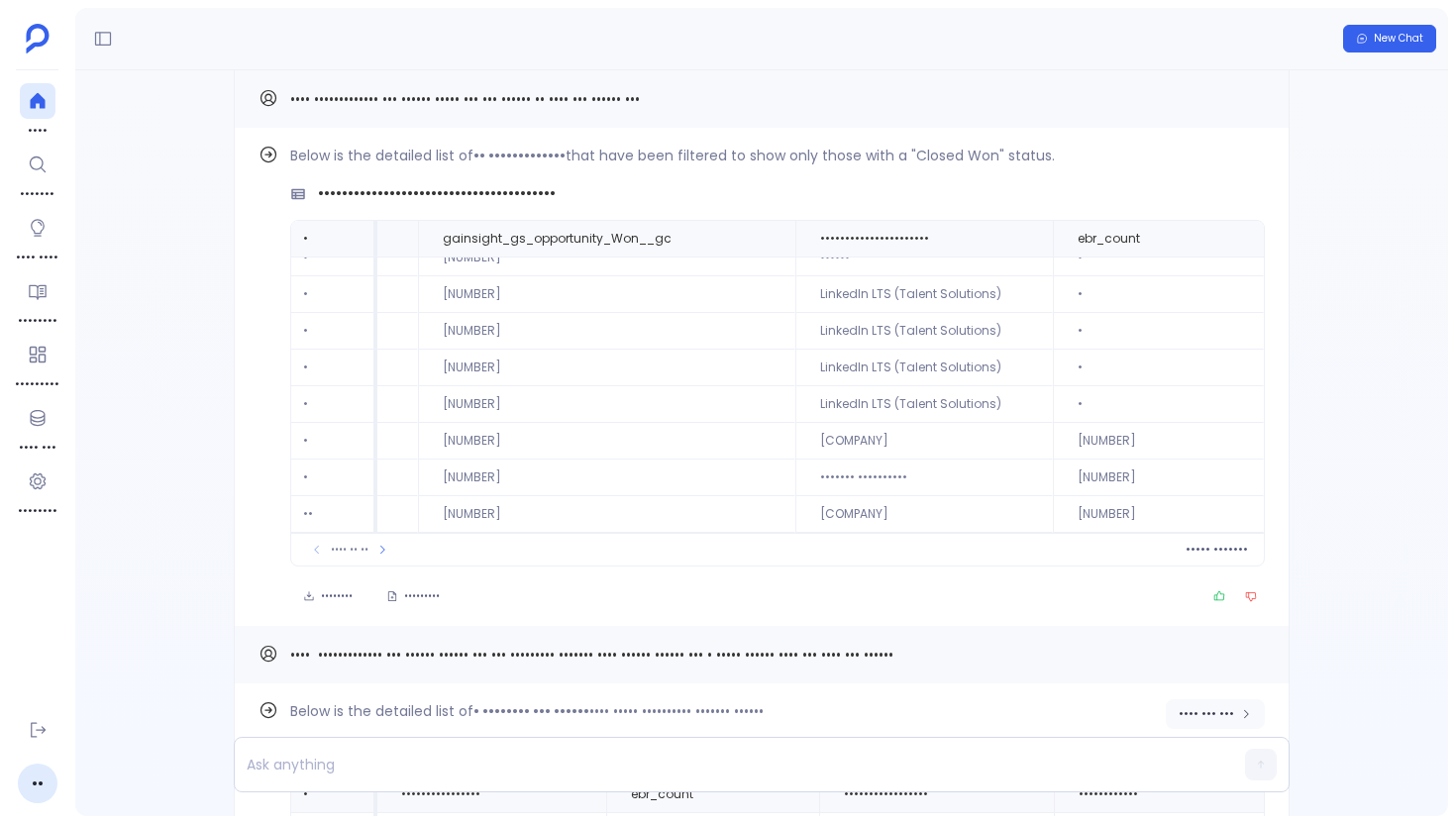click on "•••• ••• •••" at bounding box center (1206, 13215) 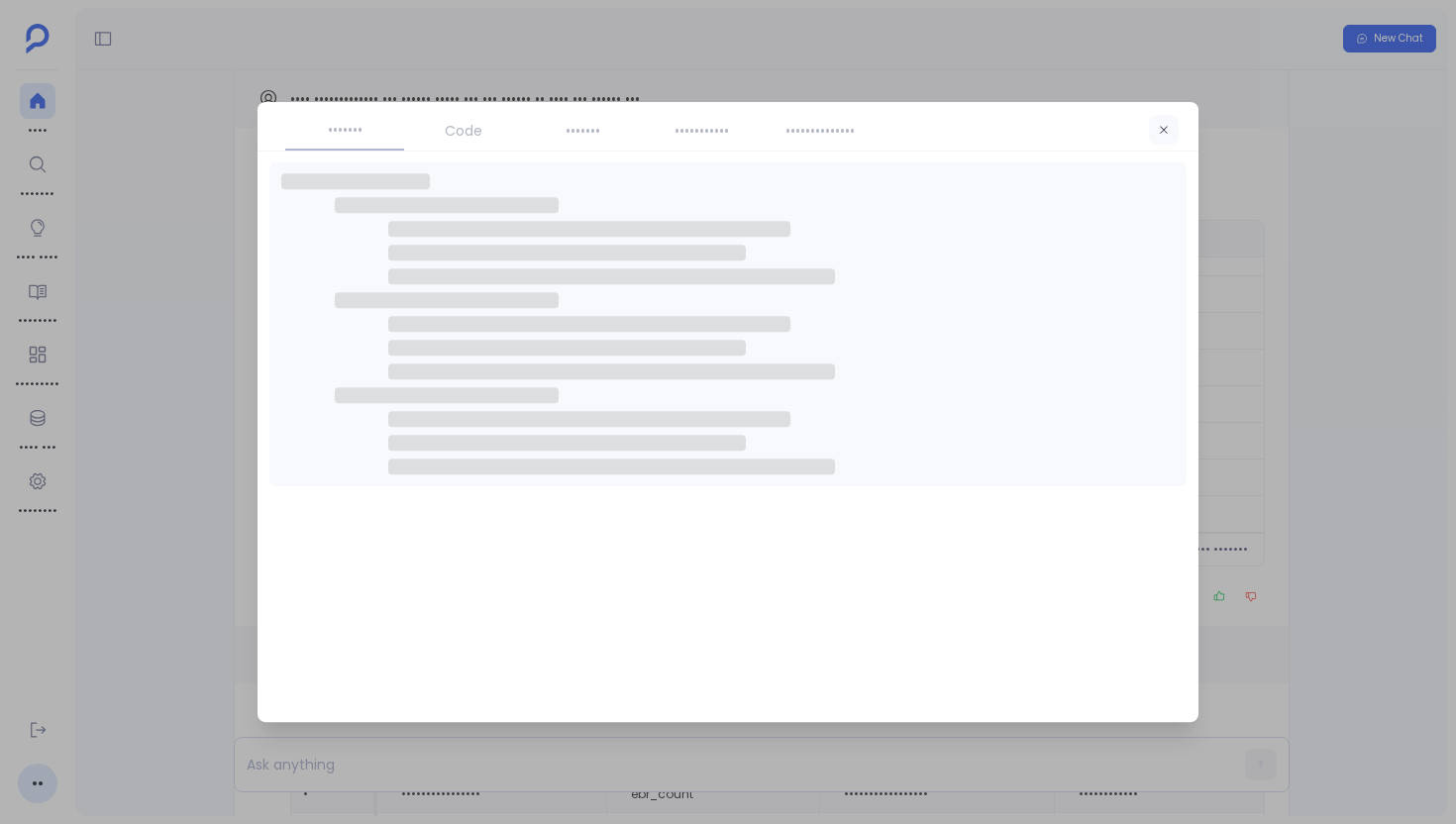 click at bounding box center (1164, 131) 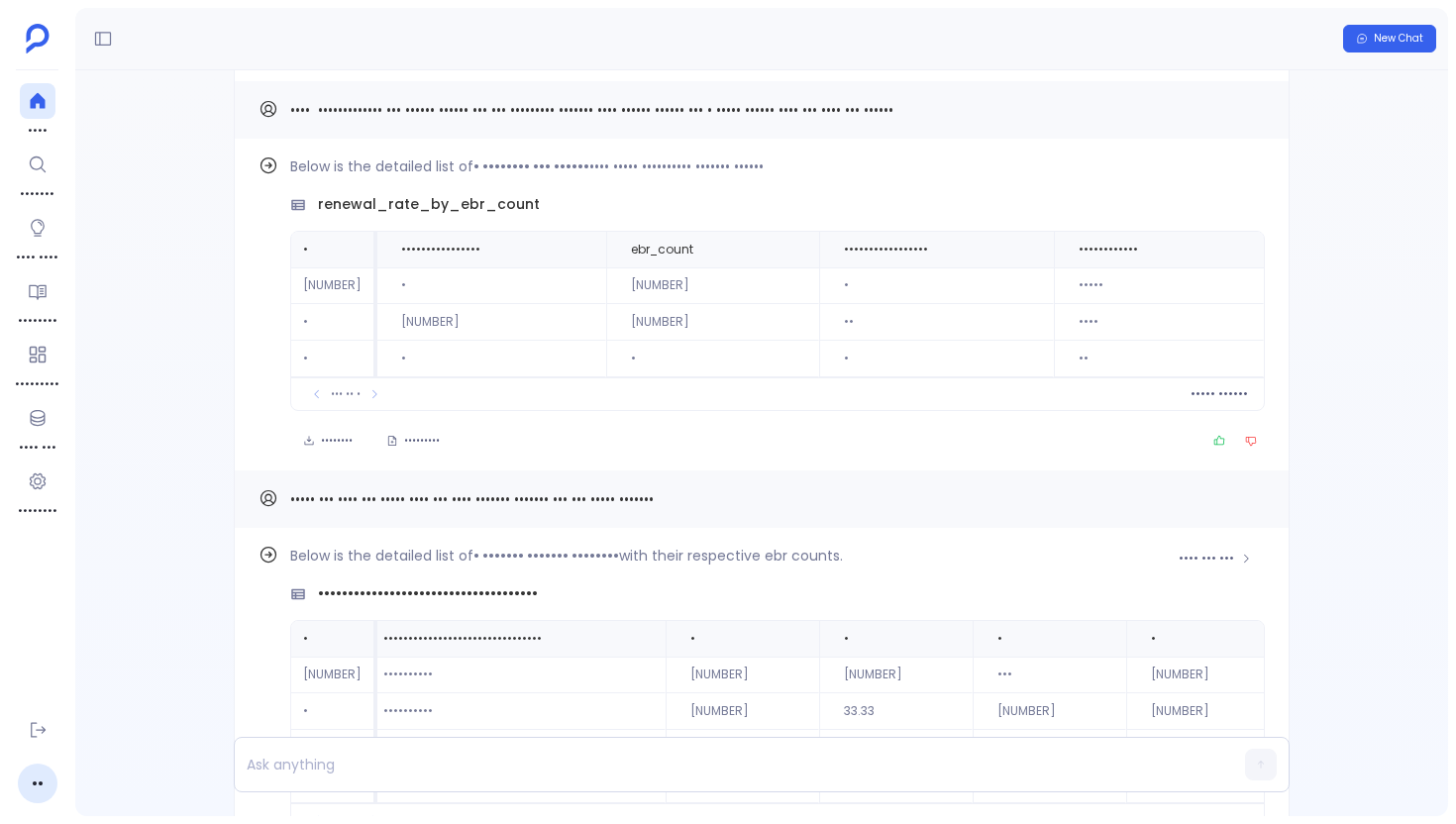 scroll, scrollTop: -12821, scrollLeft: 0, axis: vertical 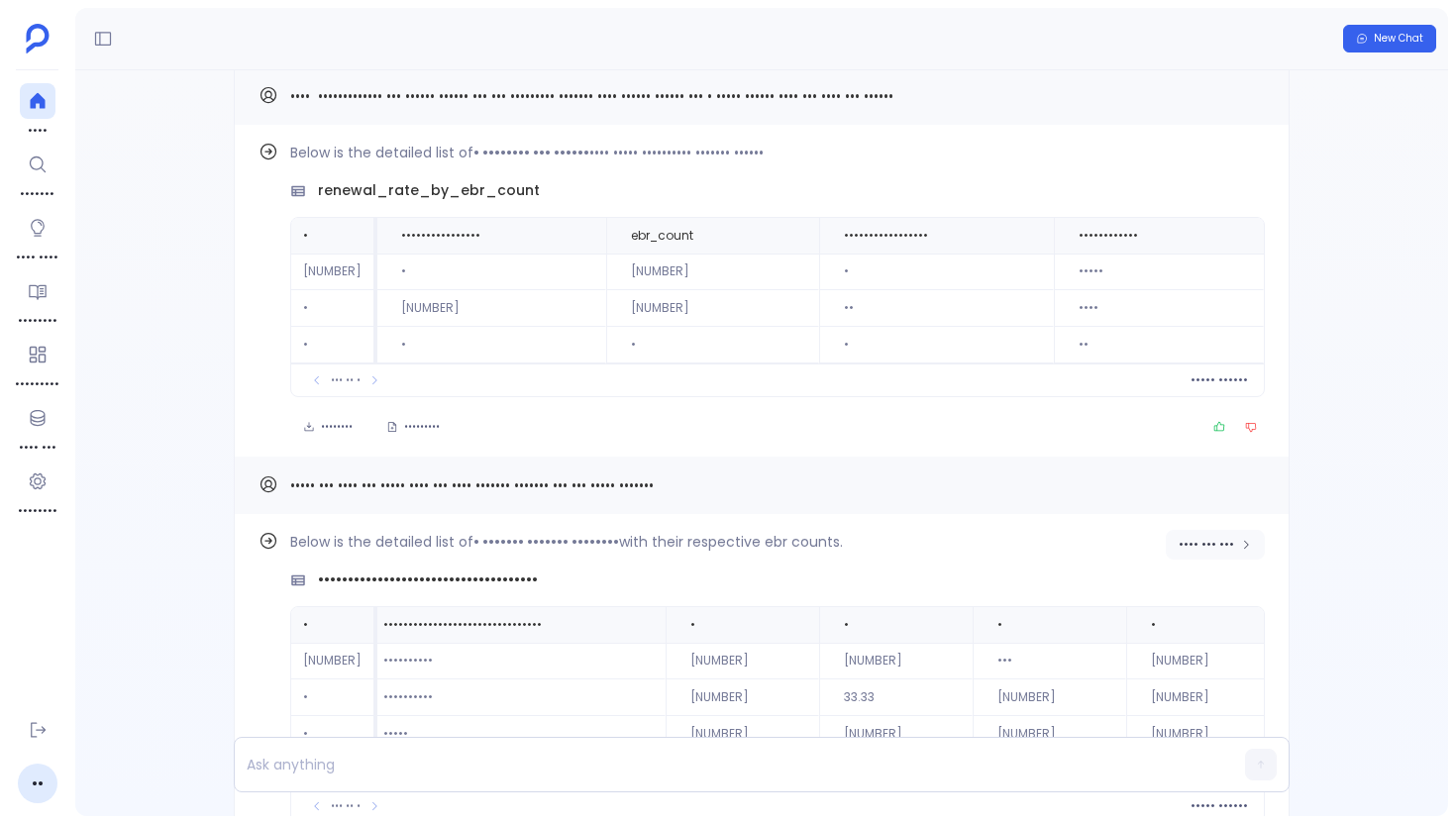 click on "•••• ••• •••" at bounding box center (1215, 12656) 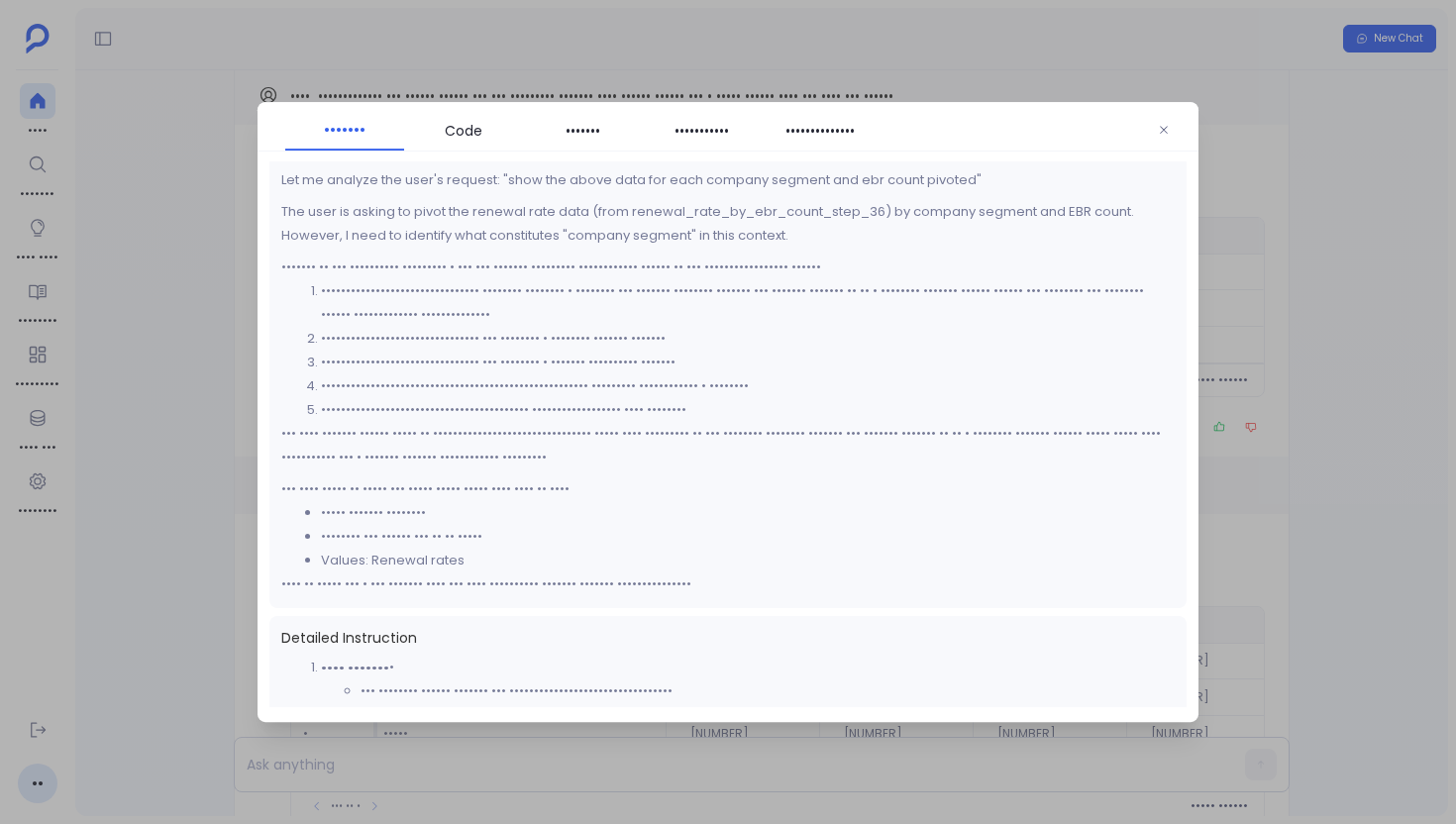 scroll, scrollTop: 0, scrollLeft: 0, axis: both 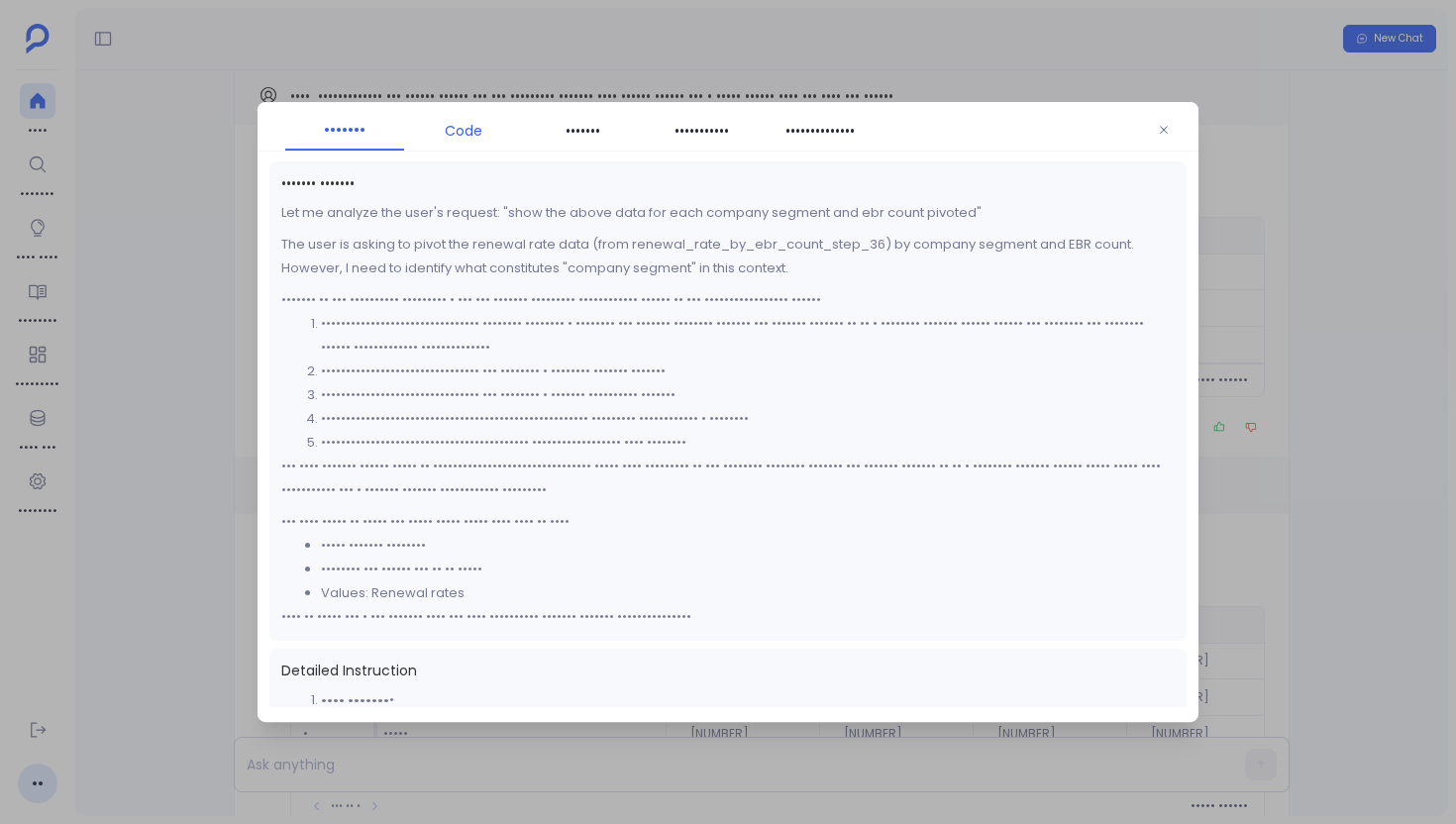 click on "Code" at bounding box center (464, 131) 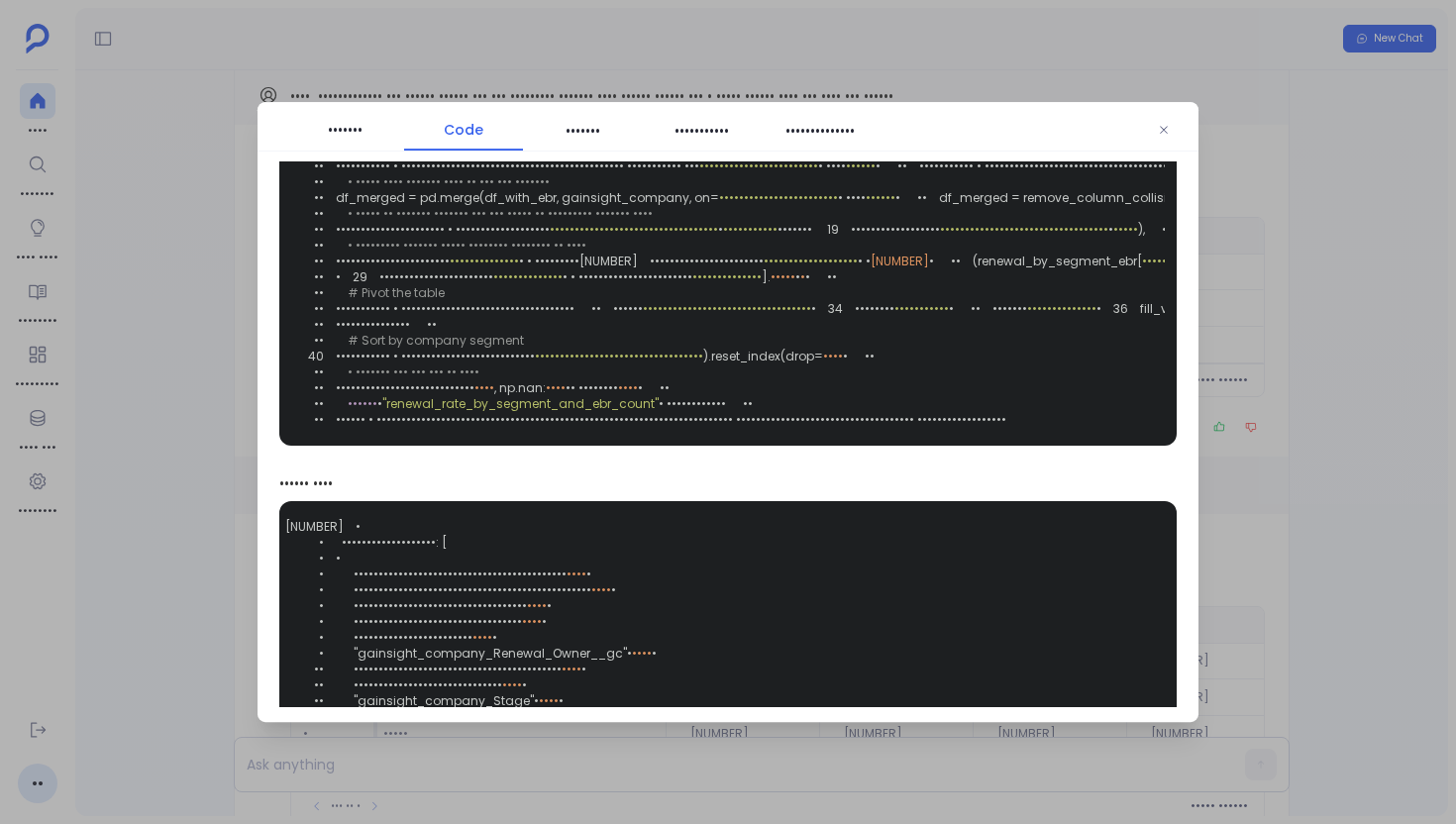 scroll, scrollTop: 166, scrollLeft: 0, axis: vertical 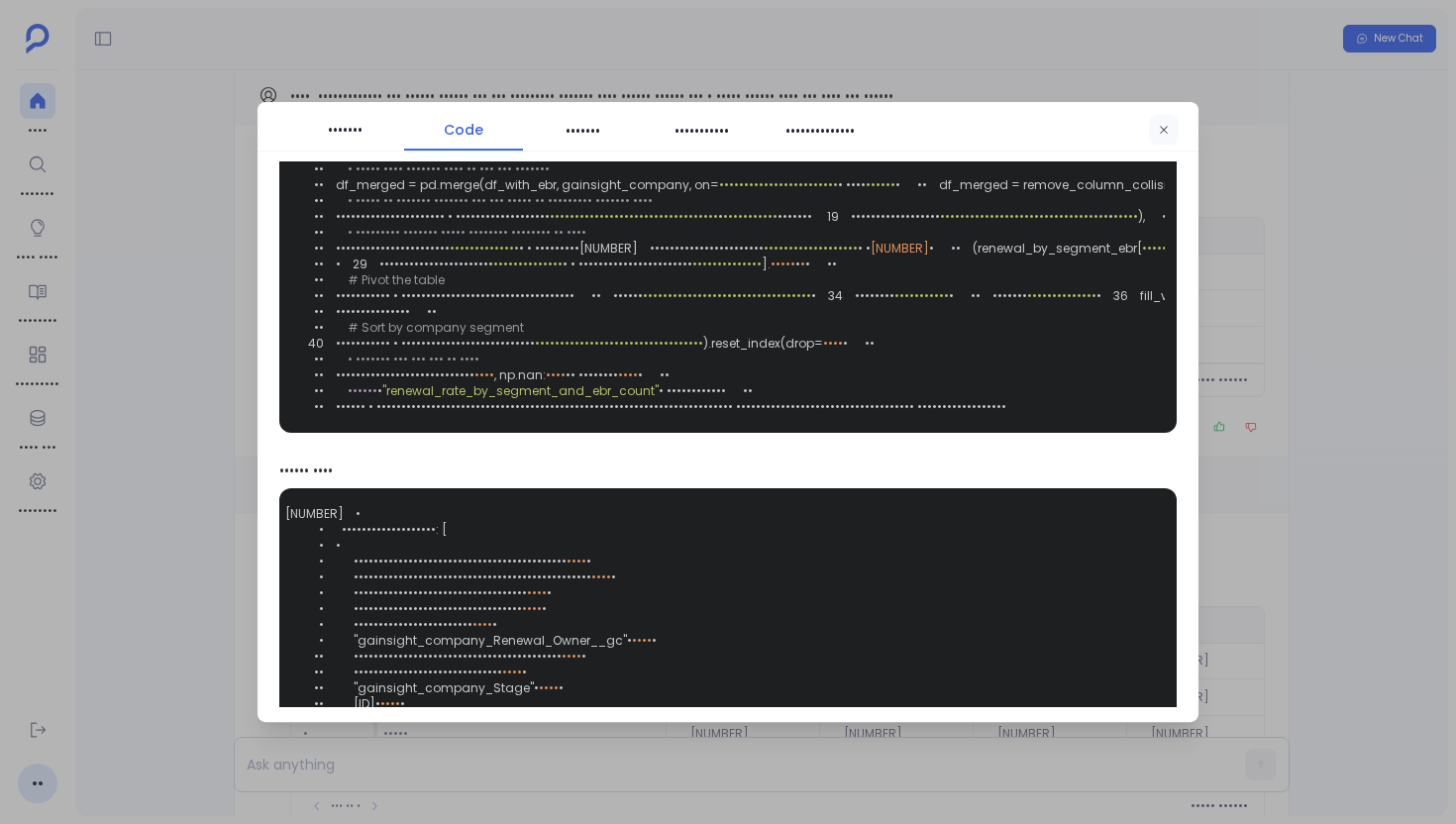 click at bounding box center [1164, 131] 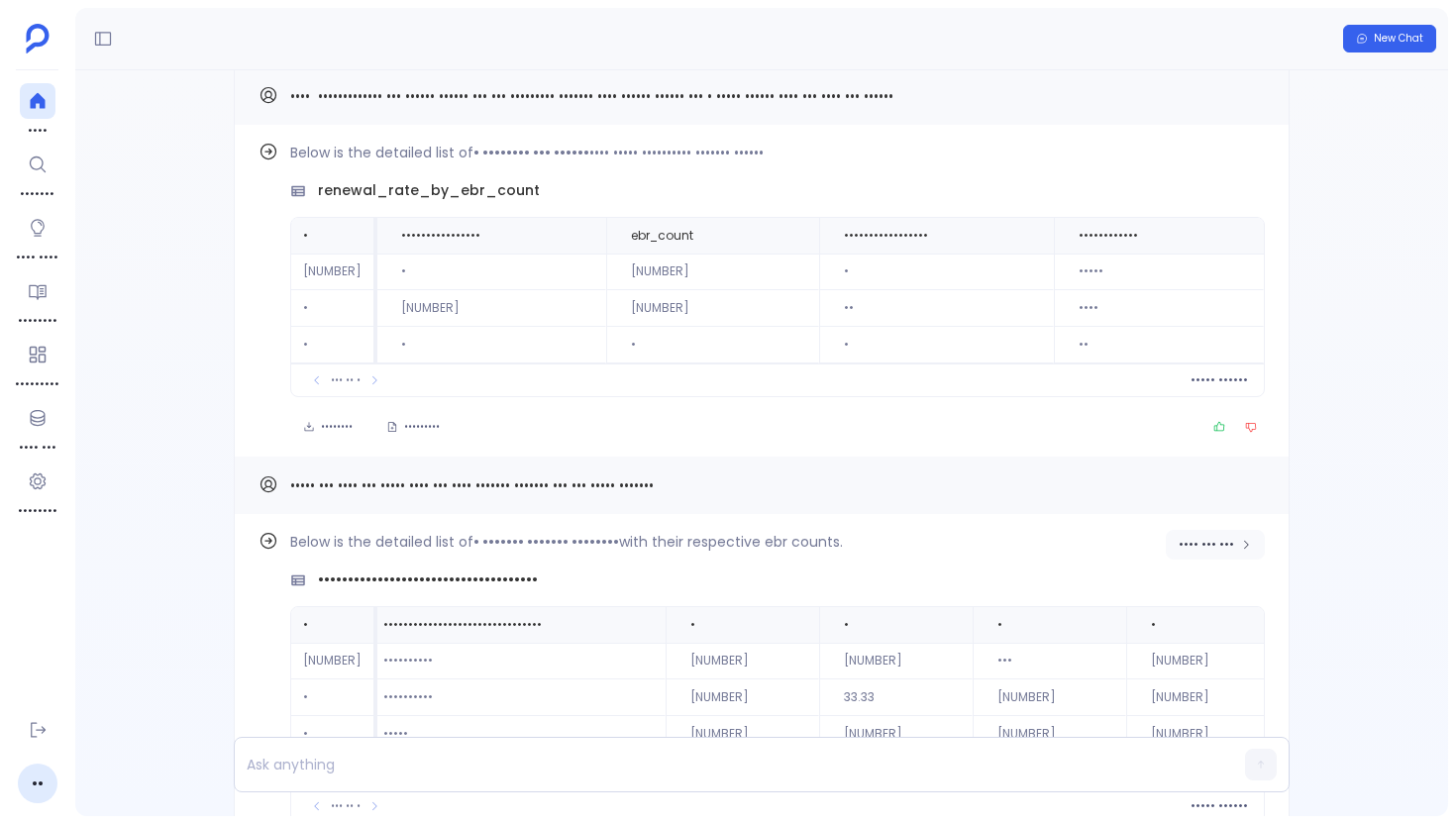 click on "•••• ••• •••" at bounding box center [1206, 12656] 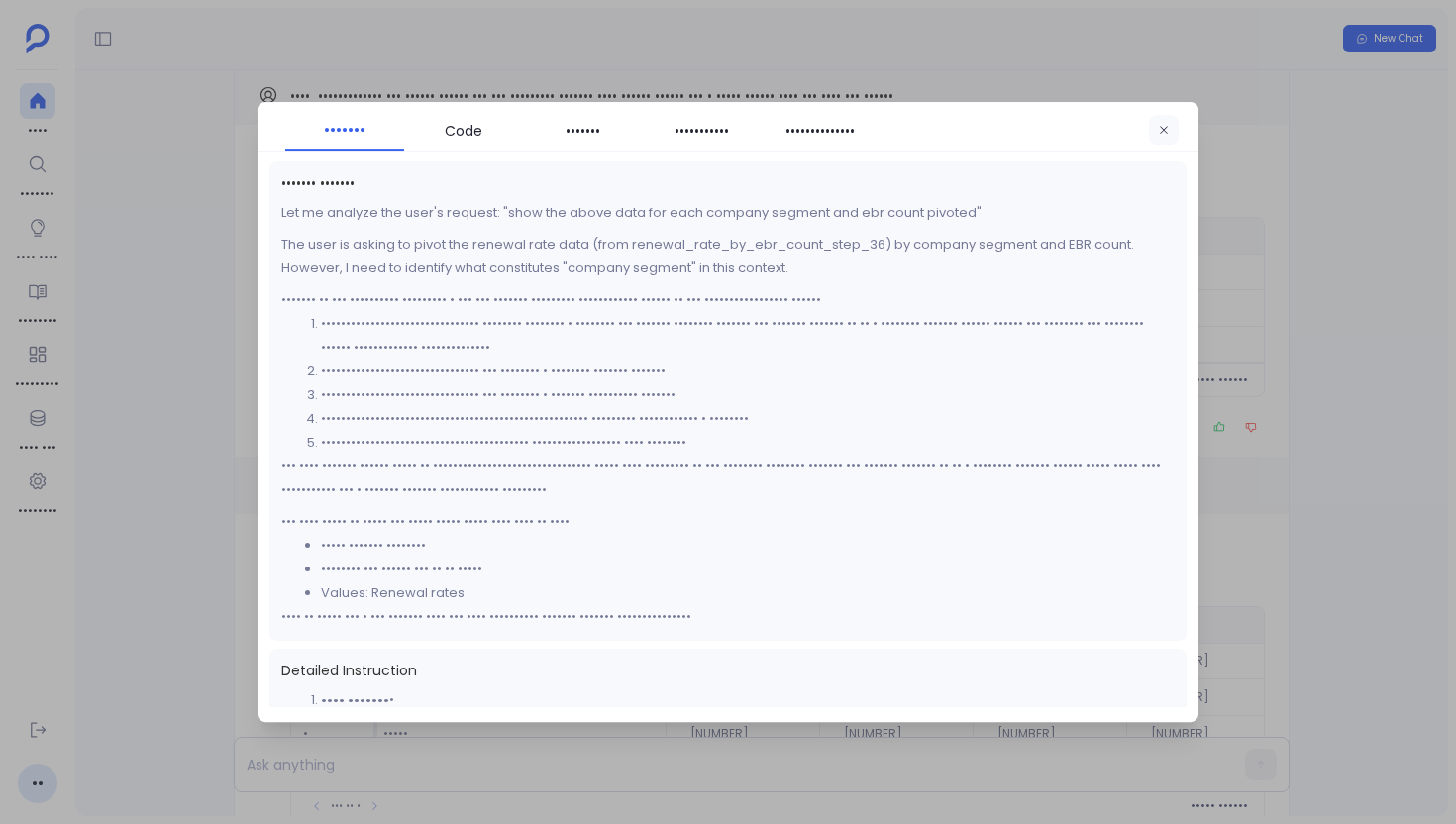 click at bounding box center [1164, 131] 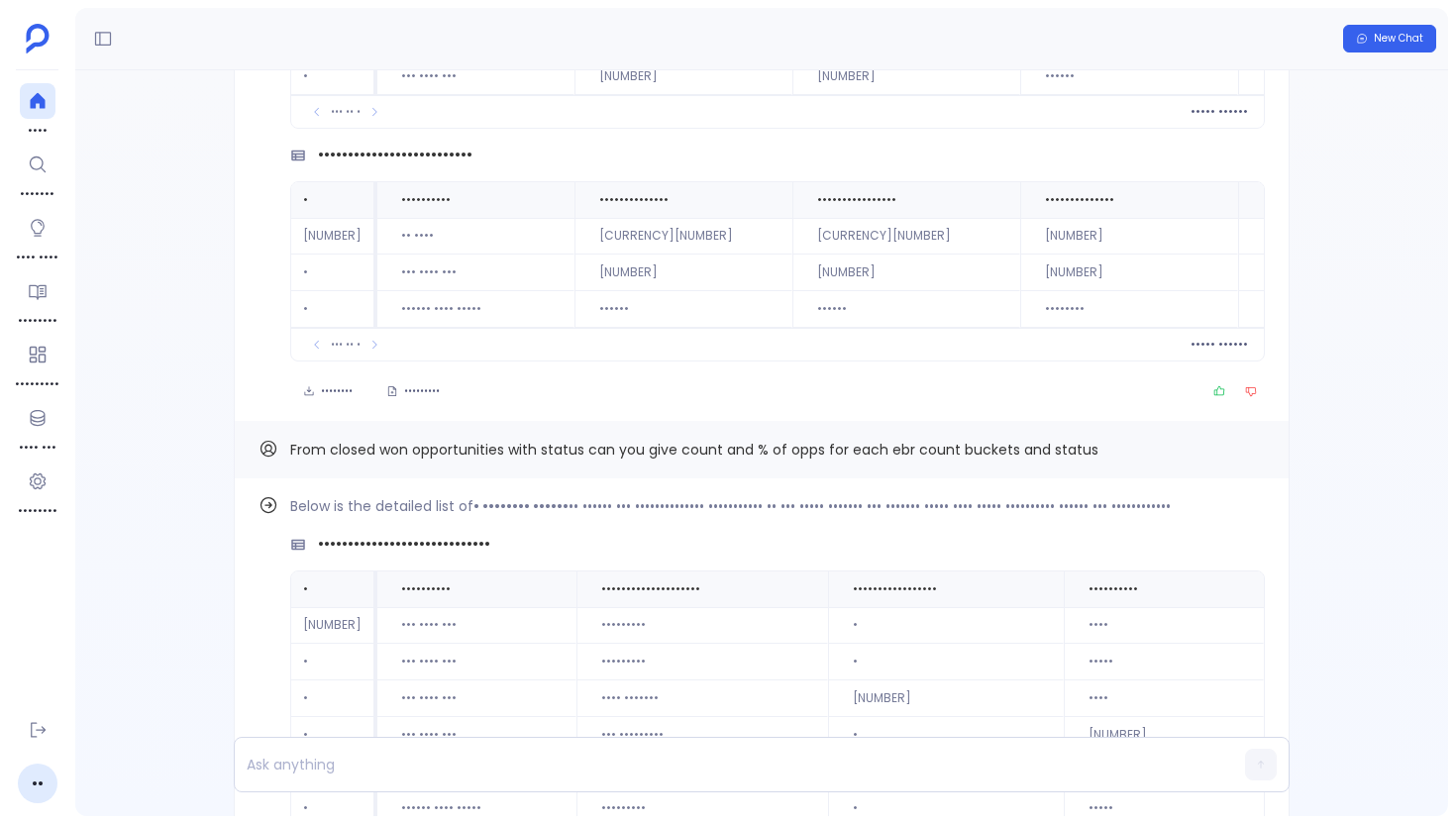 scroll, scrollTop: -2609, scrollLeft: 0, axis: vertical 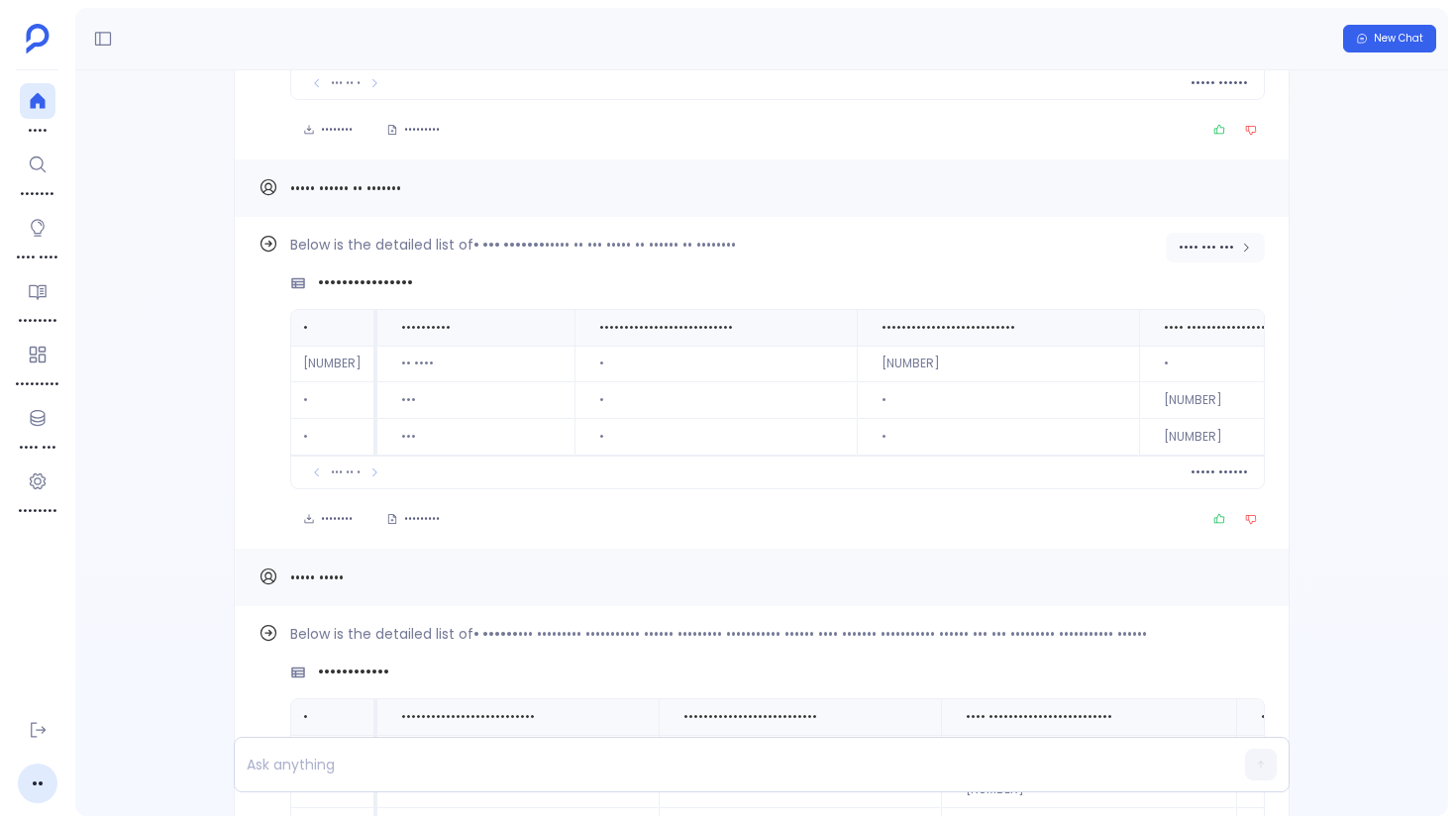 click on "•••• ••• •••" at bounding box center [1206, 1841] 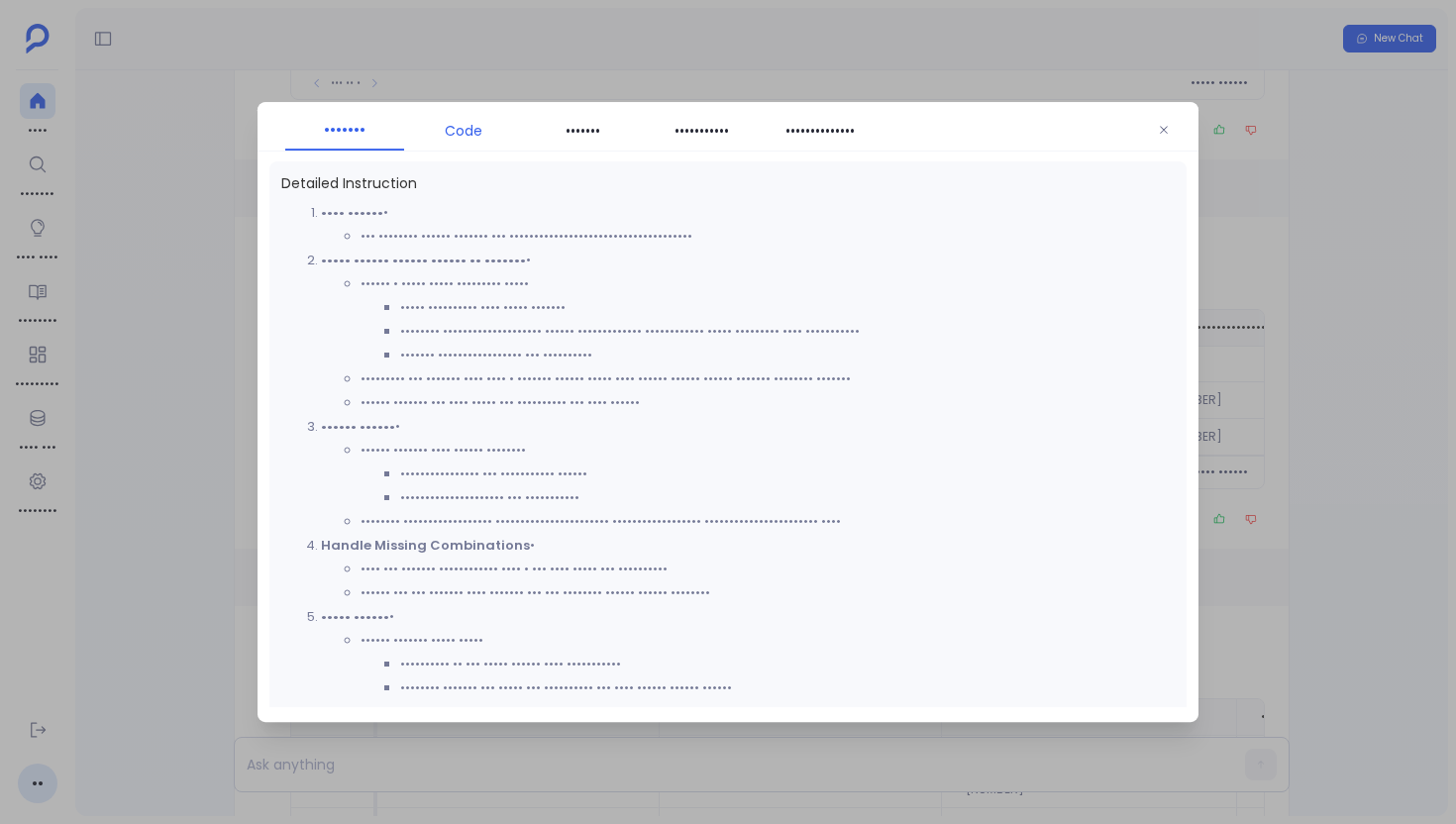 click on "Code" at bounding box center [464, 131] 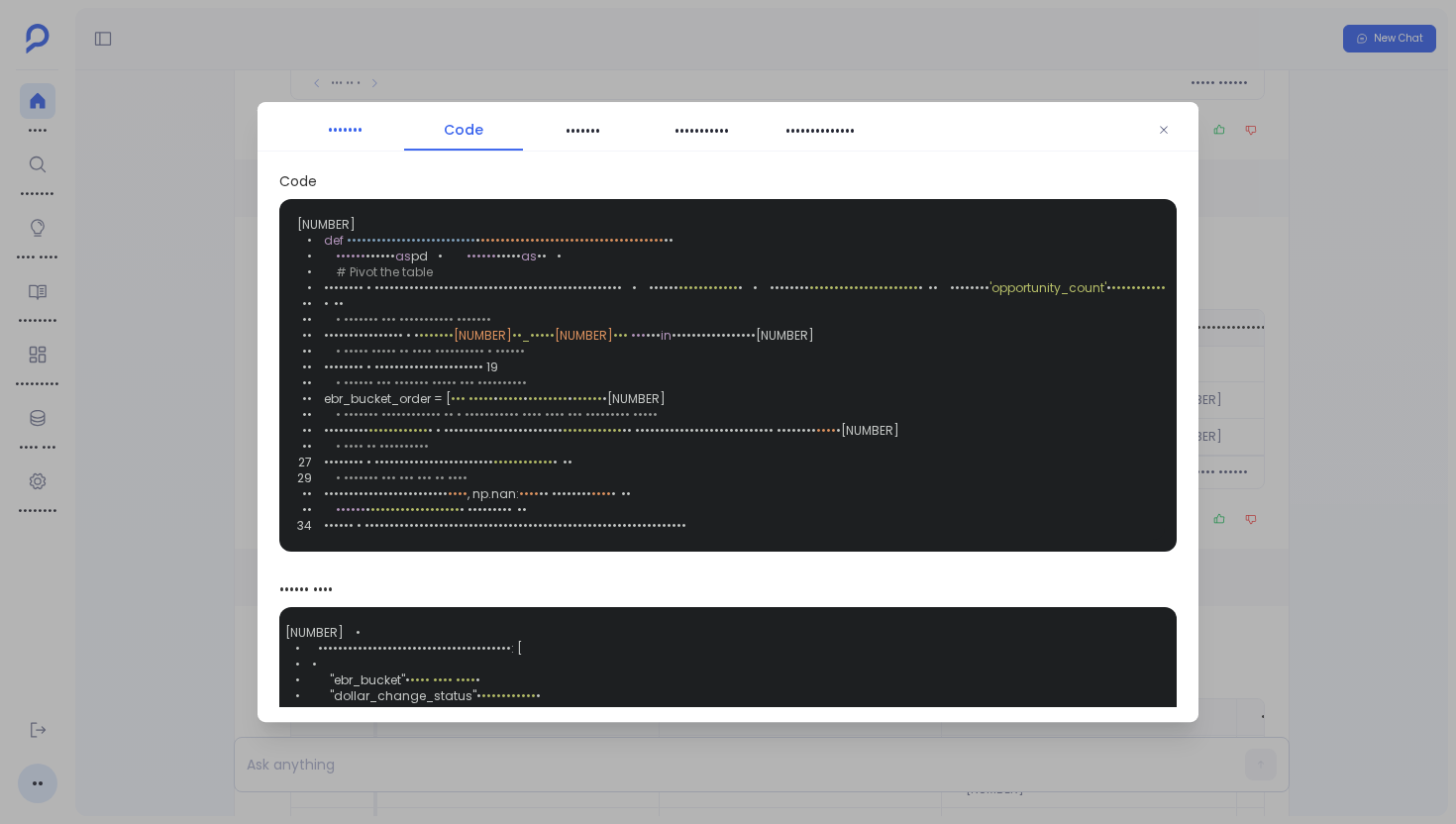 click on "•••••••" at bounding box center [345, 130] 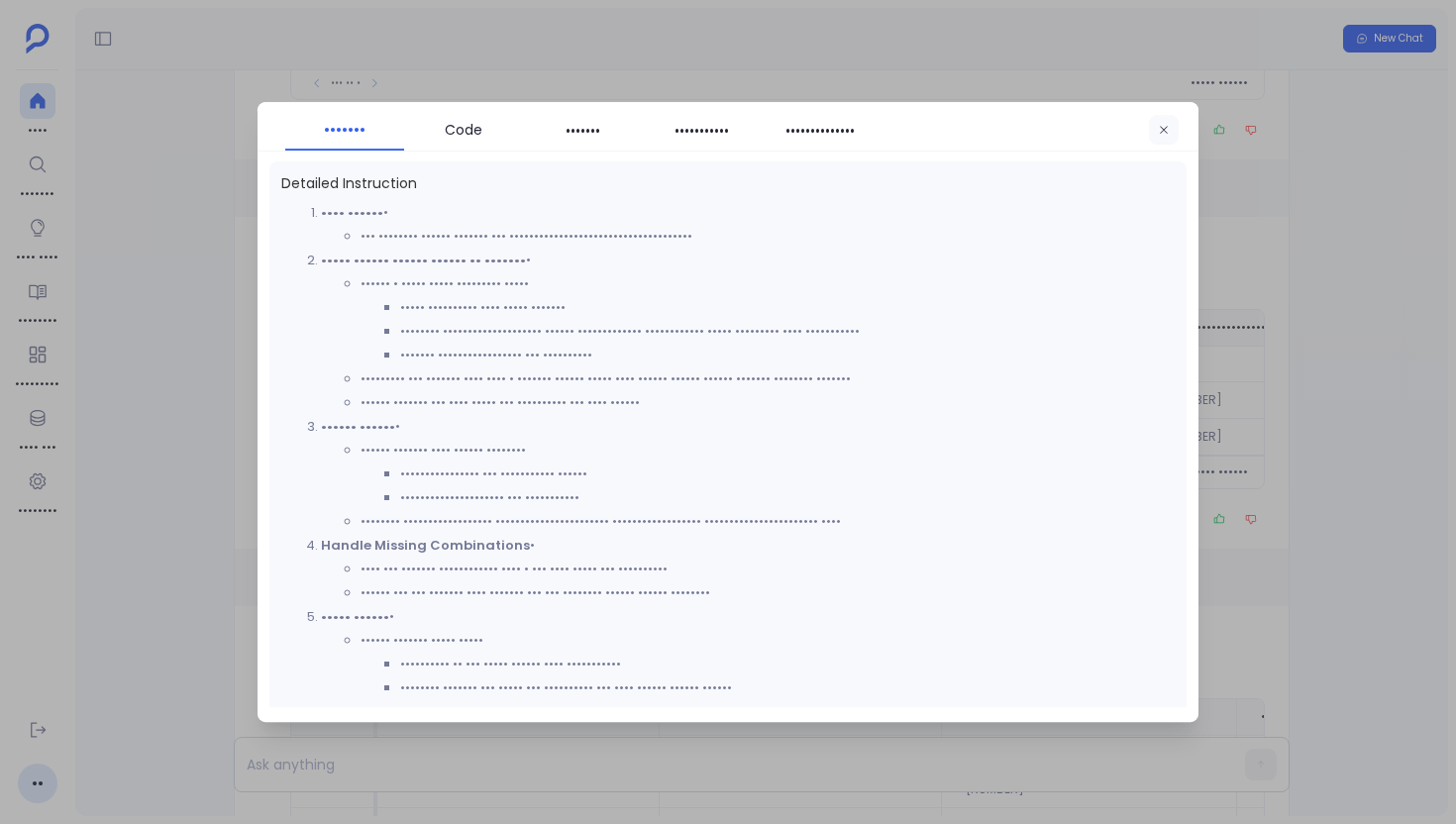 click at bounding box center (1164, 131) 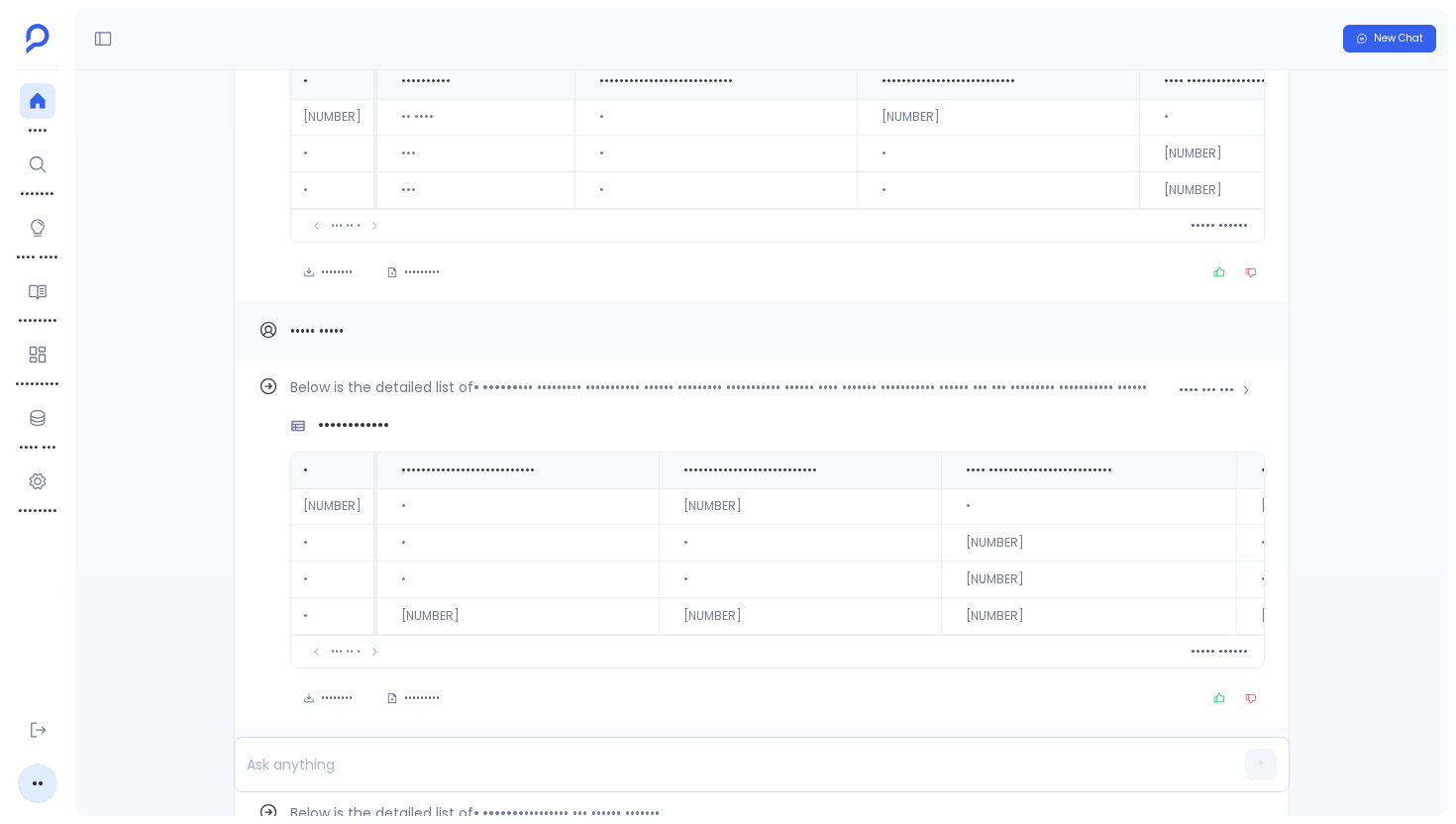 scroll, scrollTop: -1752, scrollLeft: 0, axis: vertical 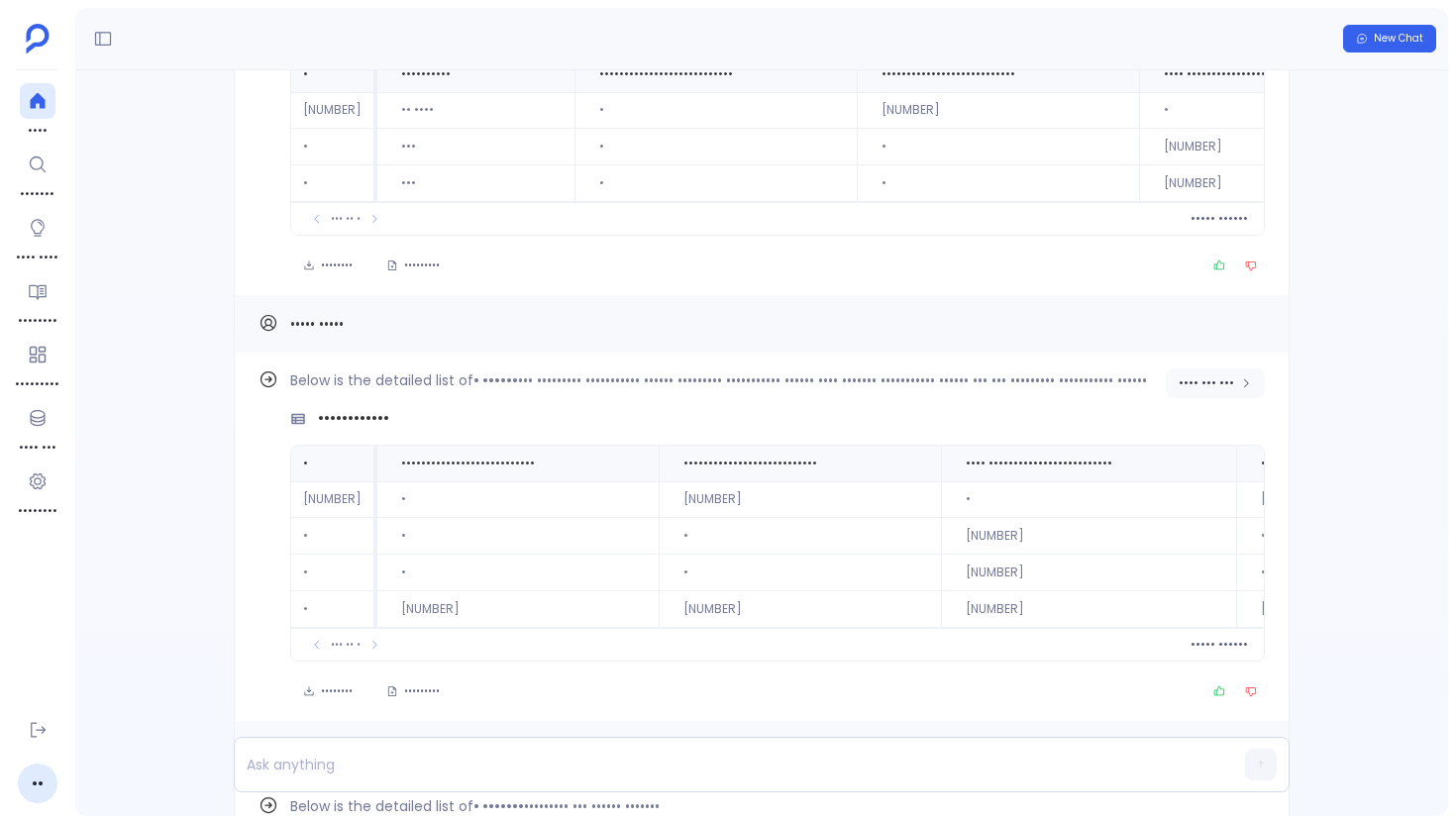 click on "•••• ••• •••" at bounding box center [1215, 1588] 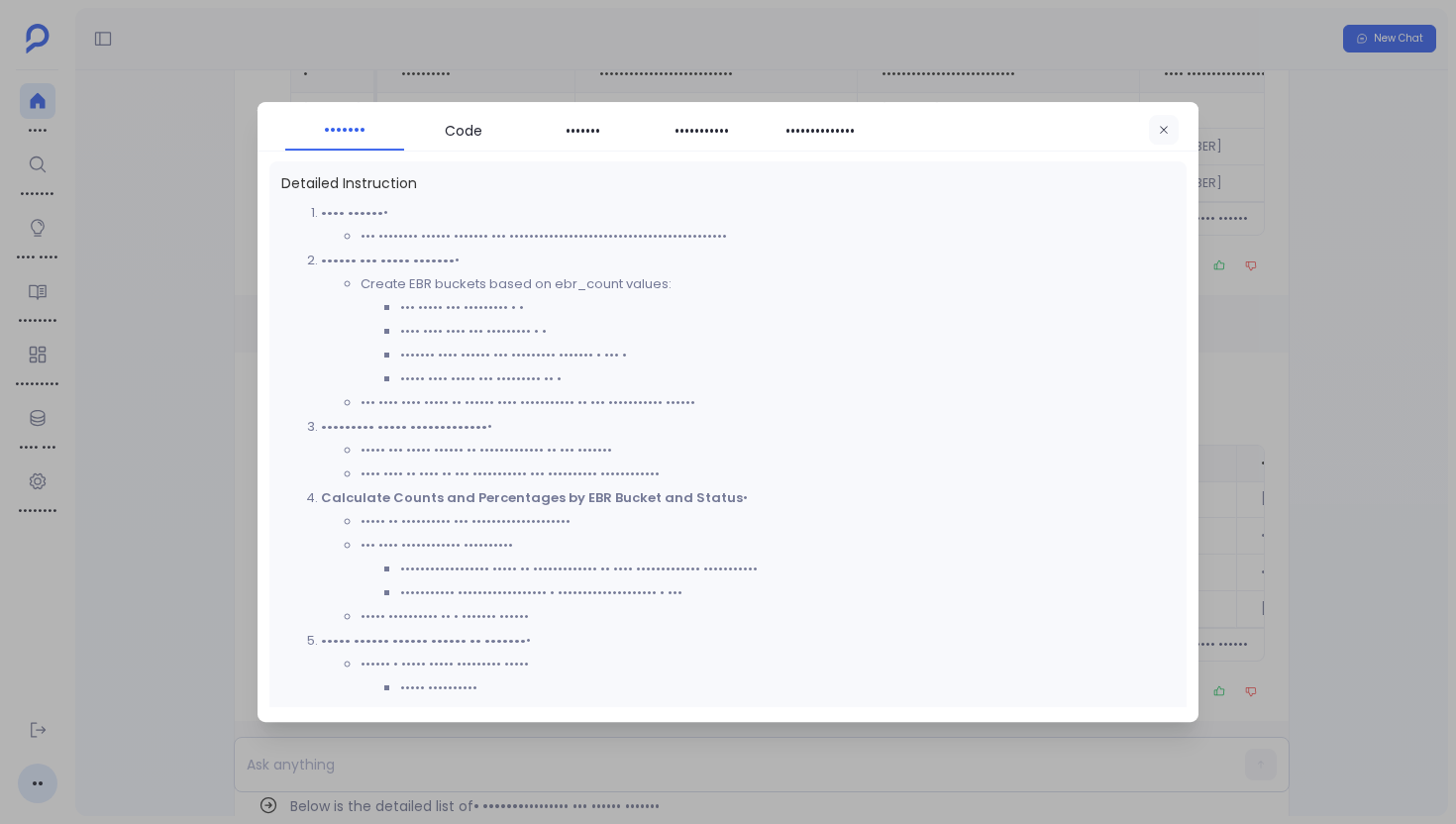 click at bounding box center [1164, 131] 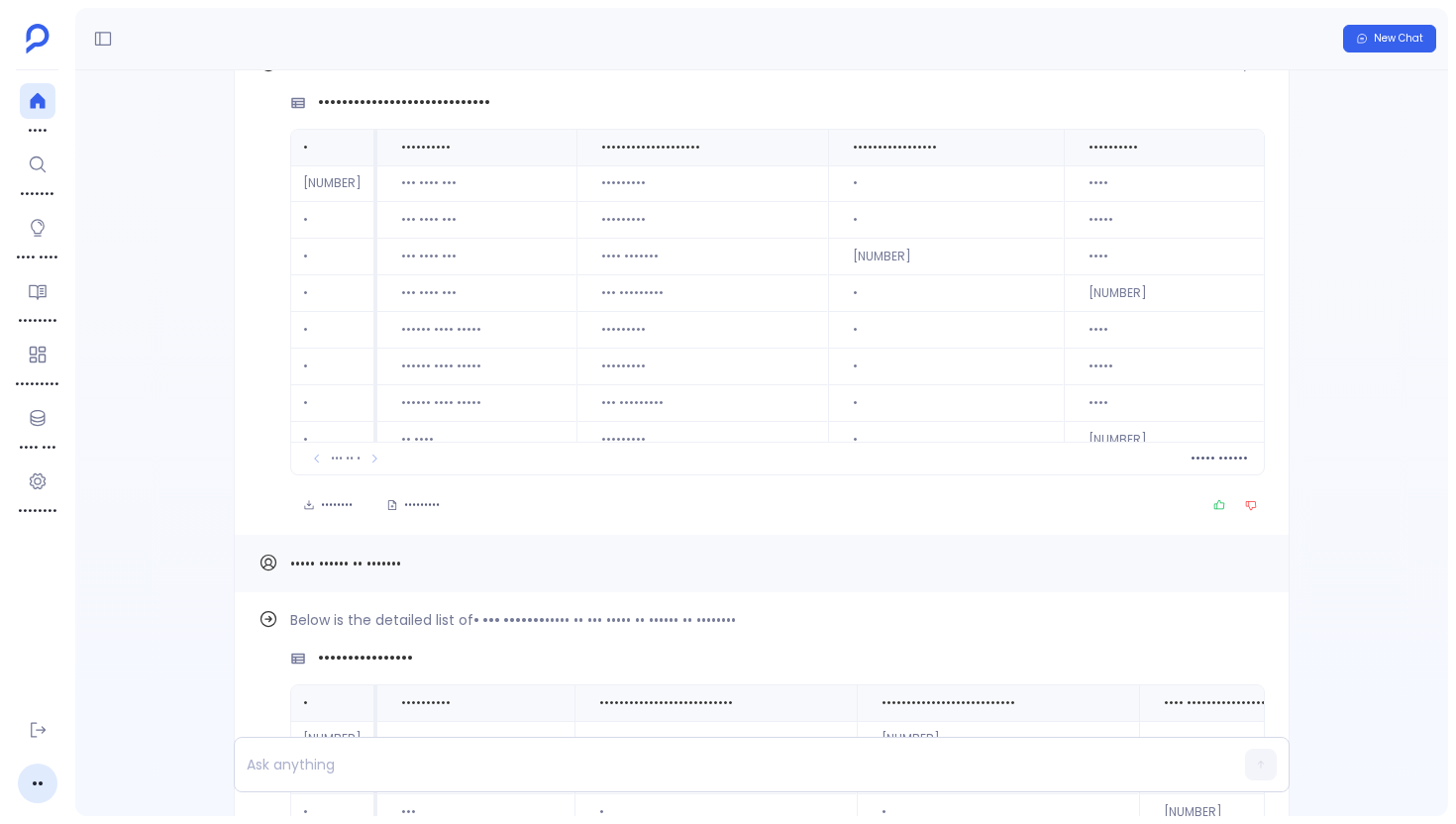 scroll, scrollTop: -2459, scrollLeft: 0, axis: vertical 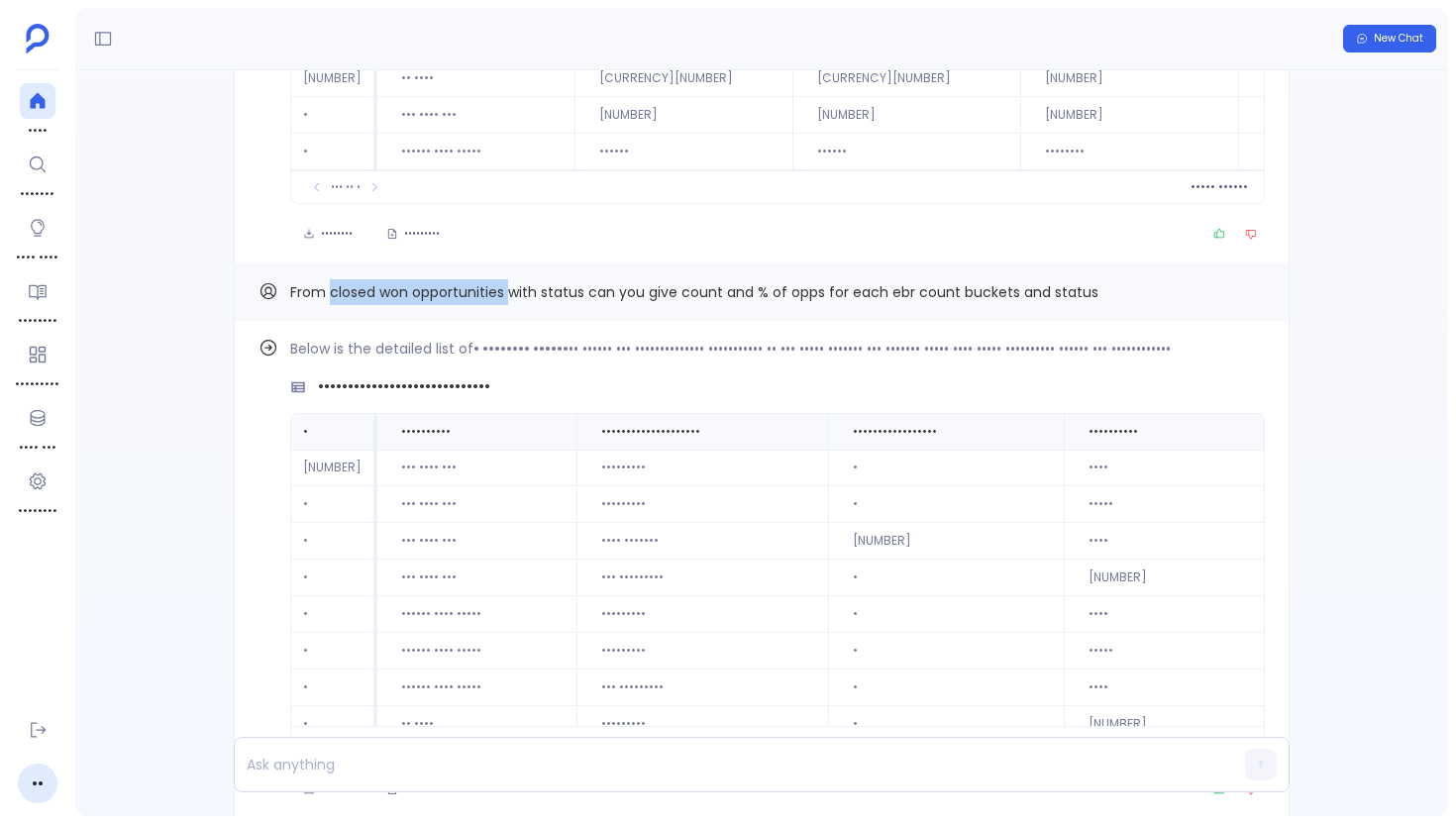drag, startPoint x: 331, startPoint y: 213, endPoint x: 510, endPoint y: 212, distance: 179.00279 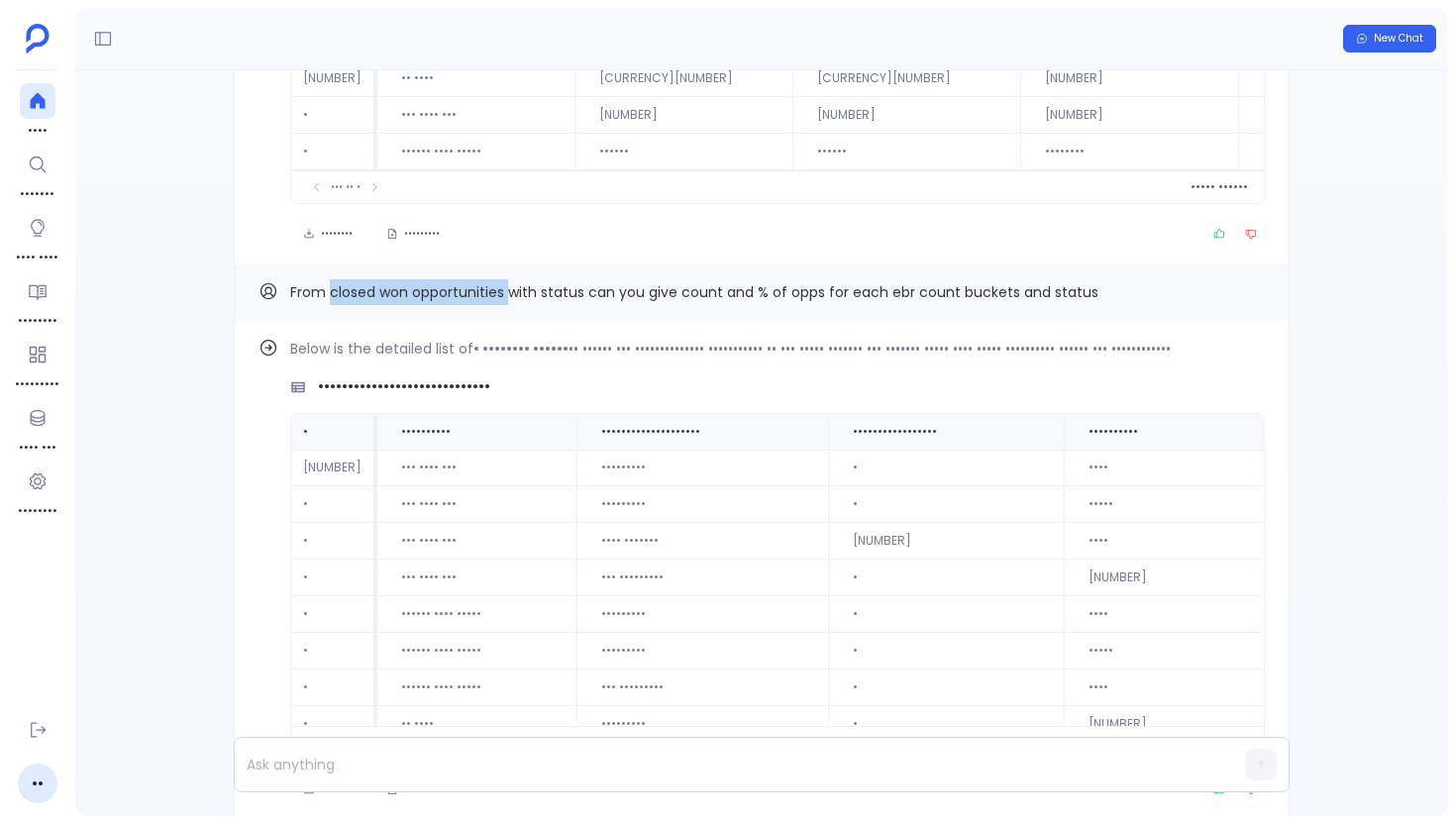 click on "From closed won opportunities with status can you give count and % of opps for each ebr count buckets and status" at bounding box center (424, 2441) 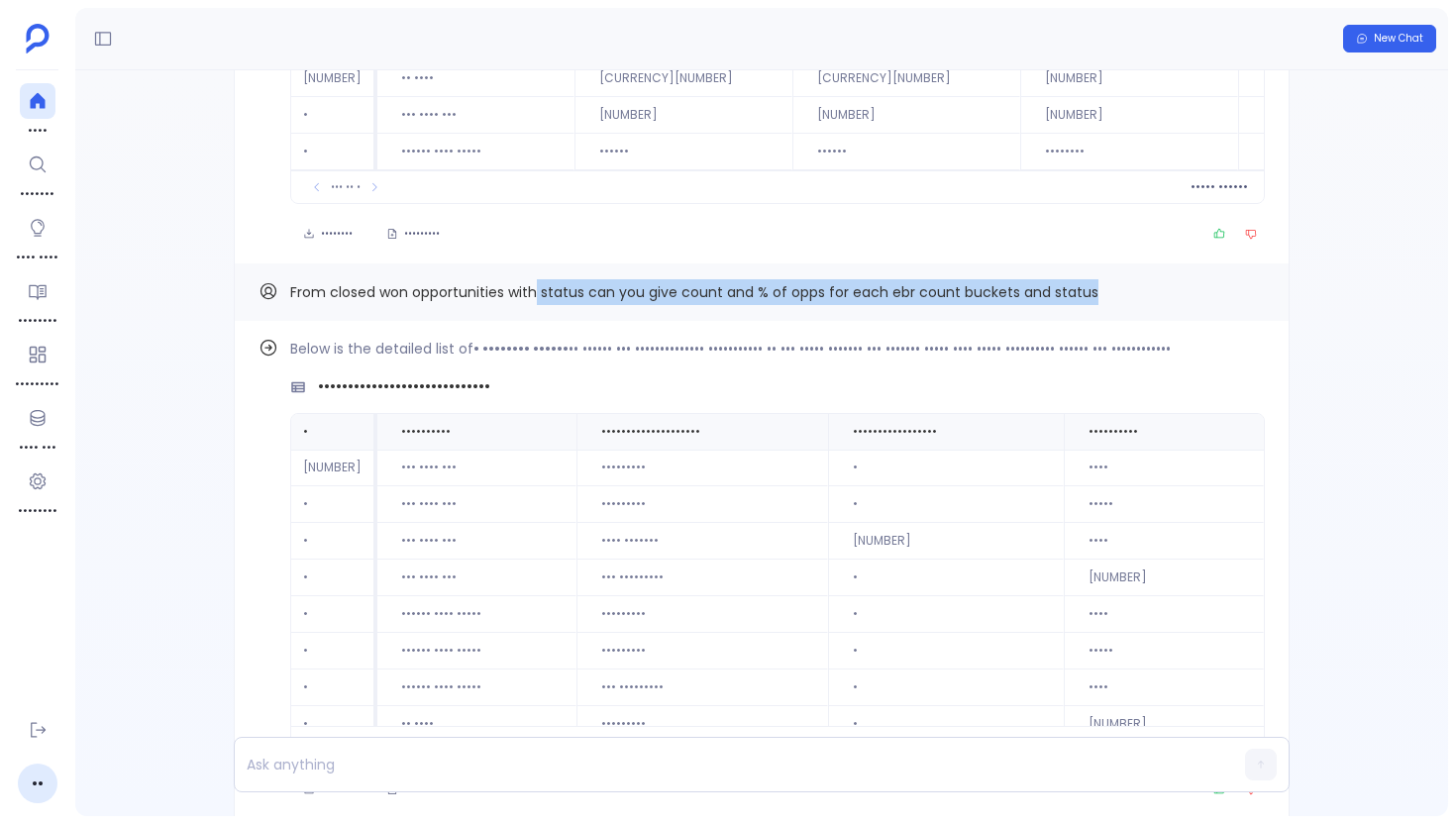 drag, startPoint x: 533, startPoint y: 203, endPoint x: 1088, endPoint y: 213, distance: 555.0901 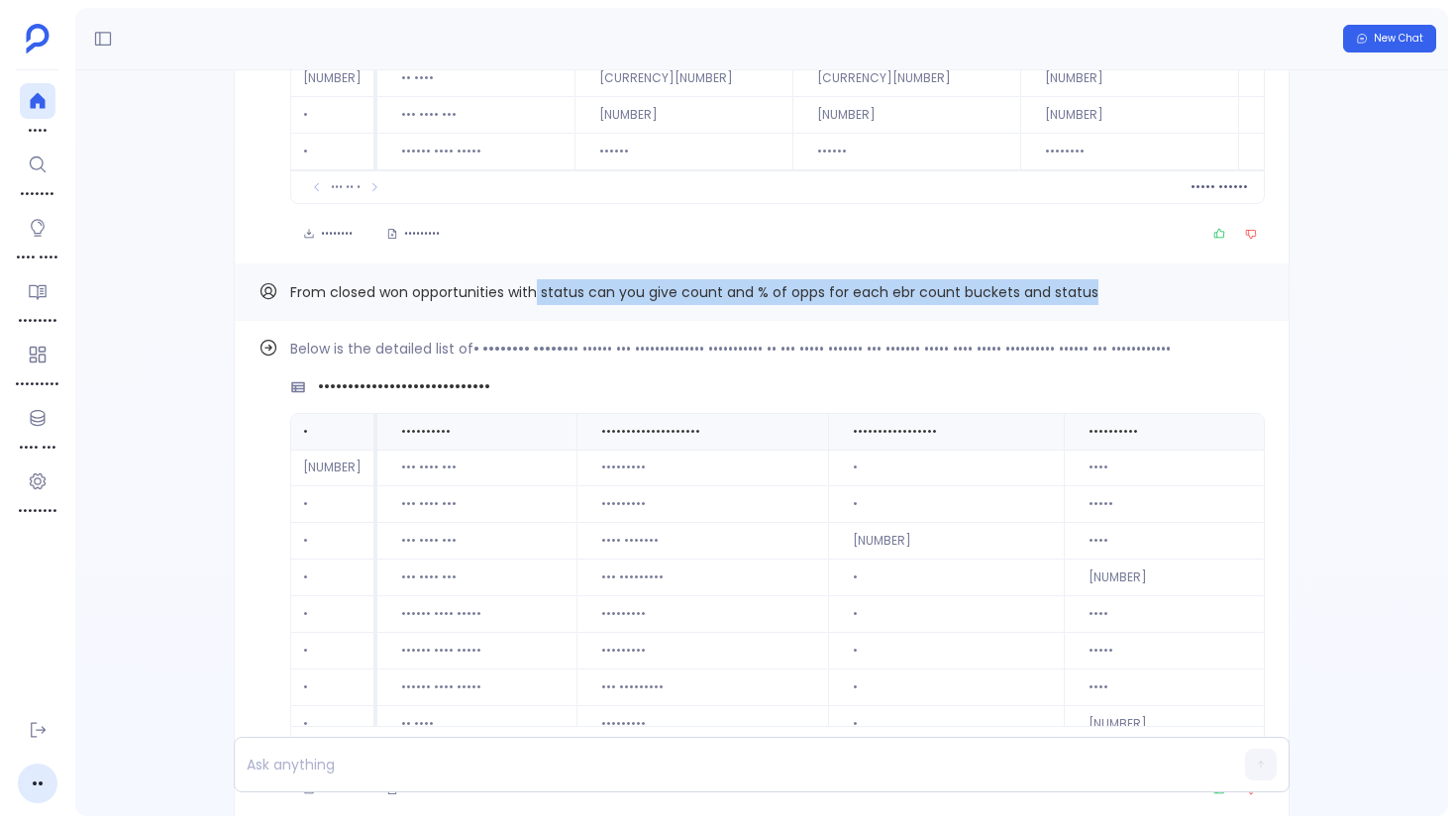 click on "From closed won opportunities with status can you give count and % of opps for each ebr count buckets and status" at bounding box center [424, 2441] 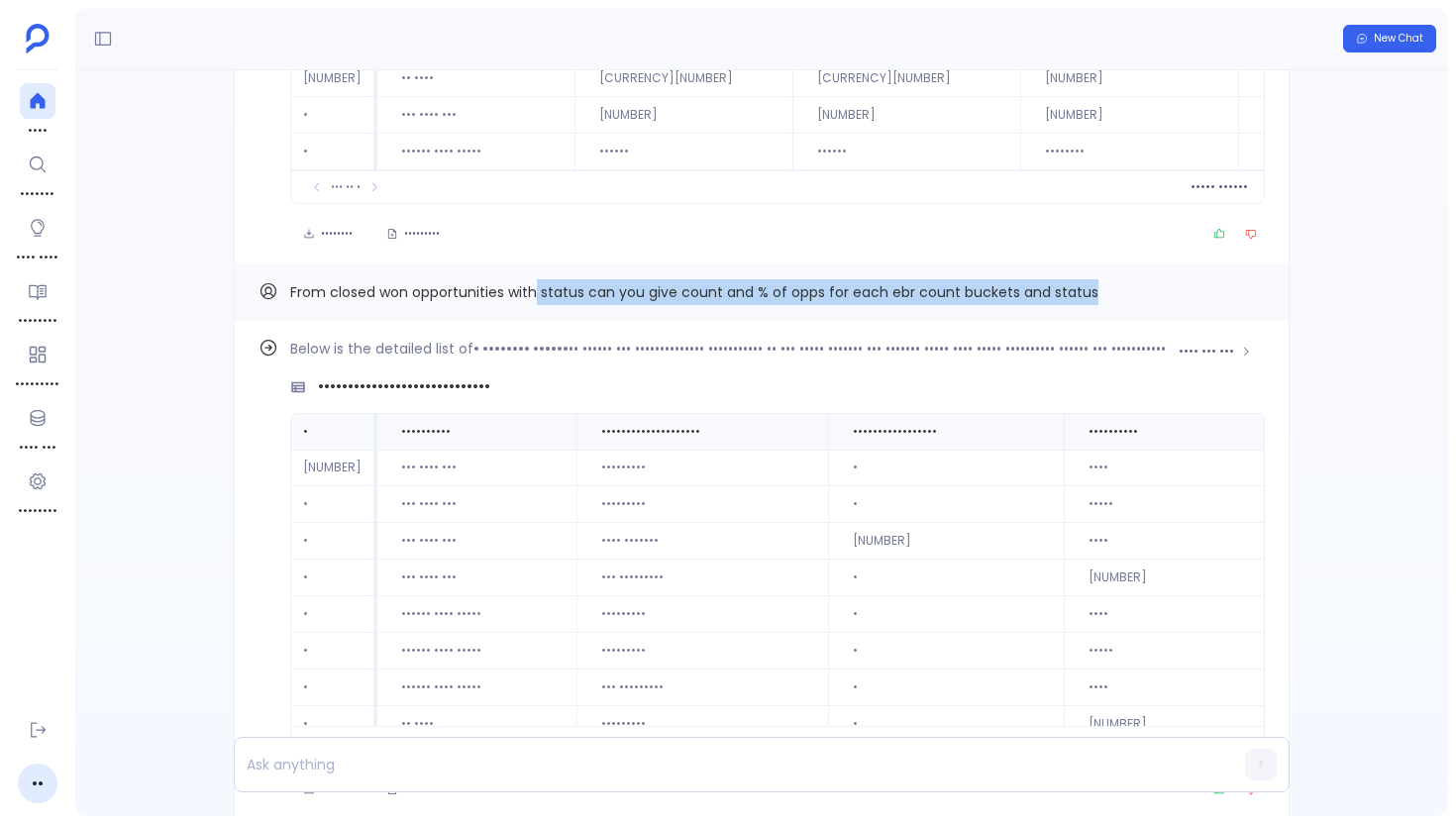 click on "••••• •• ••• •••••••• •••• ••  • •••••••• ••••••  •• •••••• ••• •••••••••••••• ••••••••••• •• ••• ••••• ••••••• ••• ••••••• ••••• •••• ••••• •••••••••• •••••• ••• •••••••••••• ••••••••••••••••••••••••••••• • •••••••••• •••••••••••••••••••• ••••••••••••••••• •••••••••• • ••• •••• ••• ••••••••• • •••• • ••• •••• ••• ••••••••• • ••••• • ••• •••• ••• •••• ••••••• • •••• • ••• •••• ••• ••• ••••••••• • •• • •••••• •••• ••••• ••••••••• • •••• • •••••• •••• ••••• ••••••••• • ••••• • •••••• •••• ••••• ••• ••••••••• • •••• • •• •••• ••••••••• • ••••• • •• •••• •••• ••••••• • •••••
•• •••• •• • ••••••••• ••••• ••••• ••• ••••• ••••
••••• ••••••••• ••• ••• ••••• •••• •• •••• ••• •••••
••••• ••••• ••••• •• •••• ••• •••• •• ••• ••• ••••••••• •• ••••• •••••• •• •••••••
••• •• • ••••• •••••  •" at bounding box center (778, 548) 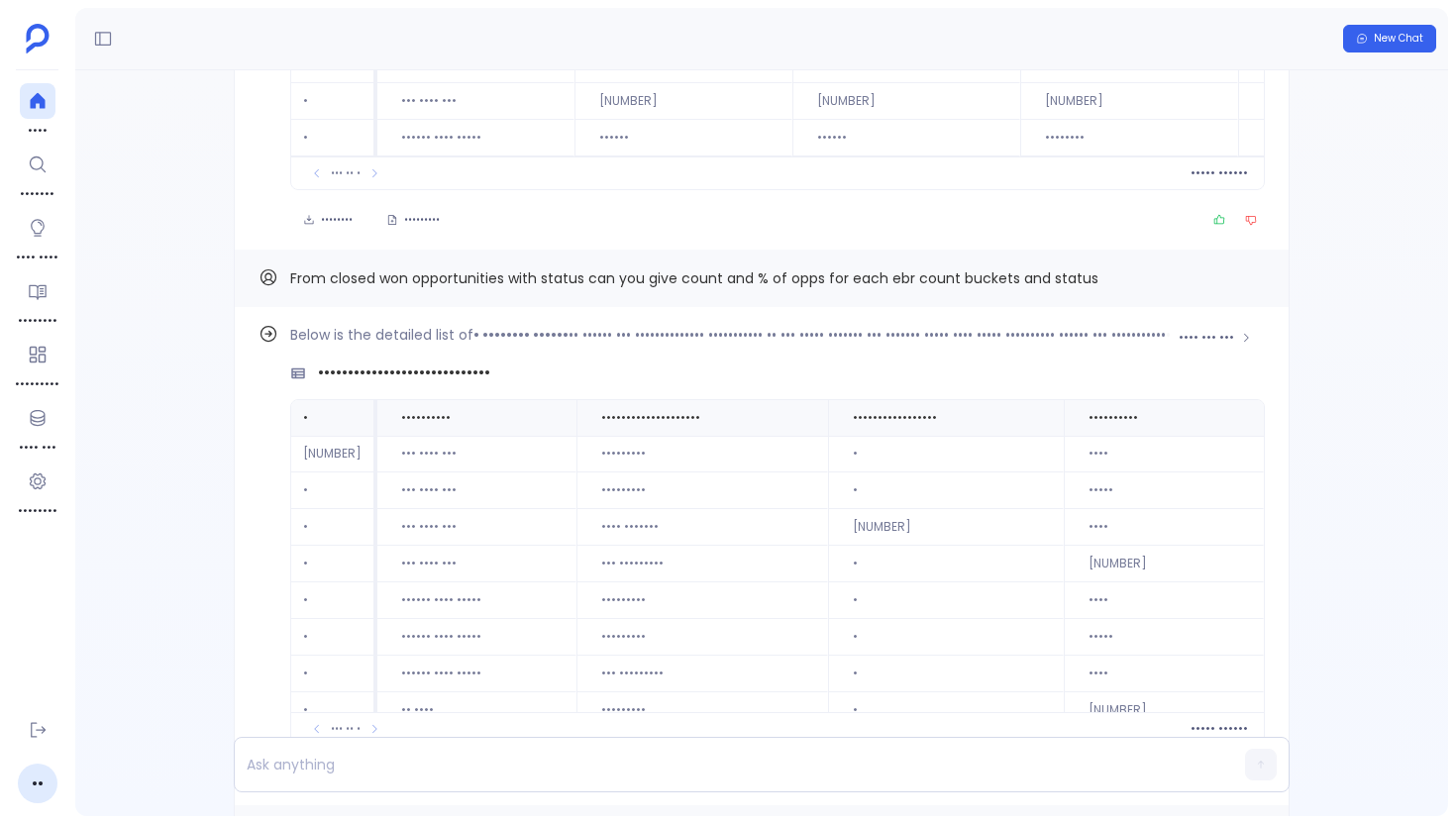 scroll, scrollTop: -2670, scrollLeft: 0, axis: vertical 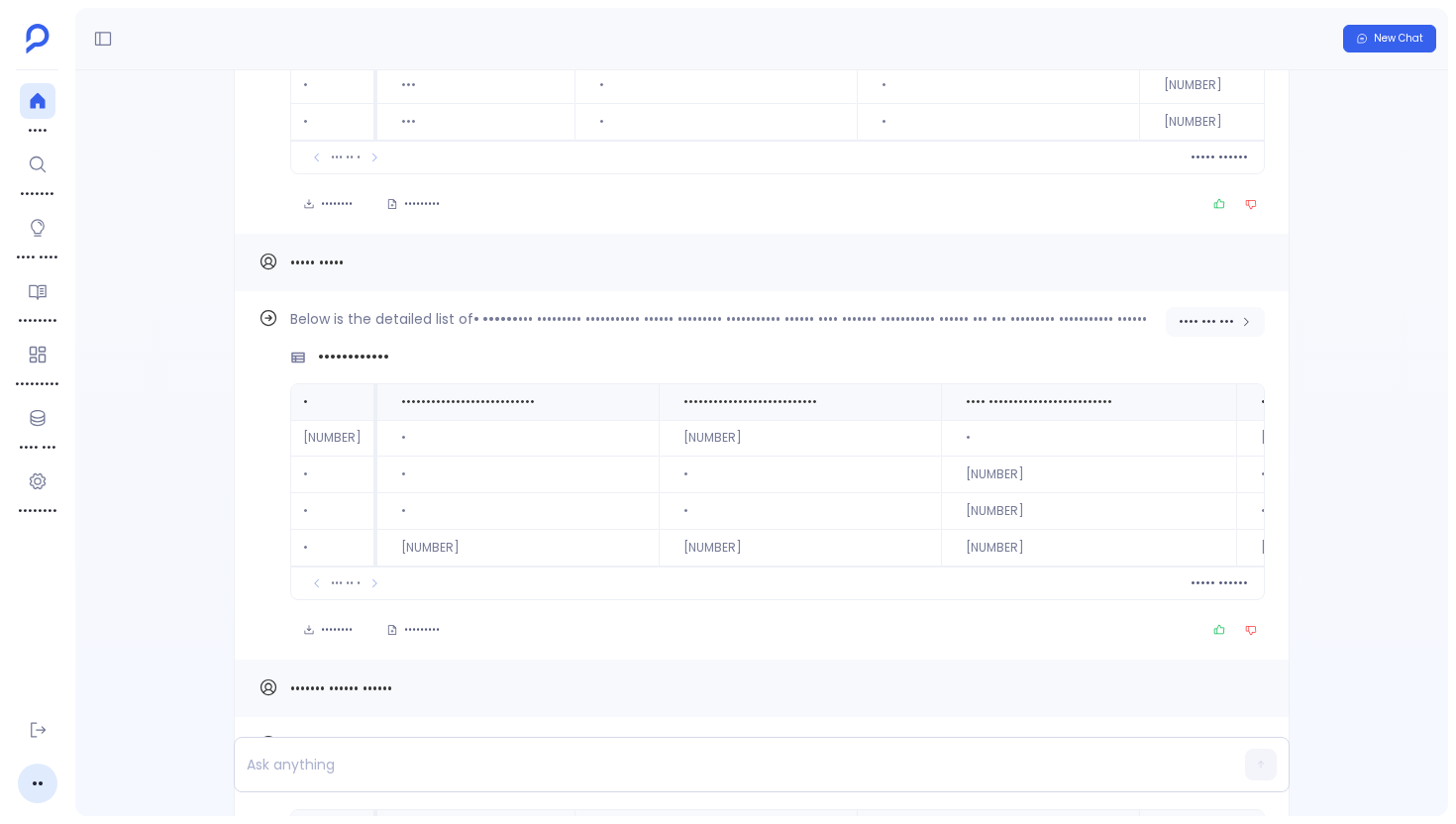 click on "•••• ••• •••" at bounding box center (1206, 1526) 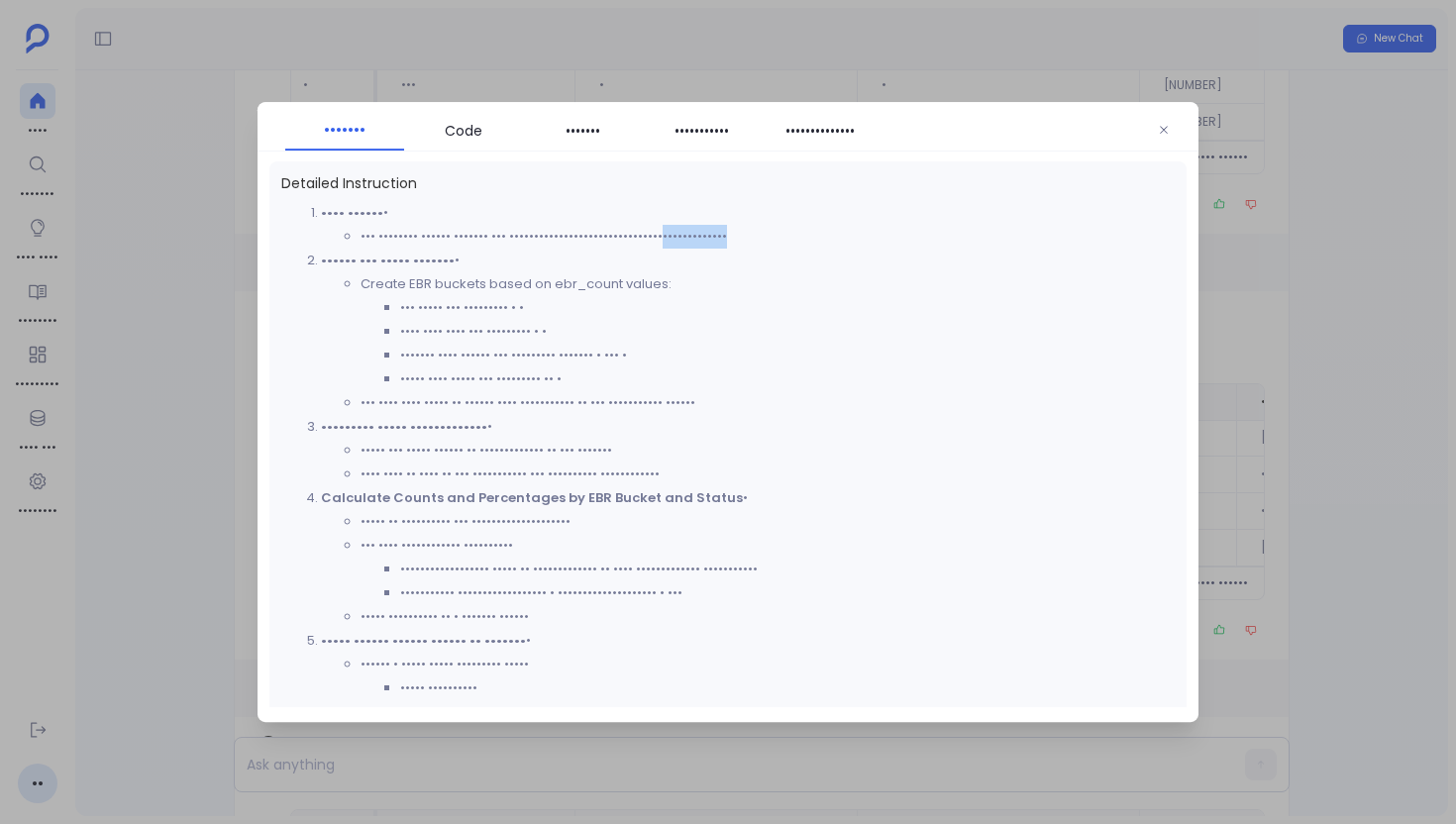 drag, startPoint x: 801, startPoint y: 233, endPoint x: 920, endPoint y: 228, distance: 119.105 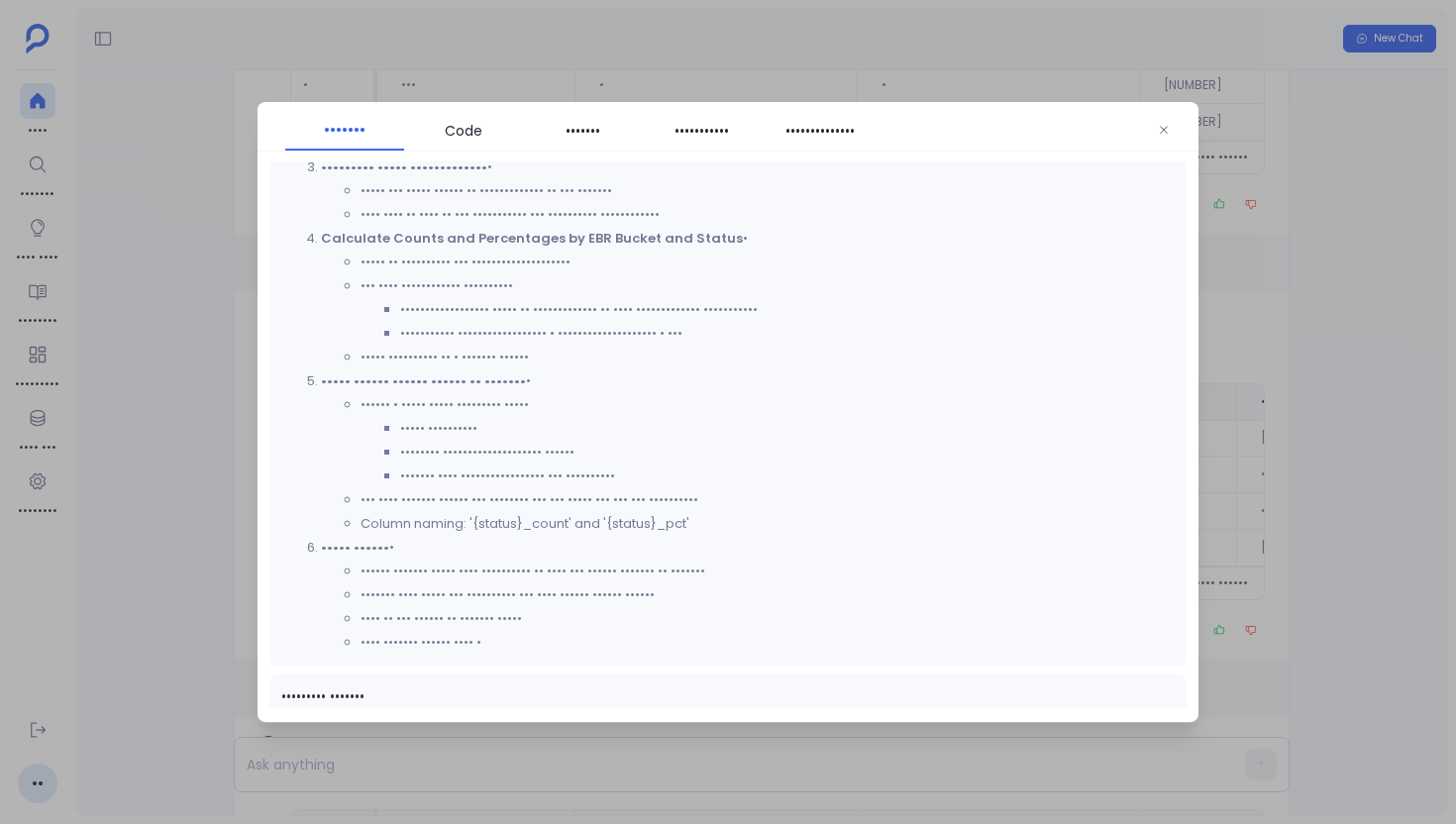 scroll, scrollTop: 260, scrollLeft: 0, axis: vertical 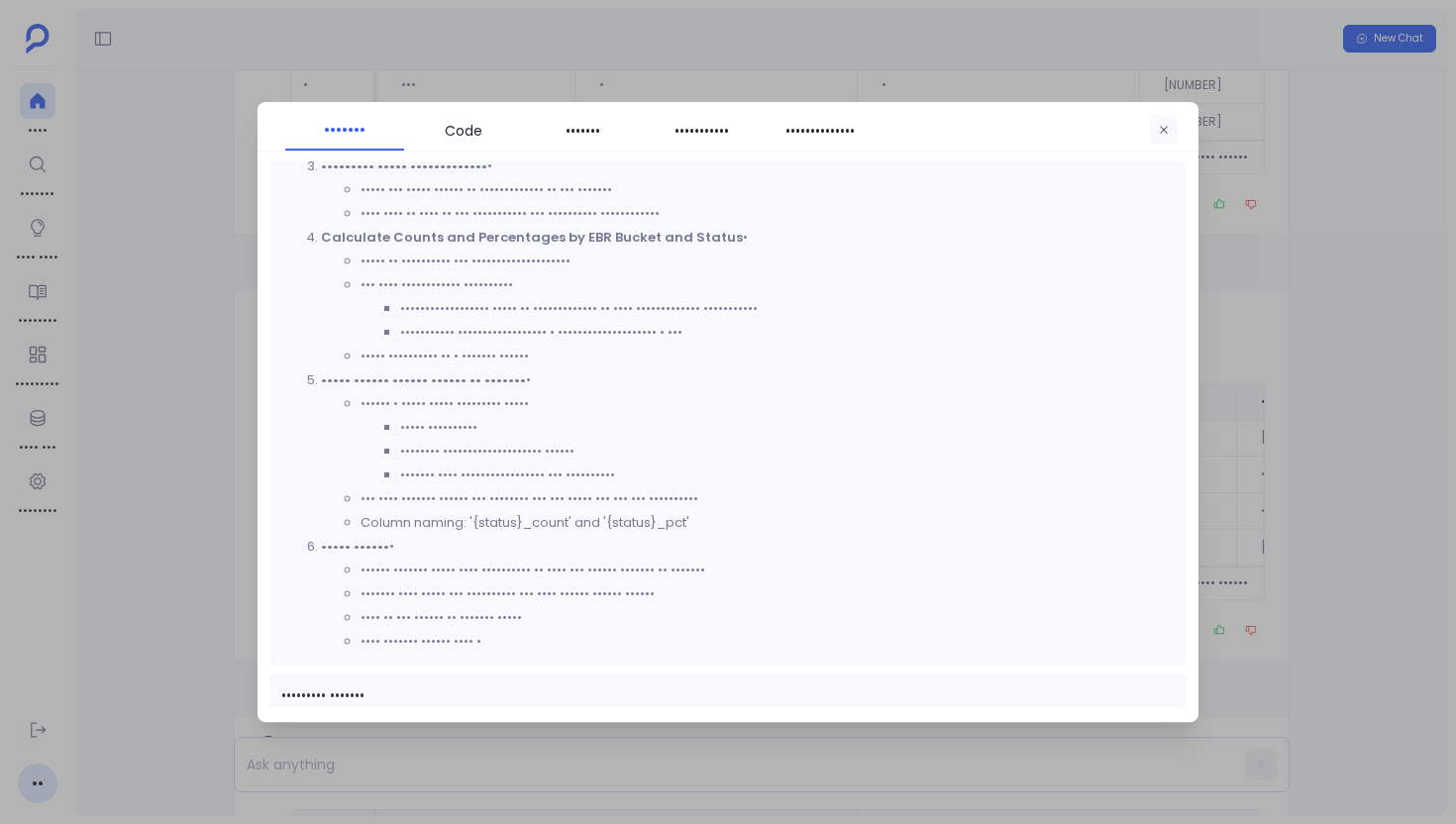 click at bounding box center [1164, 131] 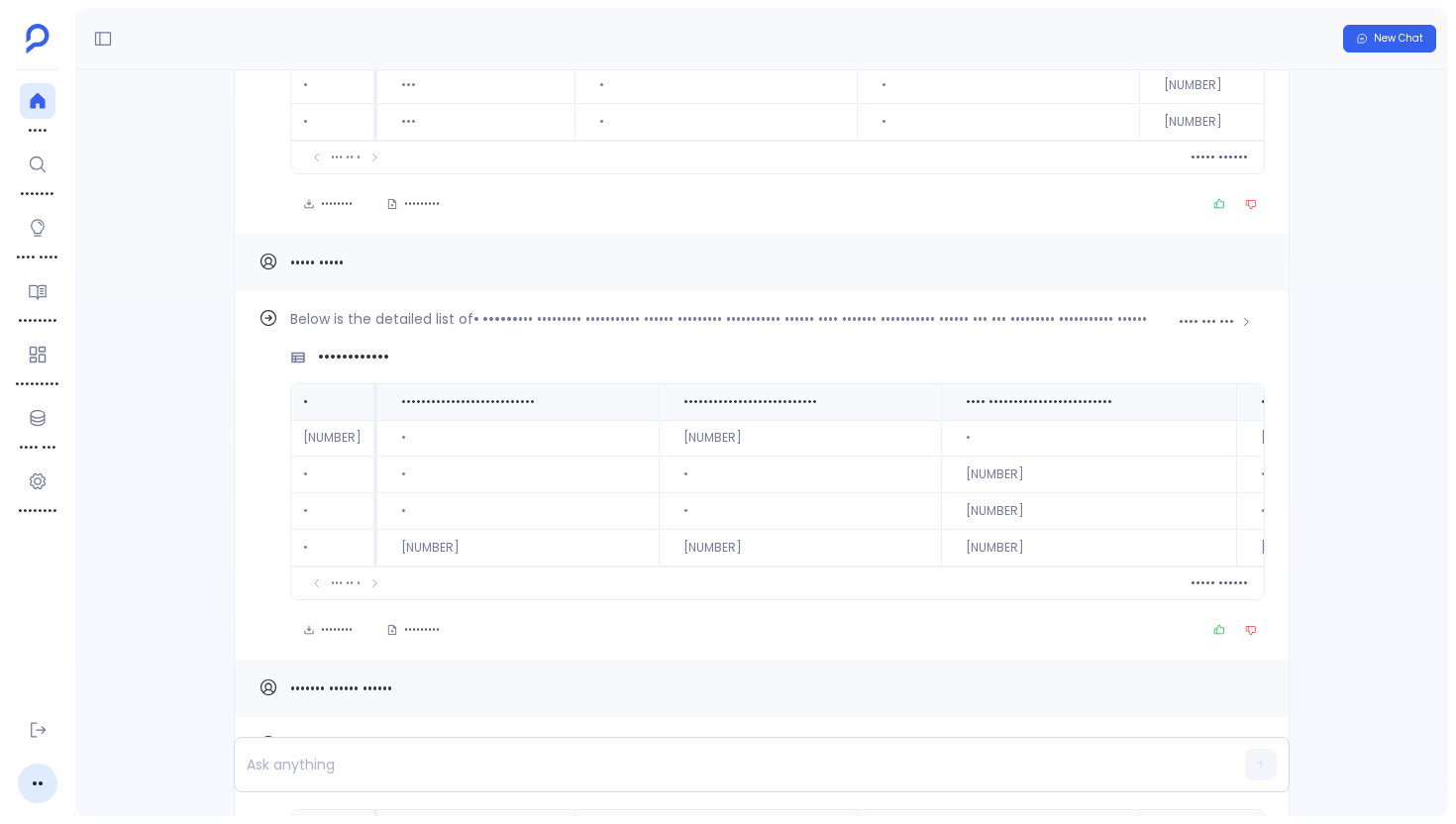 scroll, scrollTop: -1637, scrollLeft: 0, axis: vertical 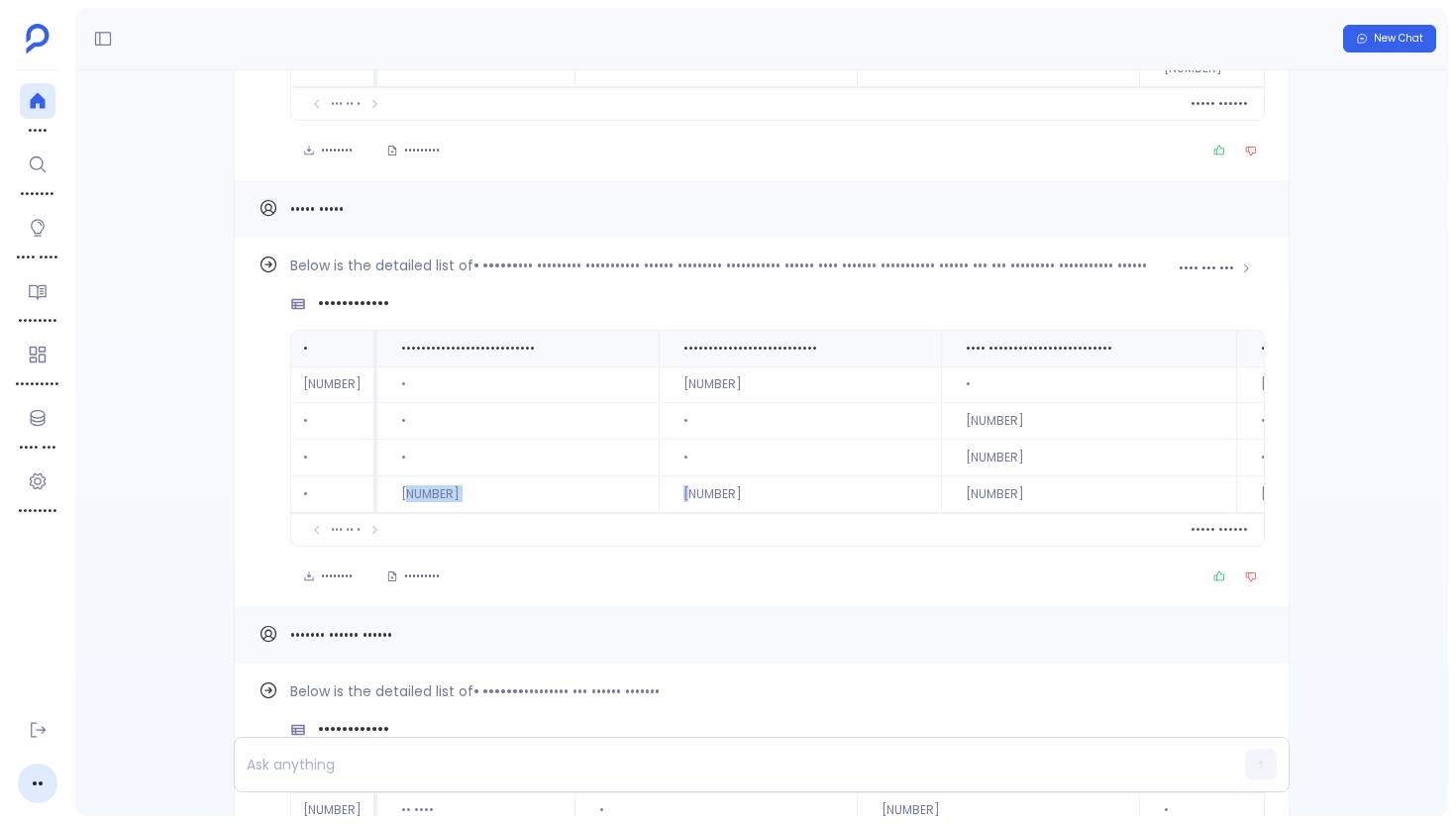 drag, startPoint x: 344, startPoint y: 472, endPoint x: 716, endPoint y: 465, distance: 372.06585 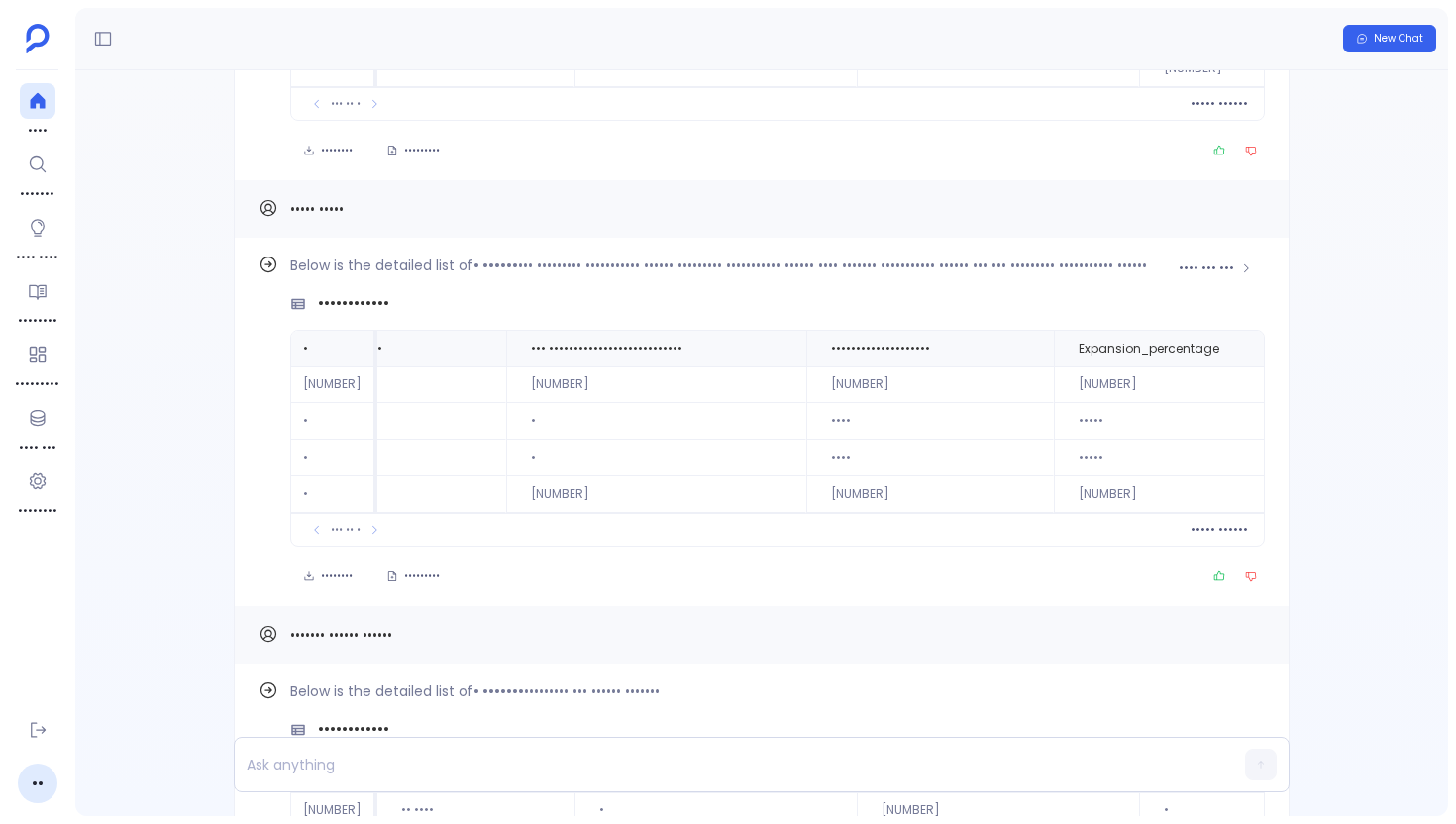 scroll, scrollTop: 0, scrollLeft: 837, axis: horizontal 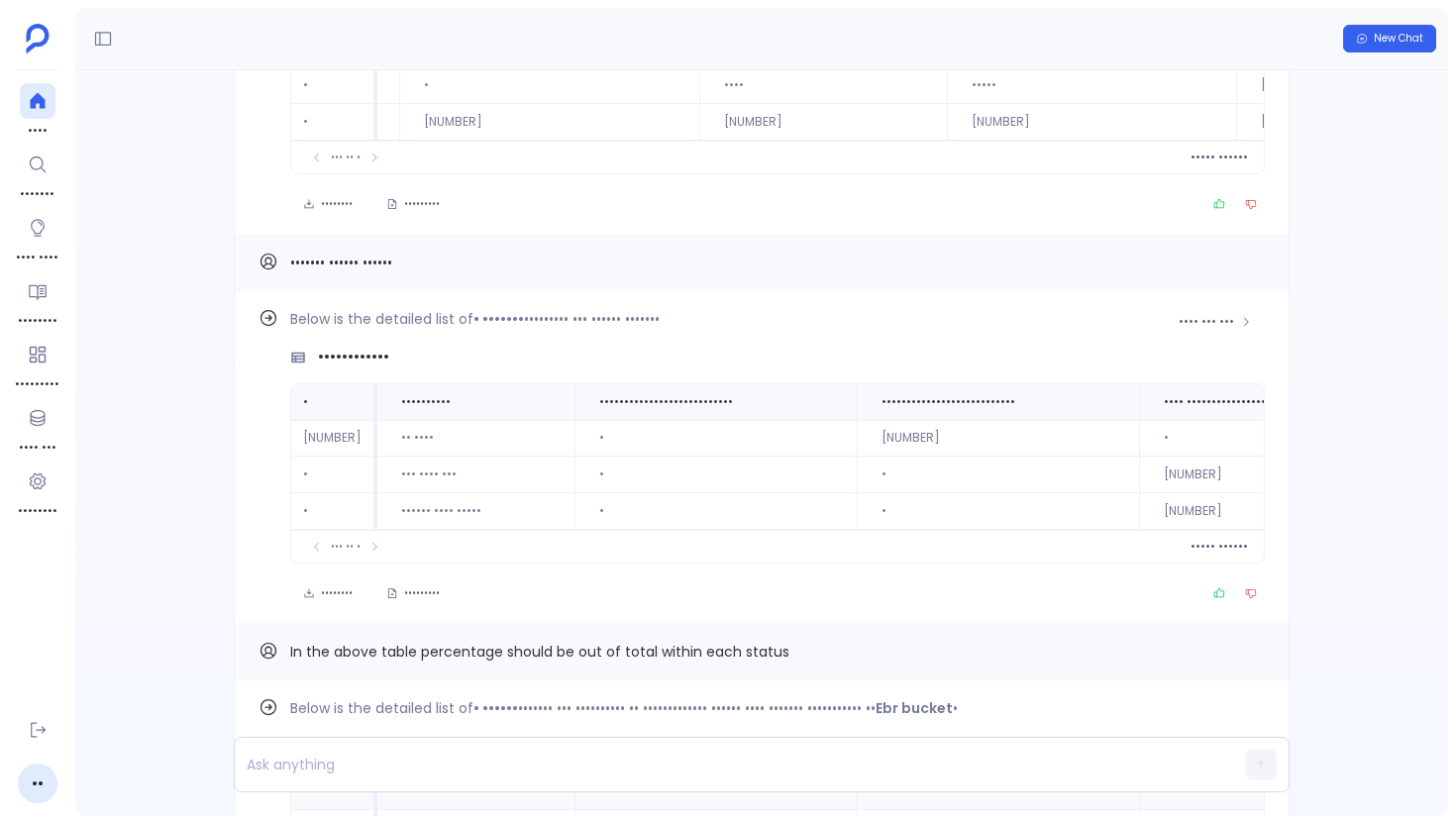 drag, startPoint x: 429, startPoint y: 412, endPoint x: 429, endPoint y: 459, distance: 47 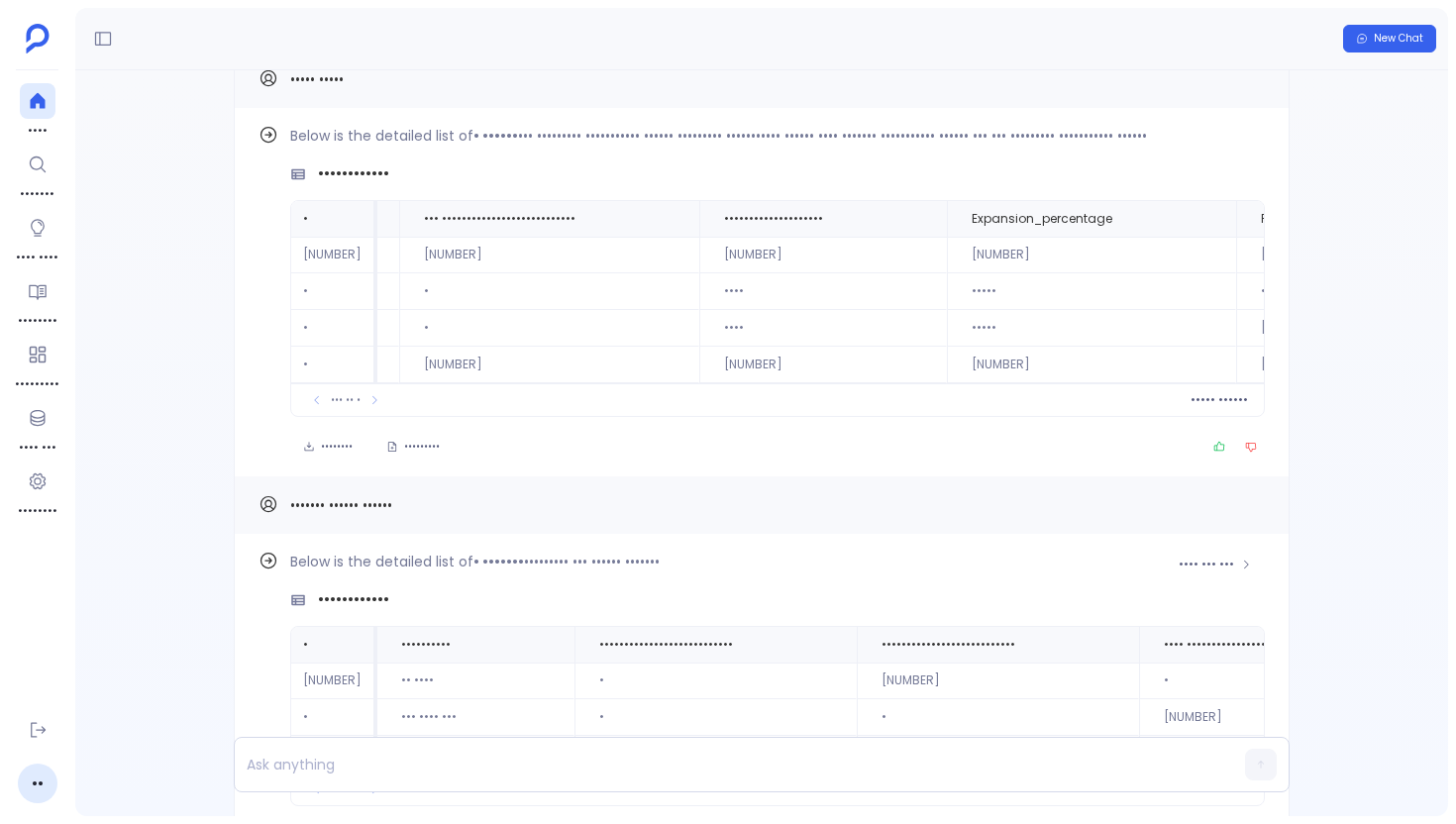 scroll, scrollTop: -1521, scrollLeft: 0, axis: vertical 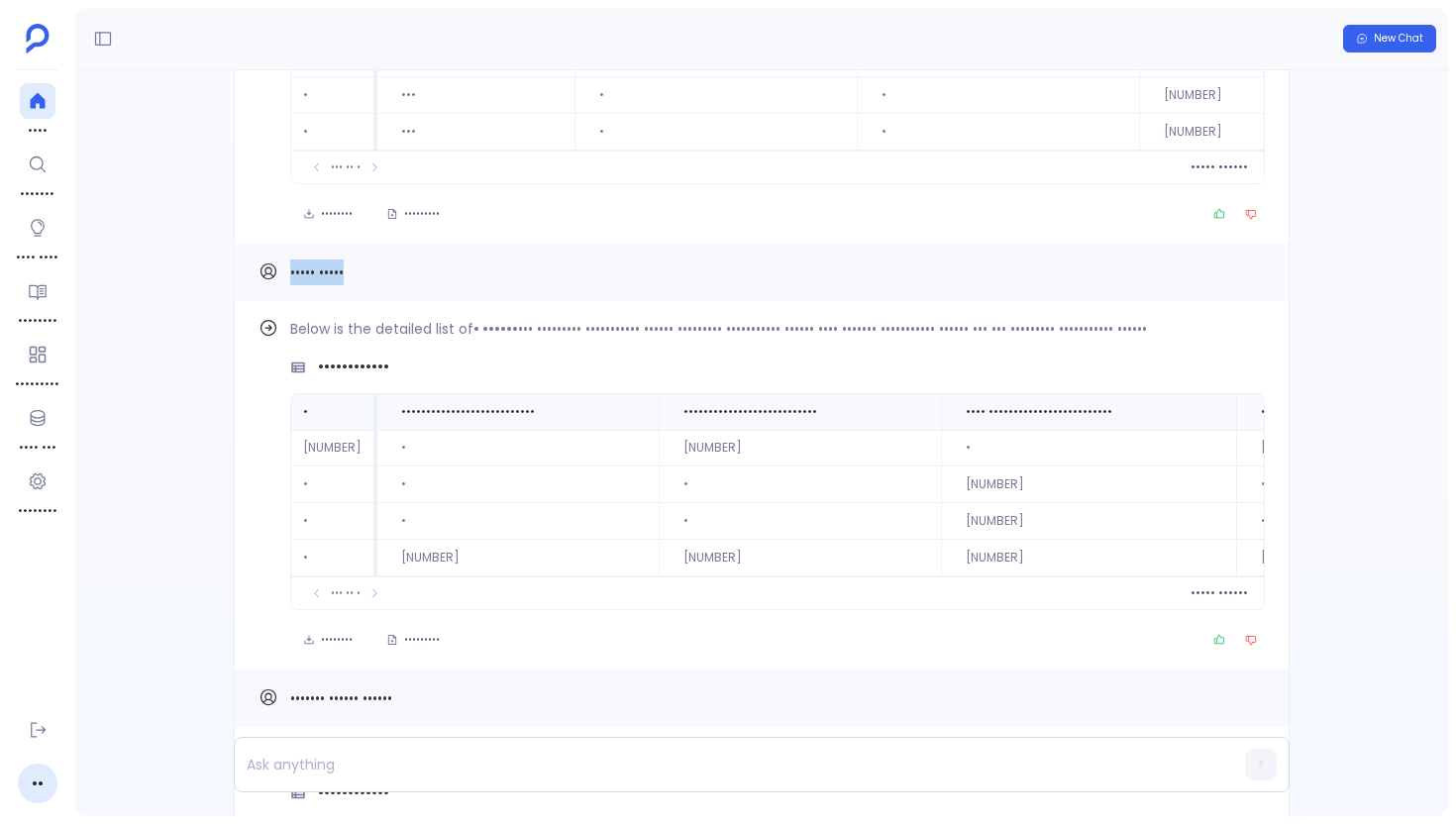 drag, startPoint x: 292, startPoint y: 221, endPoint x: 409, endPoint y: 223, distance: 117.017093 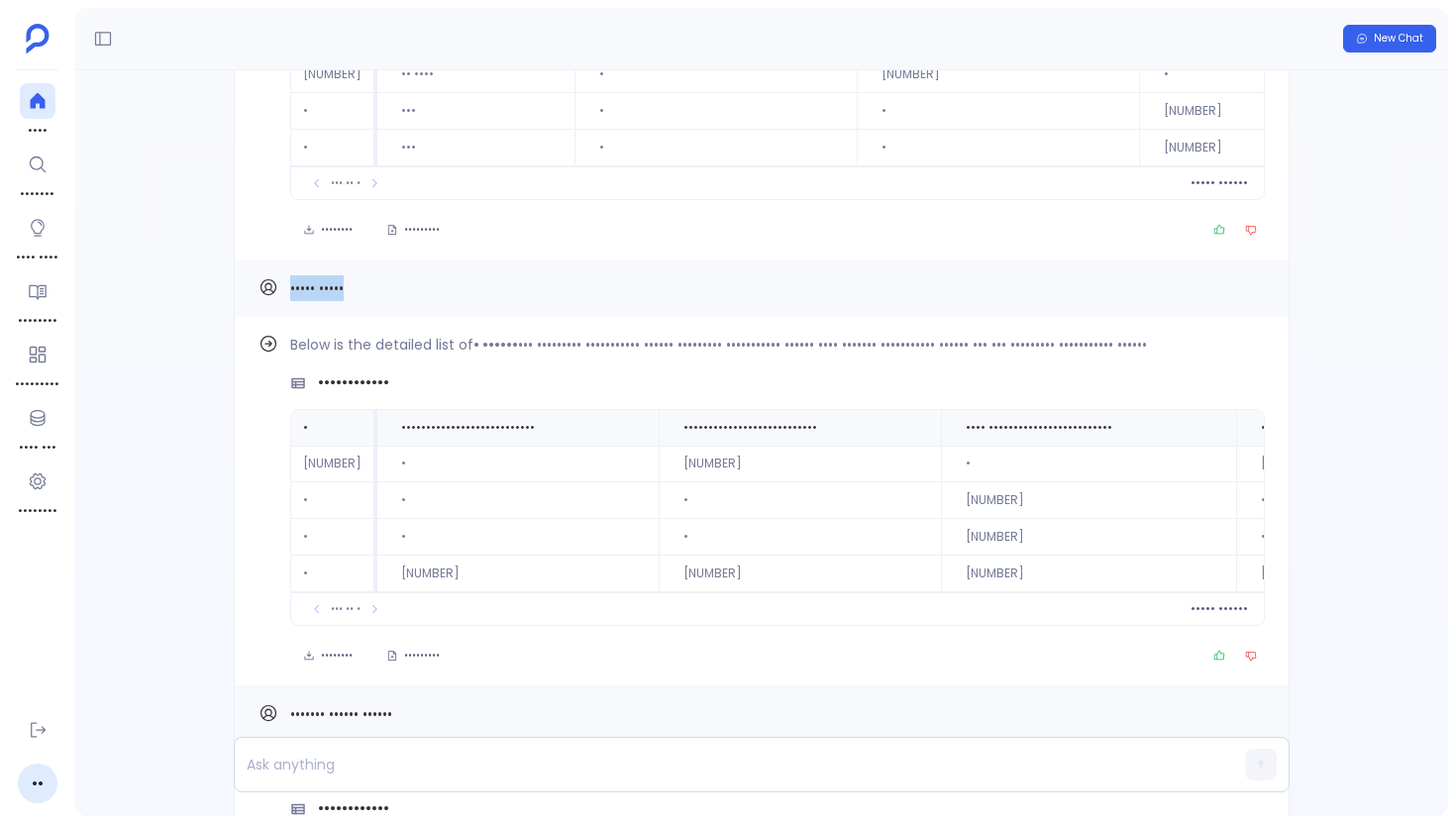scroll, scrollTop: -1710, scrollLeft: 0, axis: vertical 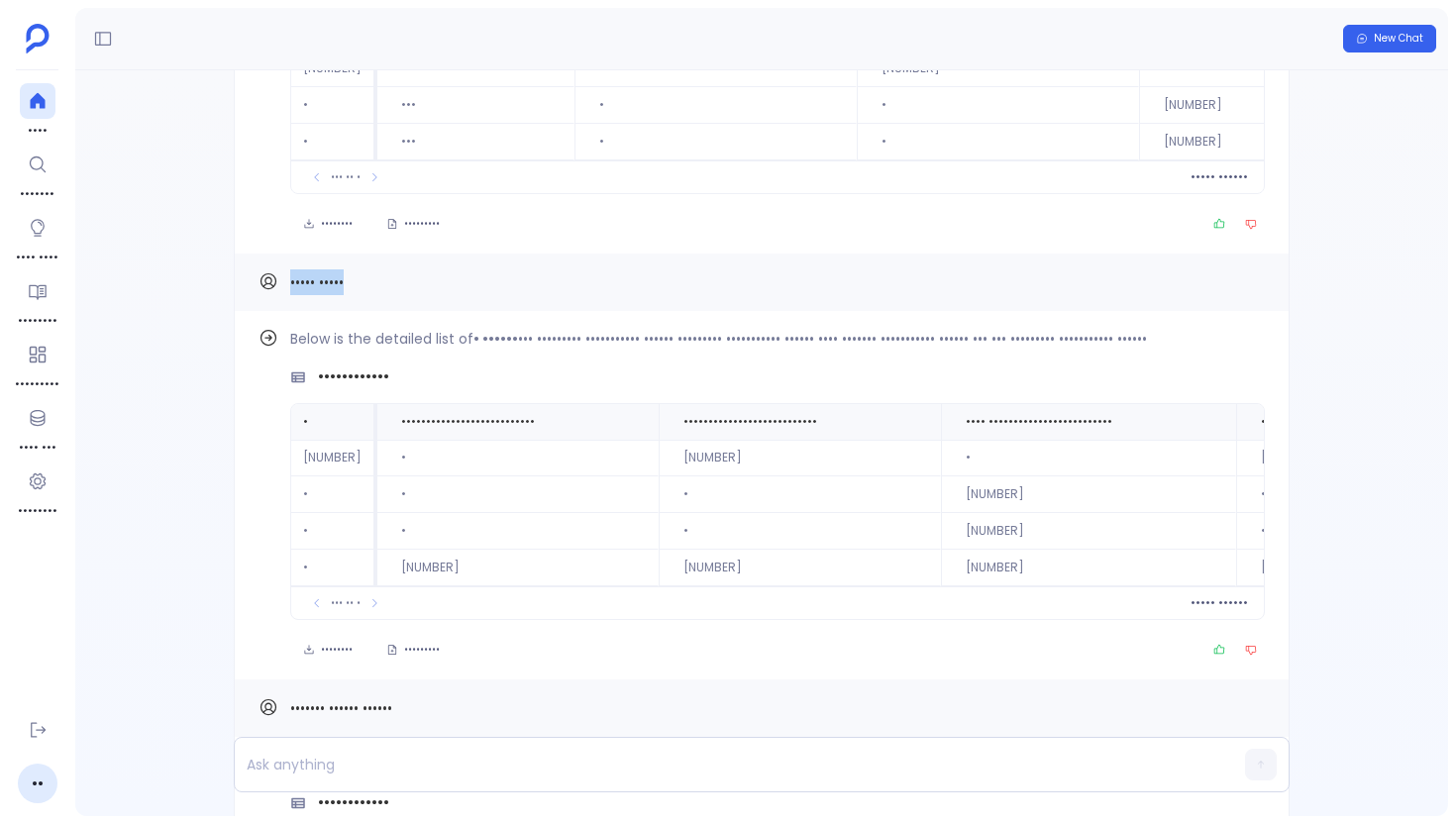 click on "••••• •••••" at bounding box center (762, 1487) 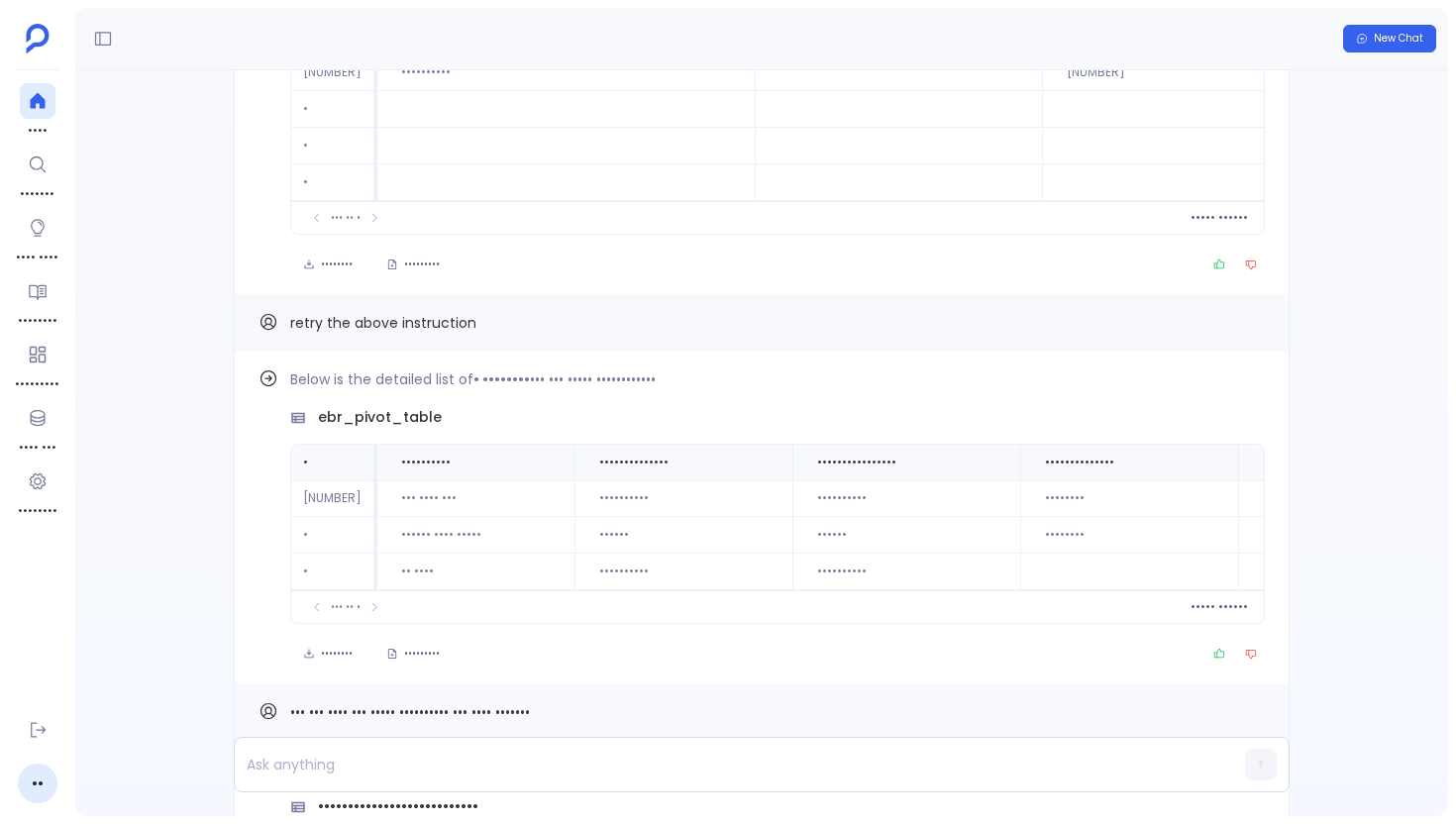 scroll, scrollTop: -3972, scrollLeft: 0, axis: vertical 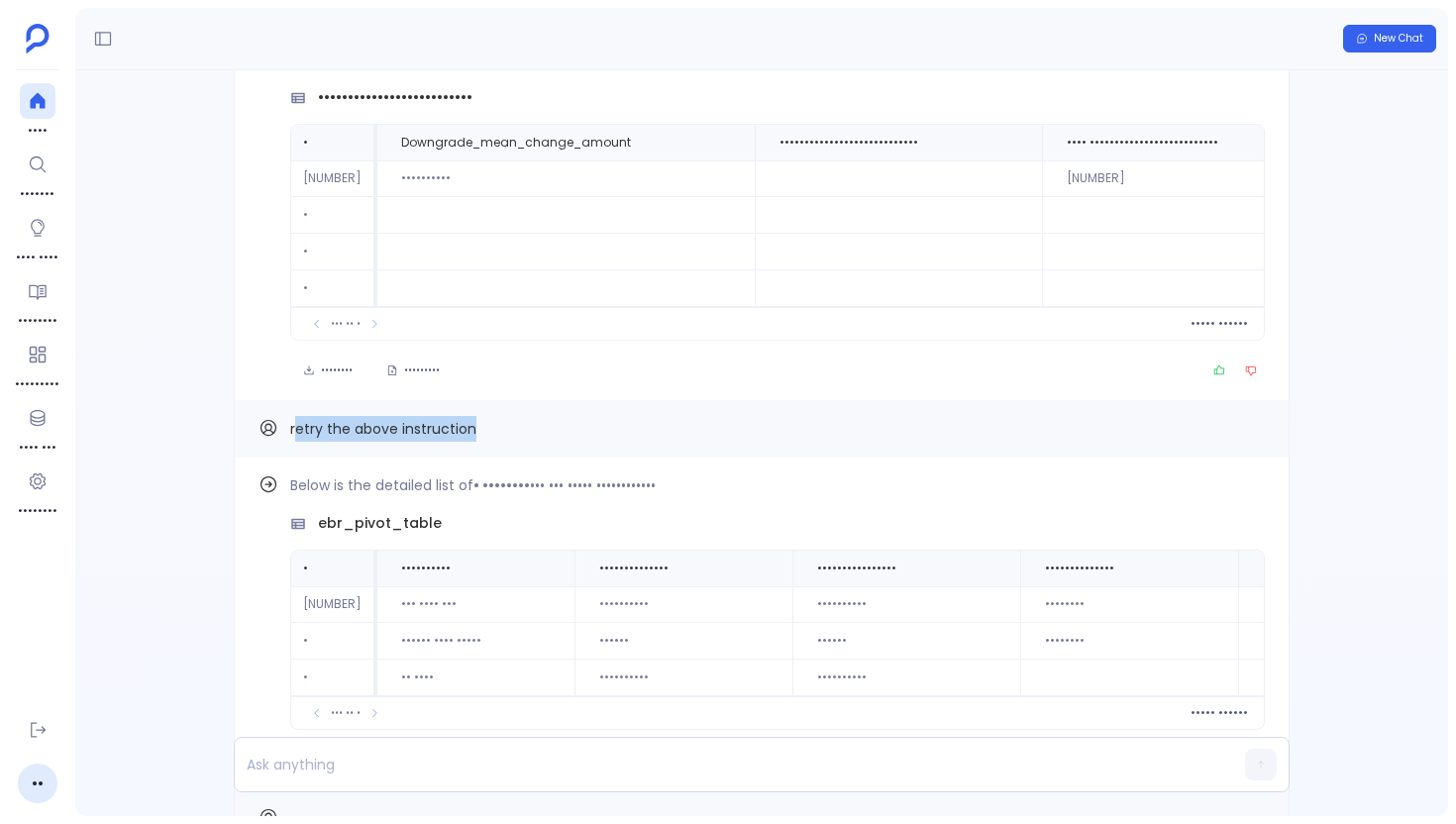 drag, startPoint x: 294, startPoint y: 300, endPoint x: 525, endPoint y: 309, distance: 231.17526 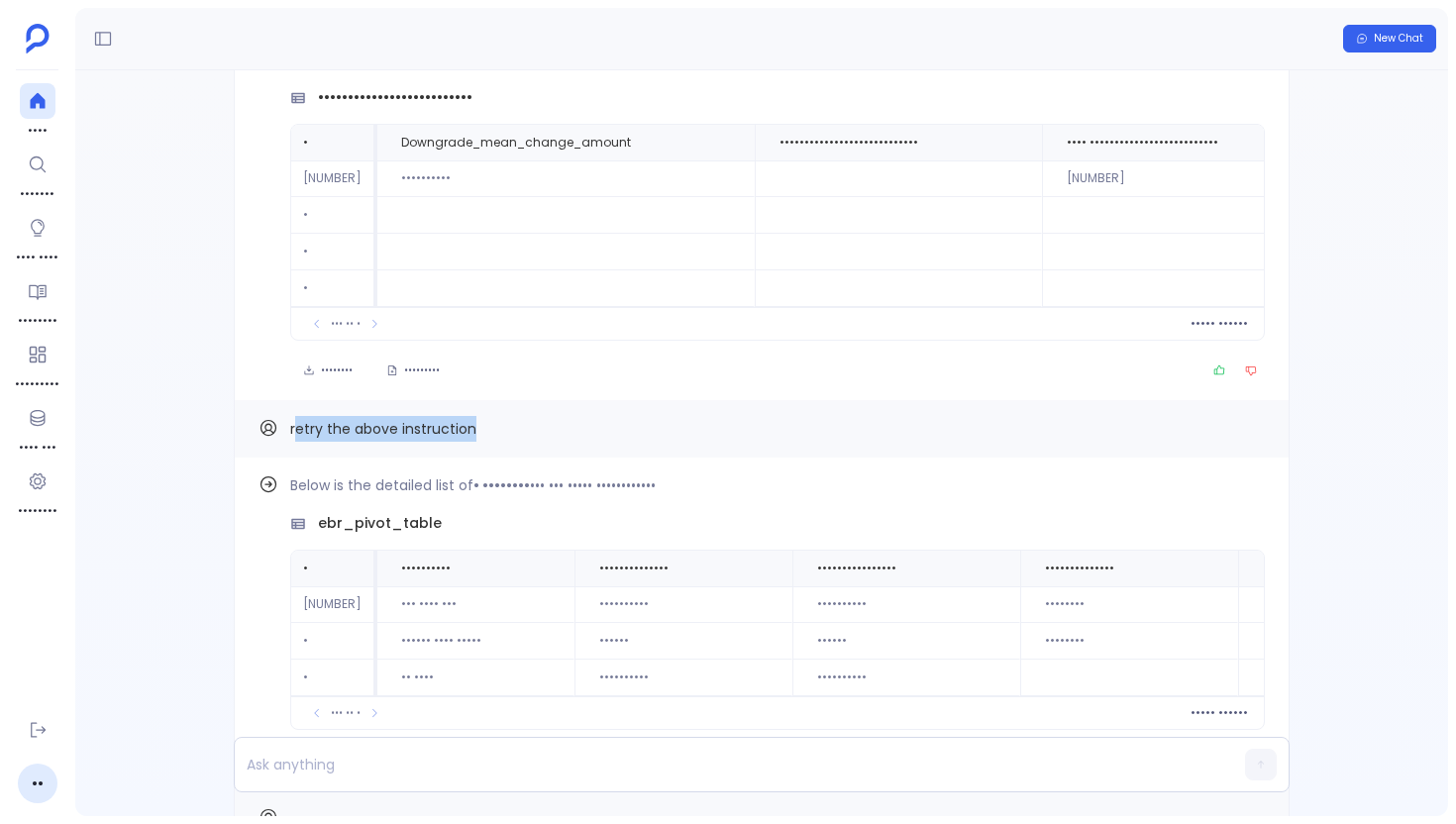 click on "retry the above instruction" at bounding box center [762, 3749] 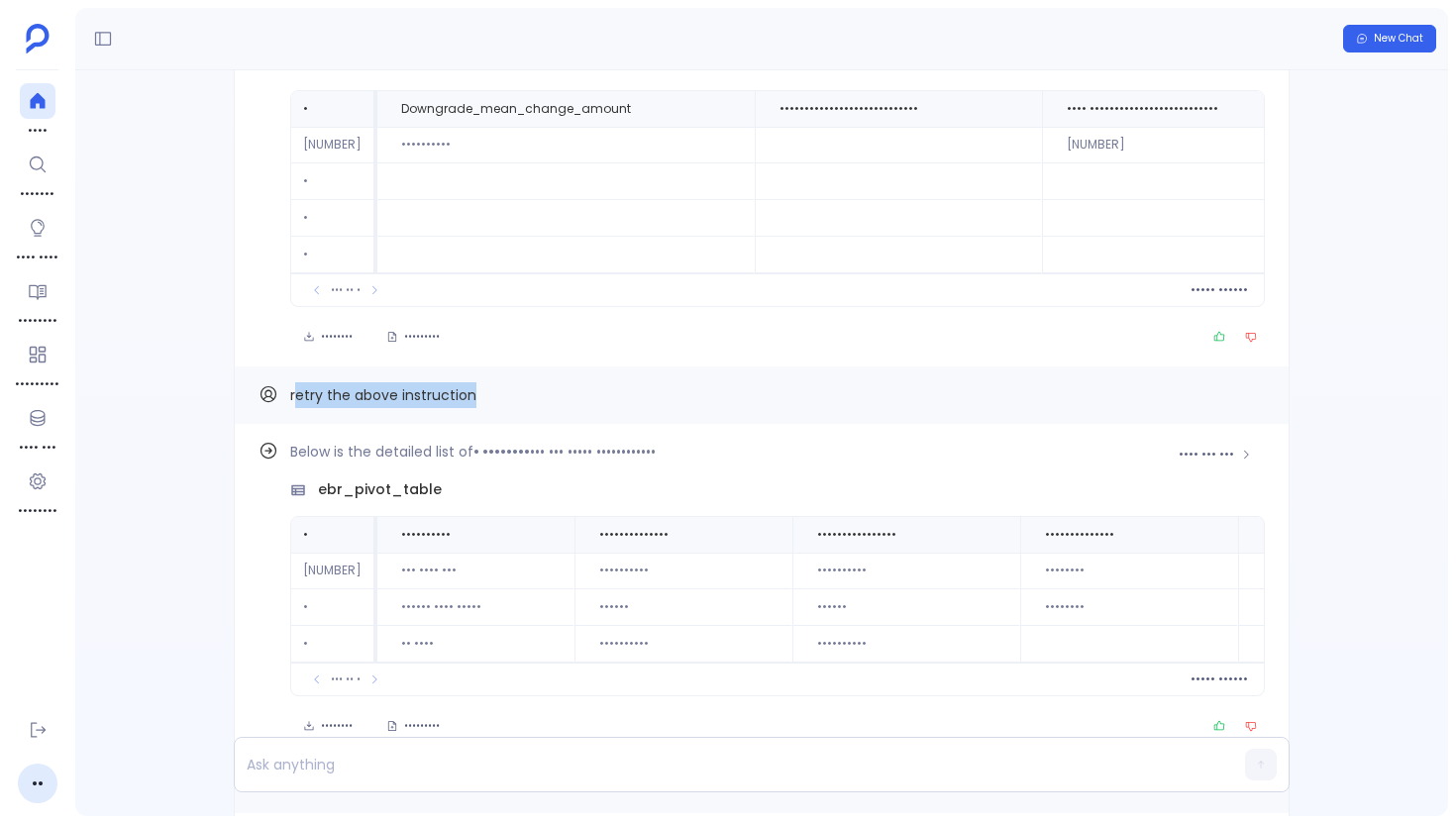 scroll, scrollTop: -3938, scrollLeft: 0, axis: vertical 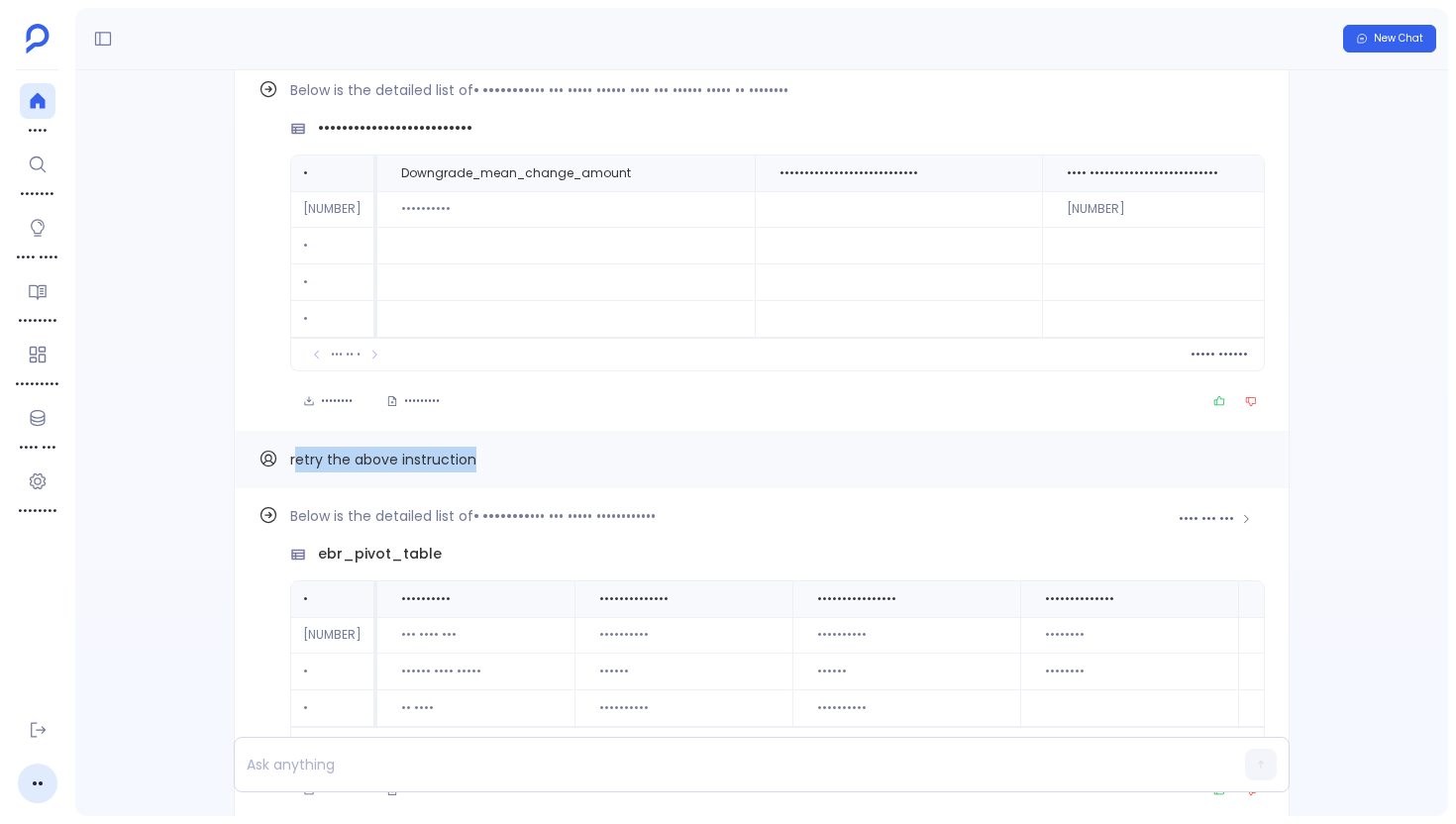 click on "•••• ••• ••• ••••• •• ••• •••••••• •••• ••  • ••••••••  ••• ••• ••••• •••••••••••• ••••••••••••••• • •••••••••• •••••••••••••• •••••••••••••••• •••••••••••••• •••••••••••••••• •••• •••••••••••• •••• •••••••••••••• • ••• •••• ••• •••••••••• •••••••••• •••••••• •••••••• • • • •••••• •••• ••••• •••••• •••••• •••••••• •••••••• • •• •••• •••••••••• •••••••••• • •
•• •••• •• • ••••••••• ••••• ••••• ••• ••••• ••••
••••• ••••••••• ••• ••• ••••• •••• •• •••• ••• •••••
••••• ••••• ••••• •• •••• ••• •••• •• ••• ••• ••••••••• •• ••••• •••••• •• •••••••
••• •• • ••••• •••••  • •••••••• •••••••••" at bounding box center [762, 654] 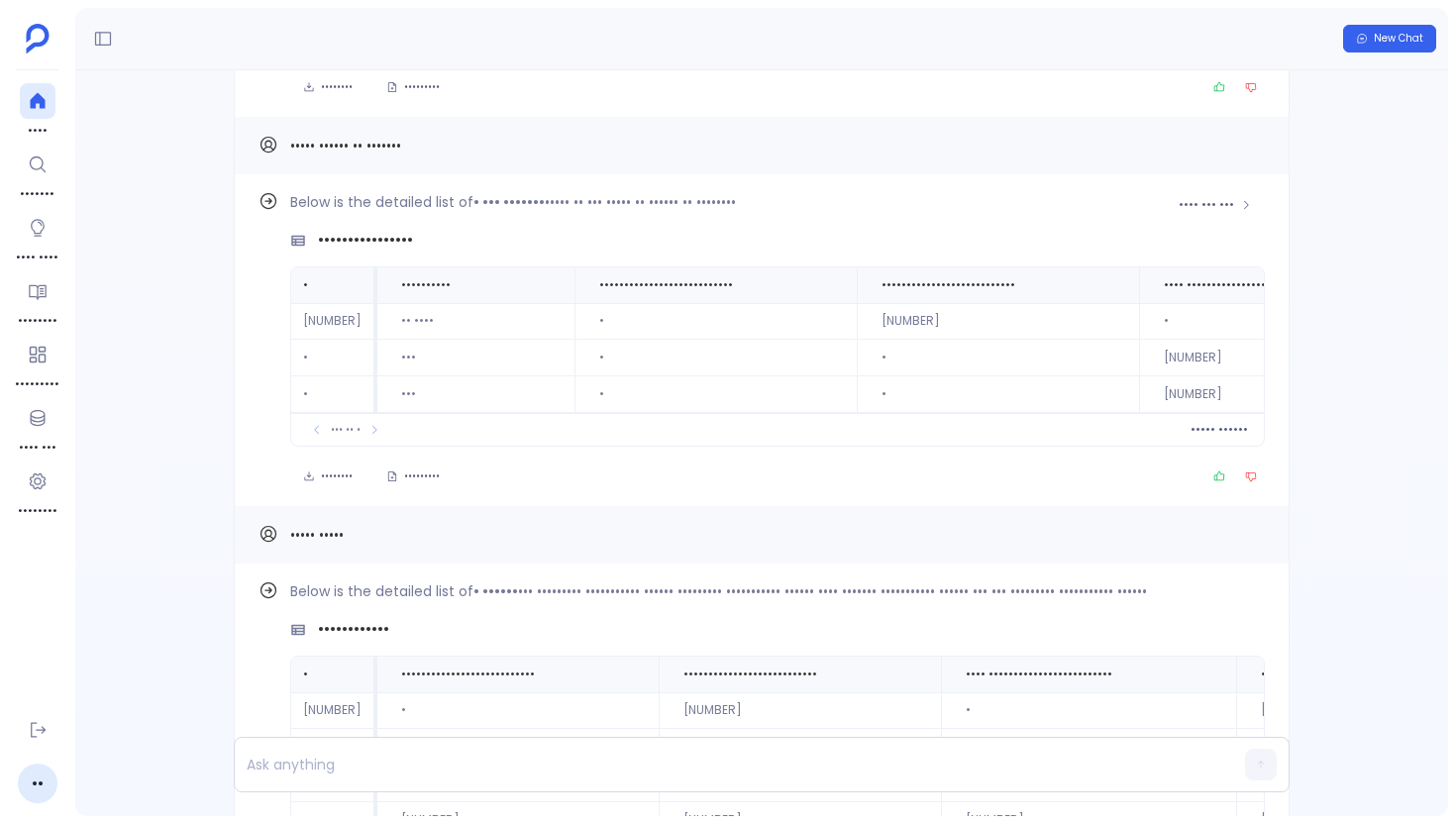 scroll, scrollTop: -1970, scrollLeft: 0, axis: vertical 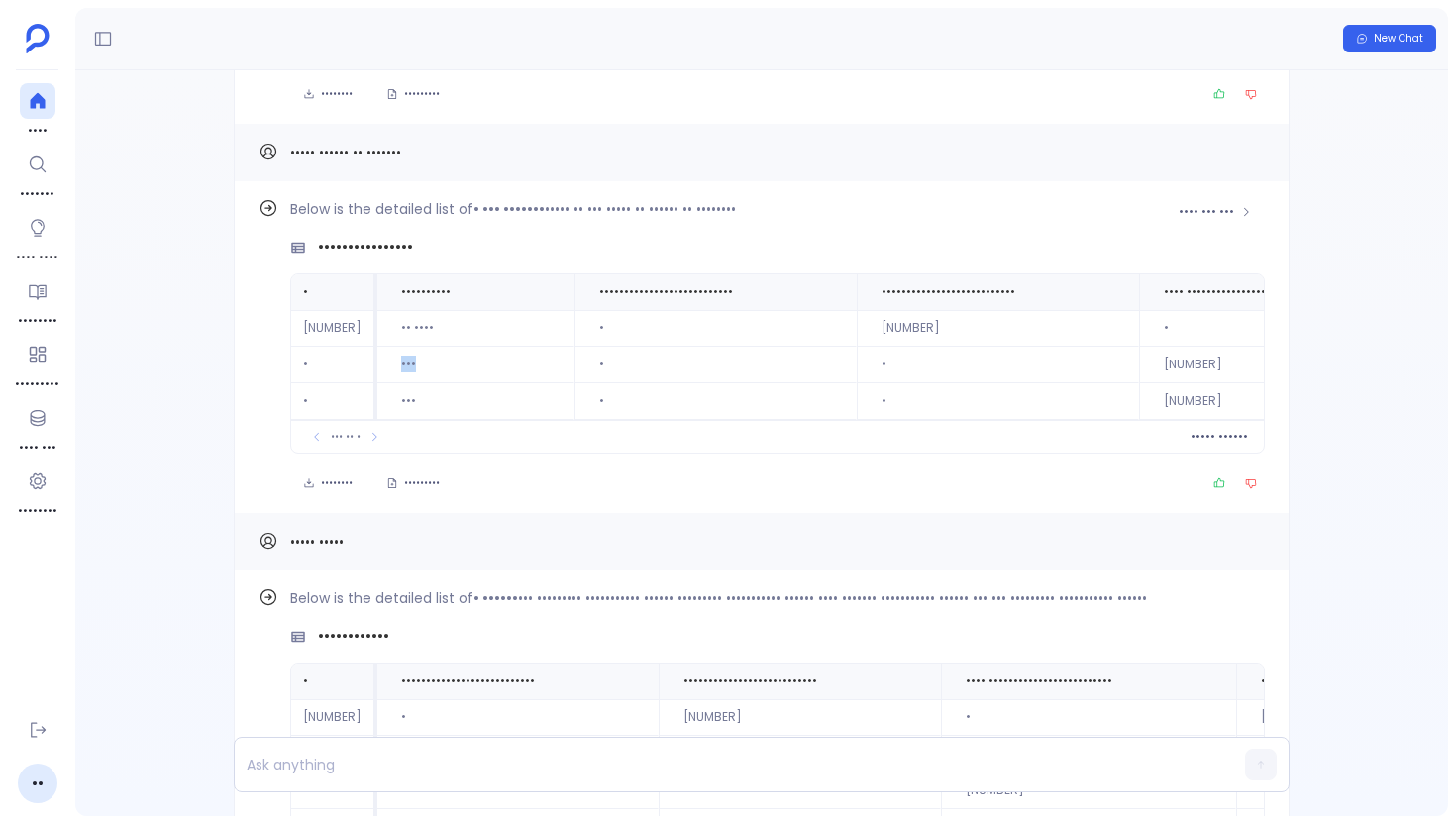 drag, startPoint x: 355, startPoint y: 309, endPoint x: 395, endPoint y: 317, distance: 40.792156 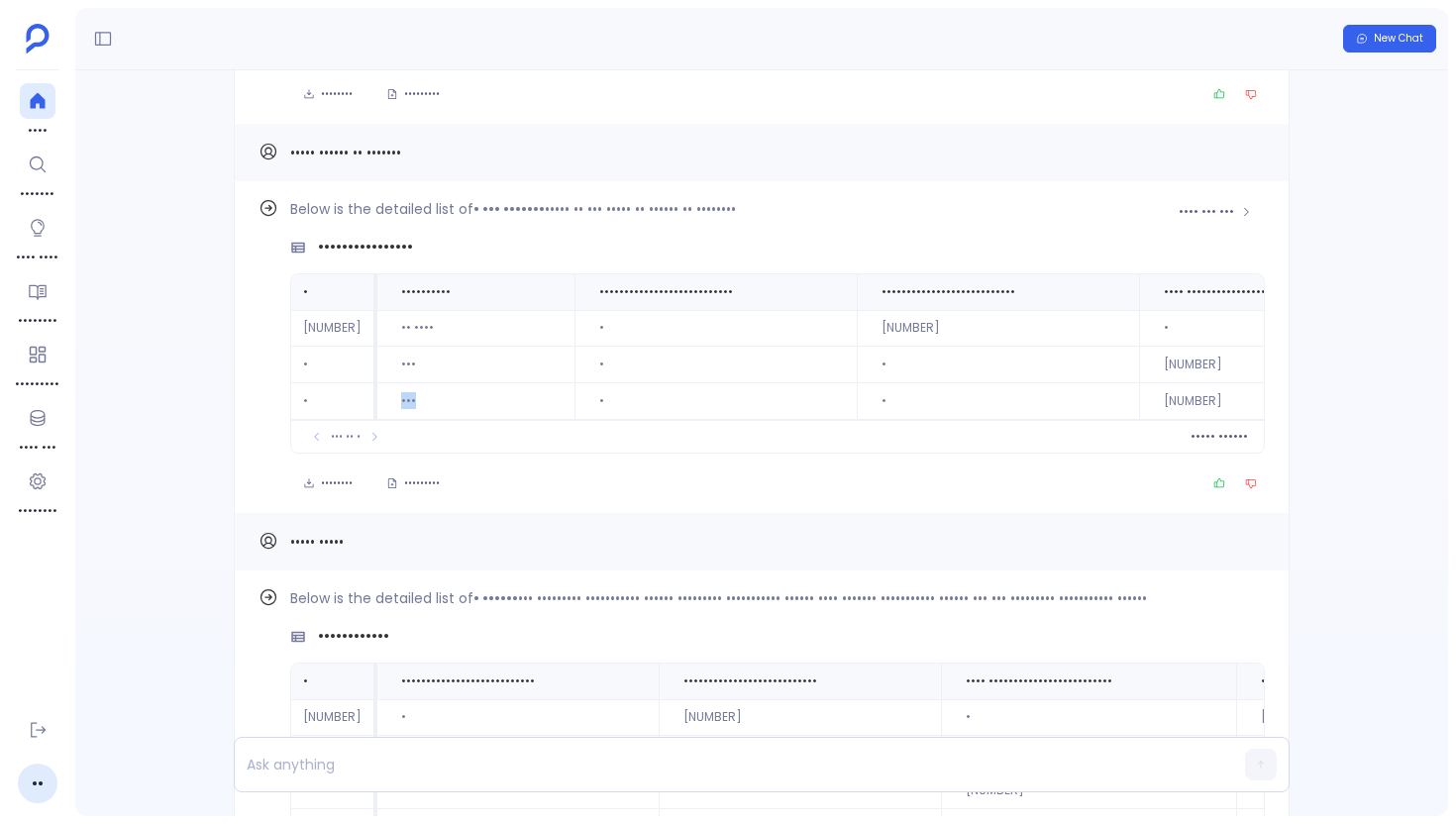 drag, startPoint x: 399, startPoint y: 346, endPoint x: 351, endPoint y: 350, distance: 48.166378 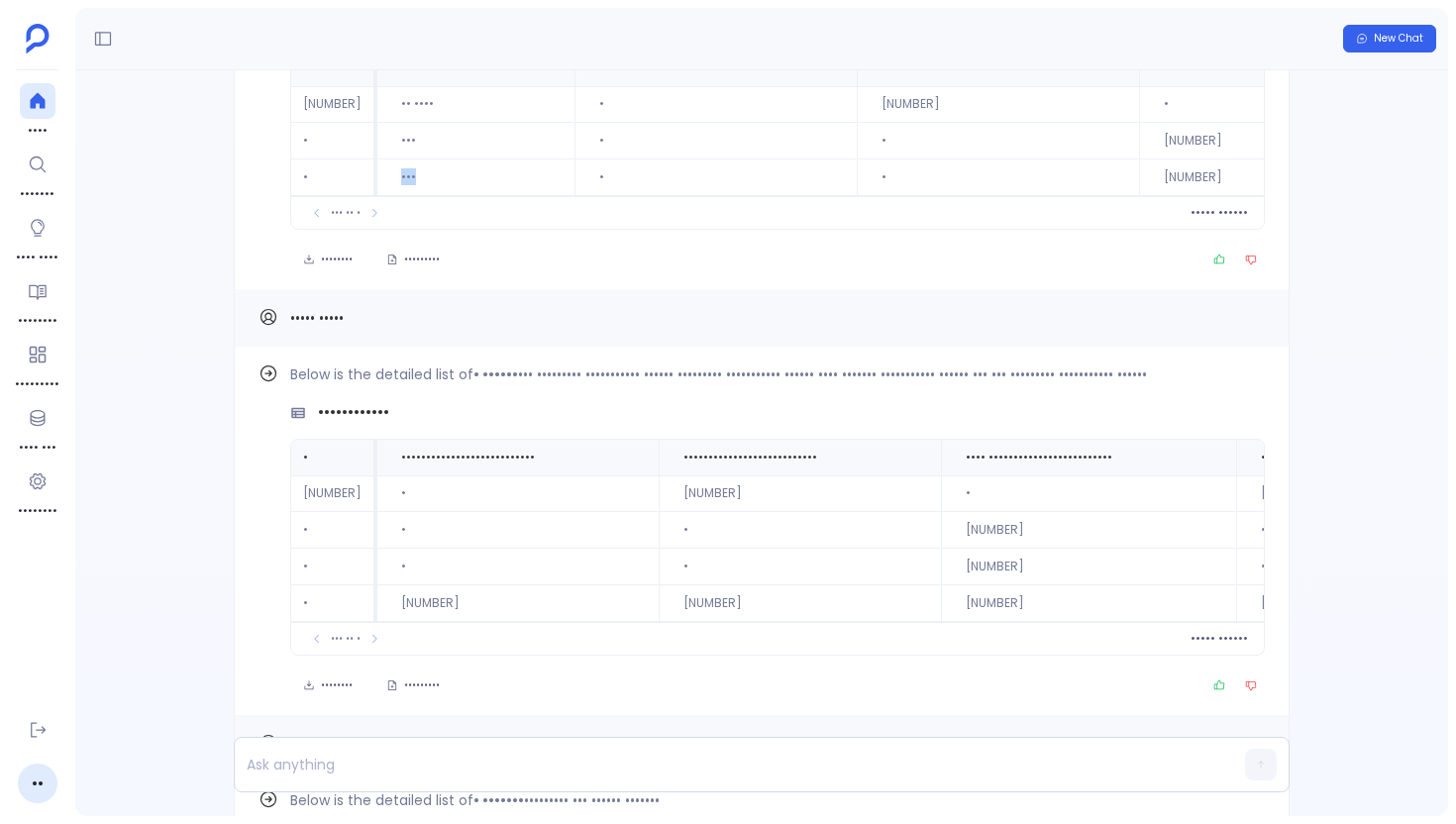 scroll, scrollTop: -1739, scrollLeft: 0, axis: vertical 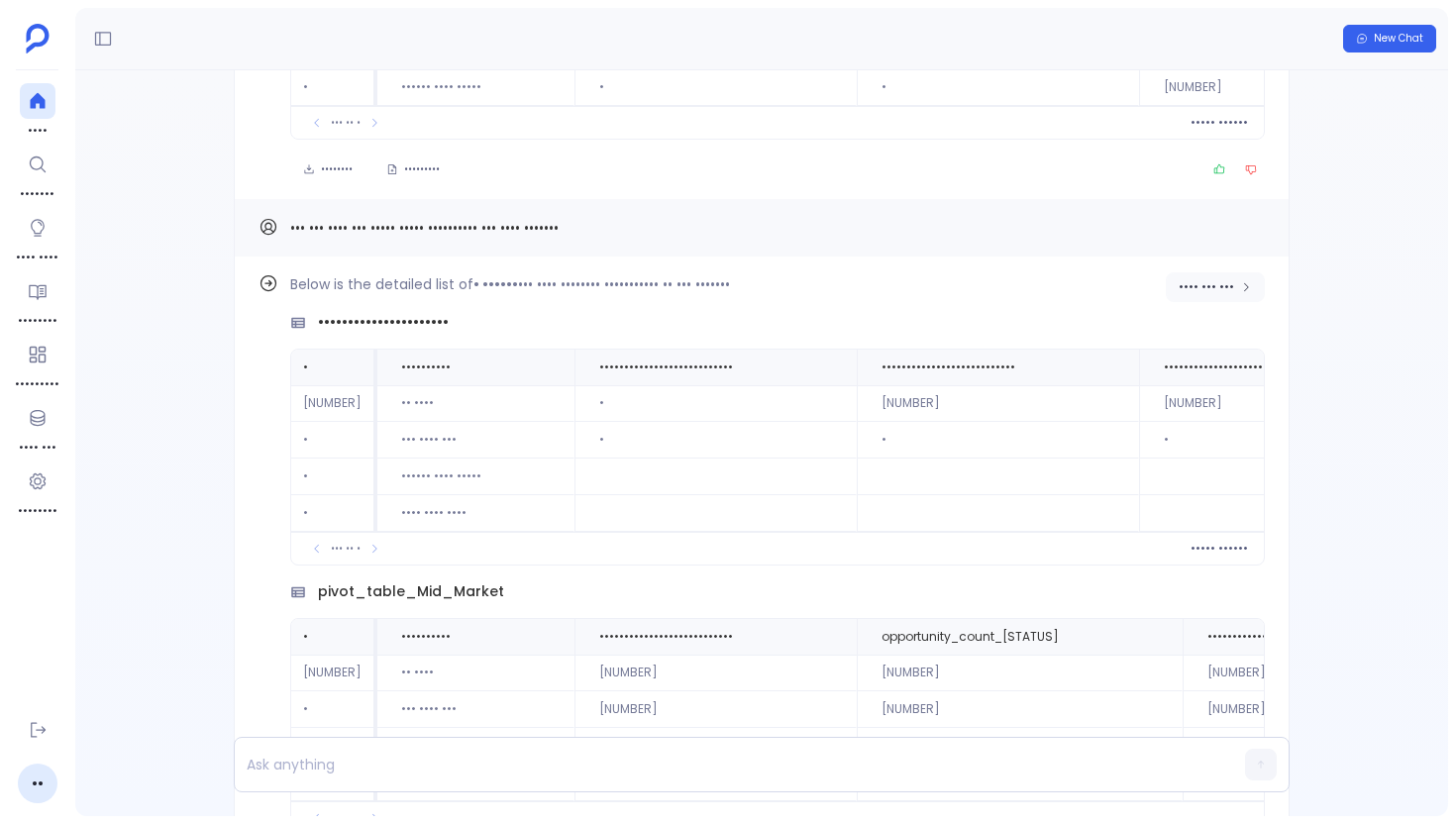 click on "•••• ••• •••" at bounding box center (1206, 287) 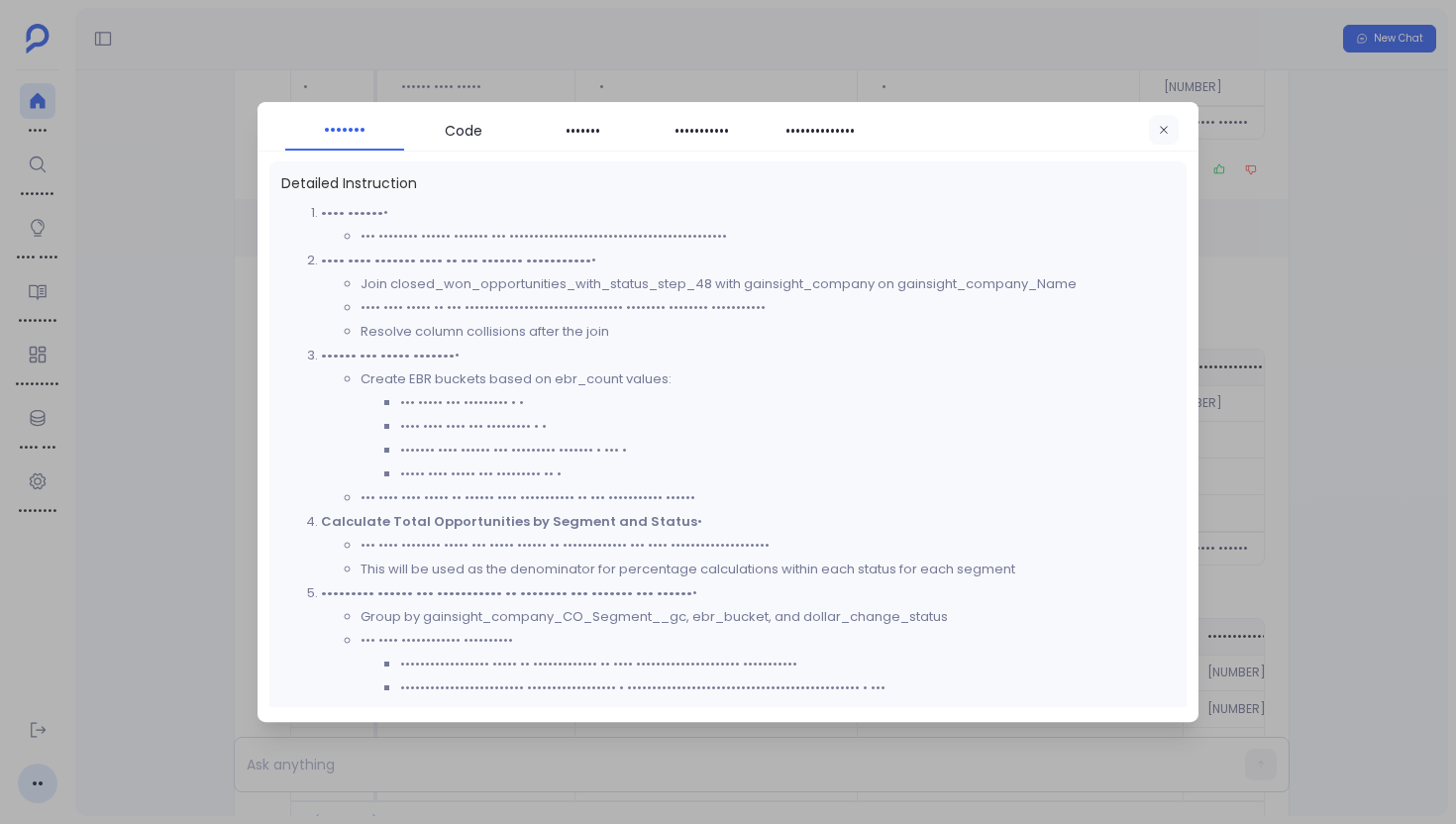 click at bounding box center (1164, 131) 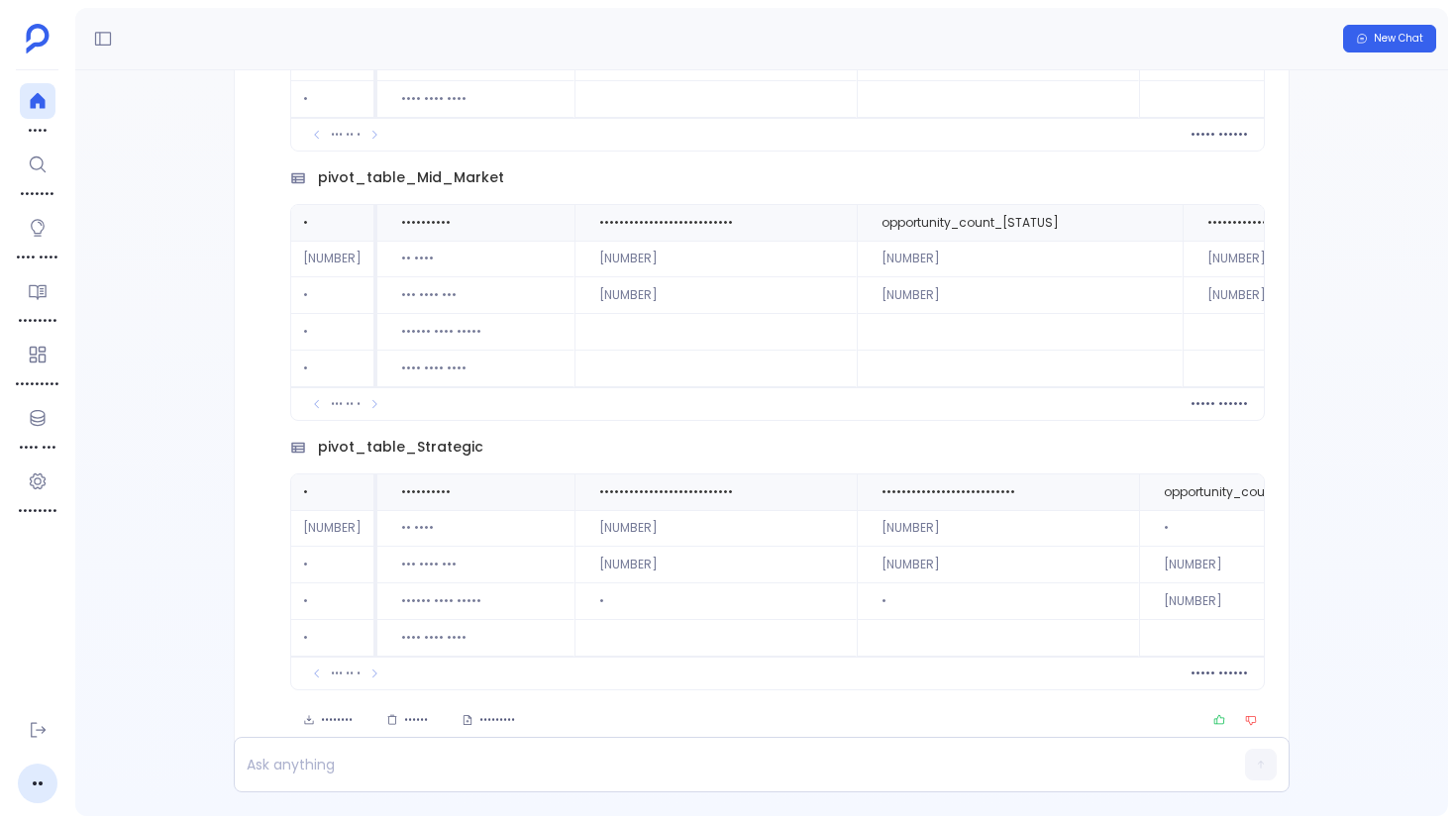 scroll, scrollTop: 0, scrollLeft: 0, axis: both 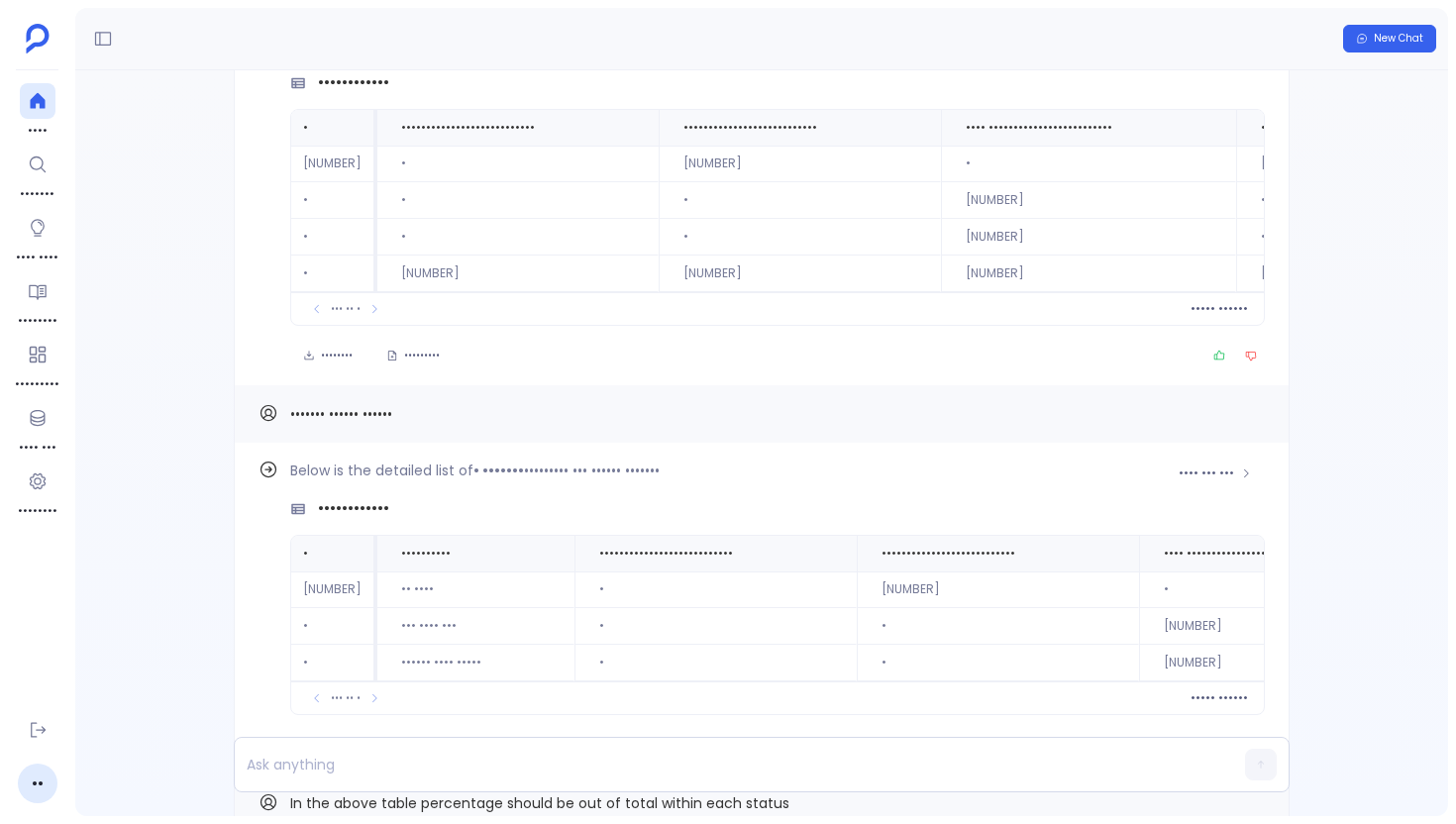 click on "••••• •• ••• •••••••• •••• ••  • •••••••  ••••••••• ••• •••••• ••••••• •••••••••••• • •••••••••• ••••••••••••••••••••••••••• ••••••••••••••••••••••••••• •••• ••••••••••••••••••••••••• ••• ••••••••••••••••••••••••••• •••••••••••••••••••• •••••••••••••••••••• •••• •••••••••••••••••• ••• •••••••••••••••••••• • •• •••• • • • • ••••• • ••••• • • ••• •••• ••• • • • • •••• ••••• •••• •• • •••••• •••• ••••• • • • • •••• ••••• • ••••
•• •••• •• • ••••••••• ••••• ••••• ••• ••••• ••••
••••• ••••••••• ••• ••• ••••• •••• •• •••• ••• •••••
••••• ••••• ••••• •• •••• ••• •••• •• ••• ••• ••••••••• •• ••••• •••••• •• •••••••
••• •• • ••••• •••••  •" at bounding box center [778, 586] 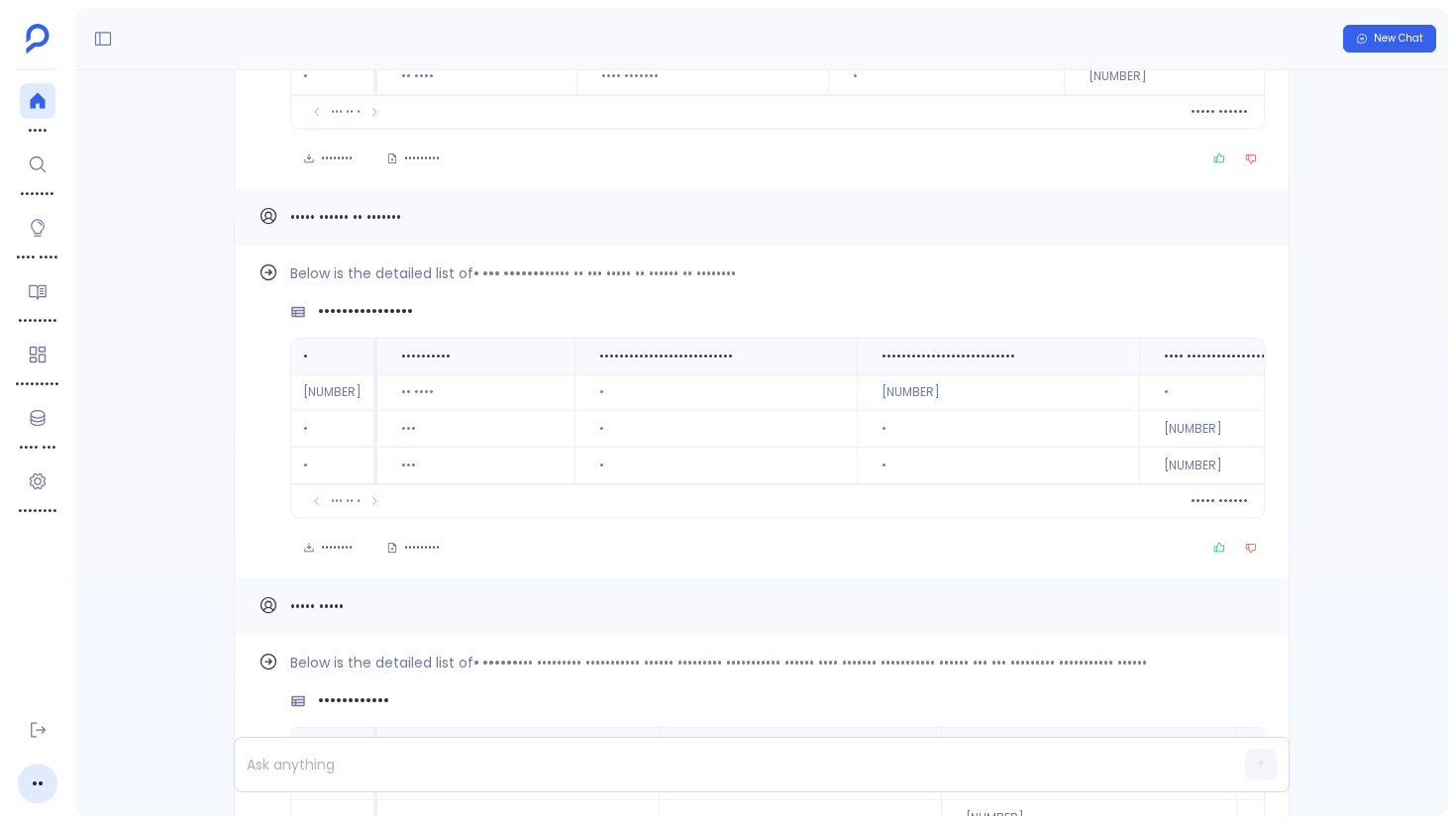 scroll, scrollTop: -2048, scrollLeft: 0, axis: vertical 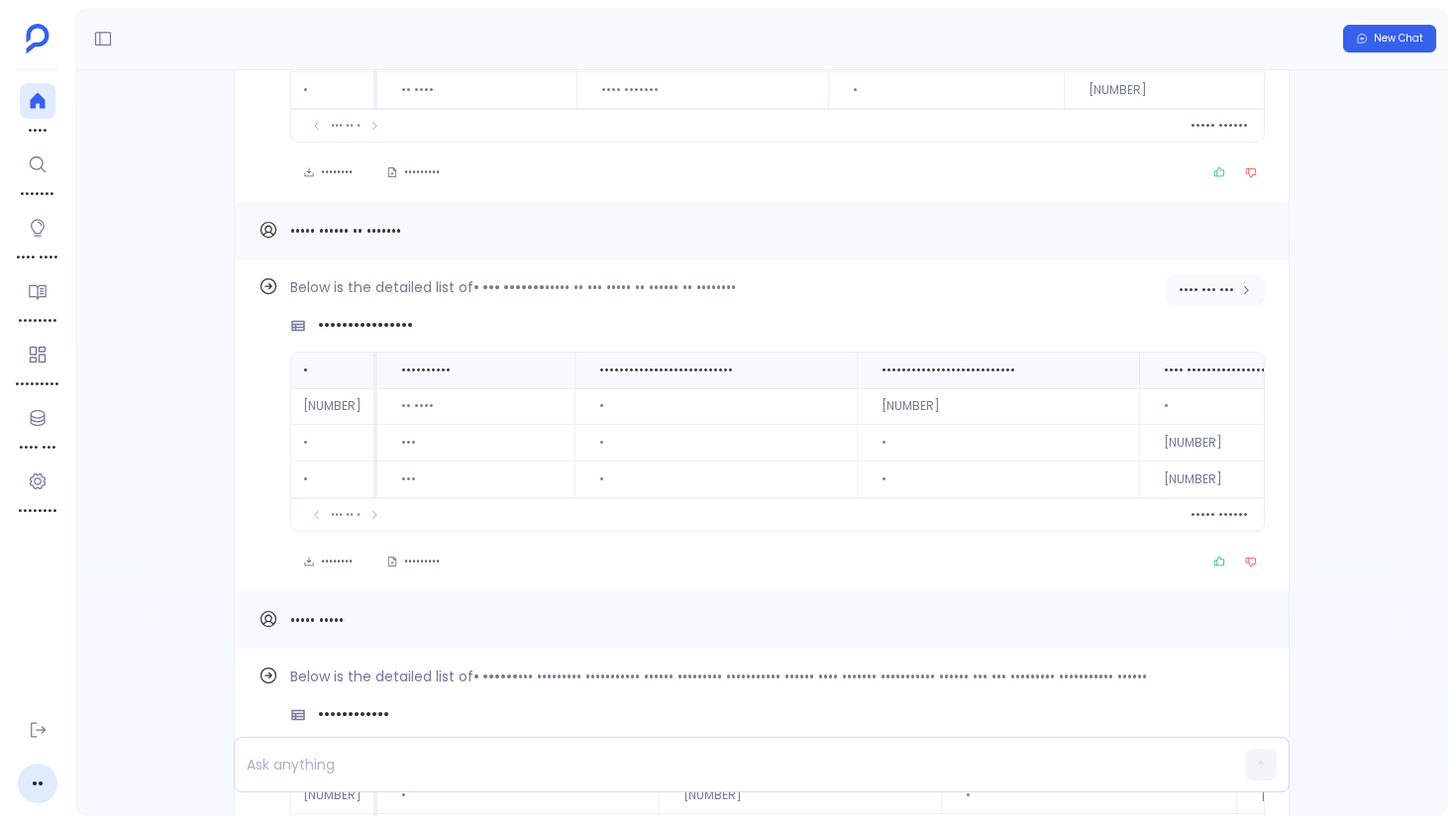 click on "•••• ••• •••" at bounding box center [1206, 1884] 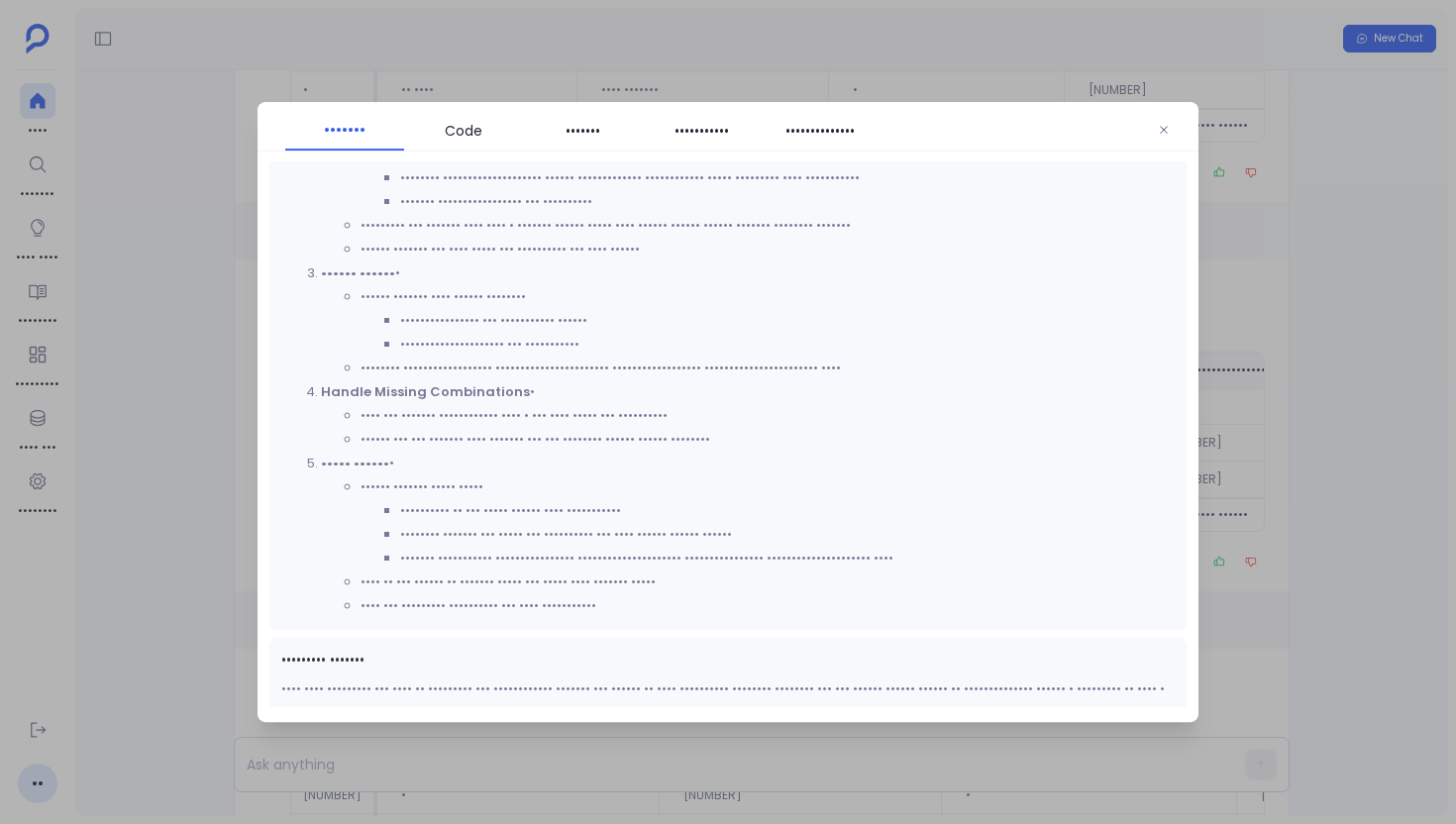 scroll, scrollTop: 156, scrollLeft: 0, axis: vertical 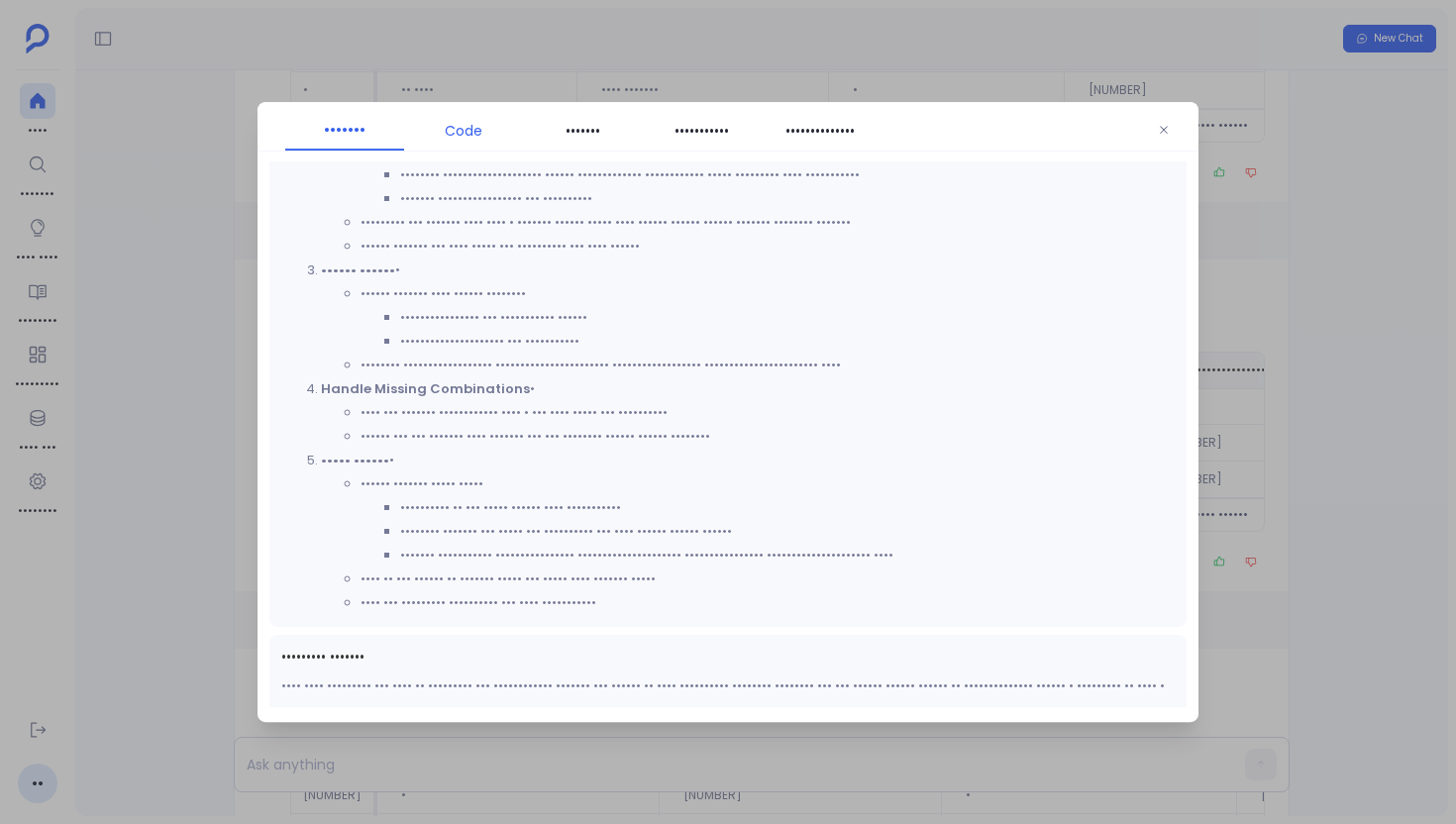 click on "Code" at bounding box center [464, 131] 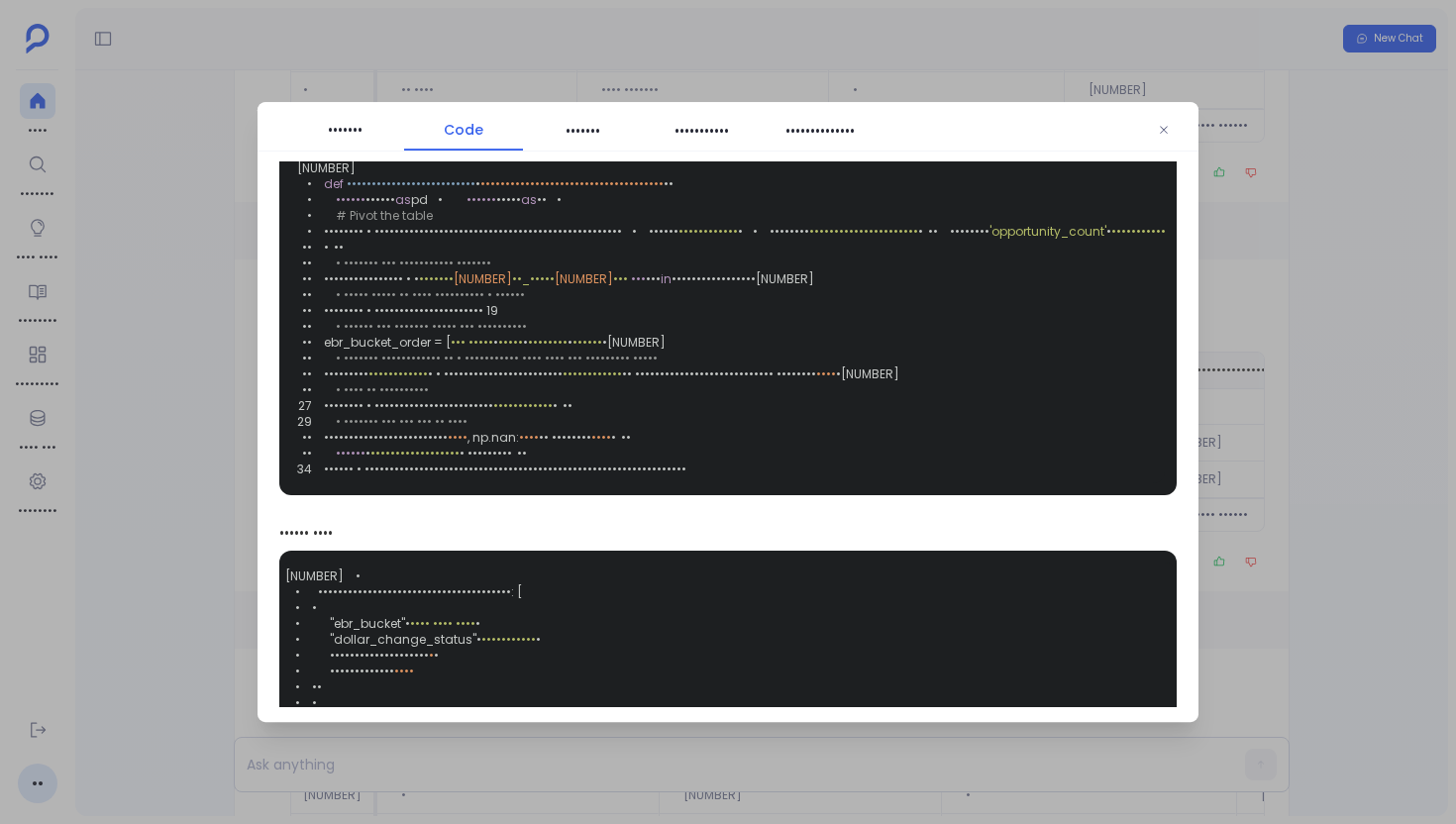 scroll, scrollTop: 55, scrollLeft: 0, axis: vertical 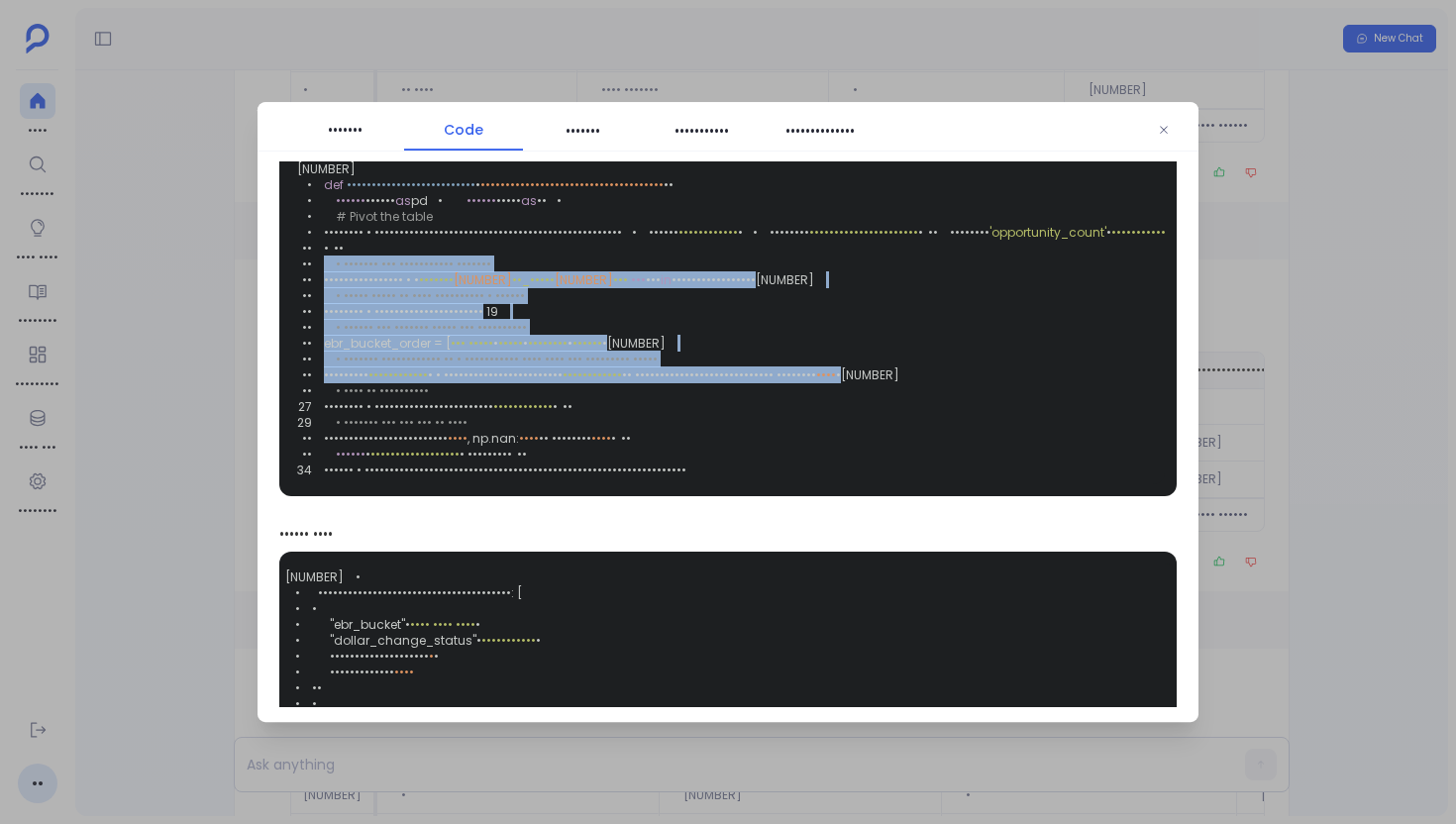 drag, startPoint x: 1005, startPoint y: 538, endPoint x: 321, endPoint y: 372, distance: 703.8551 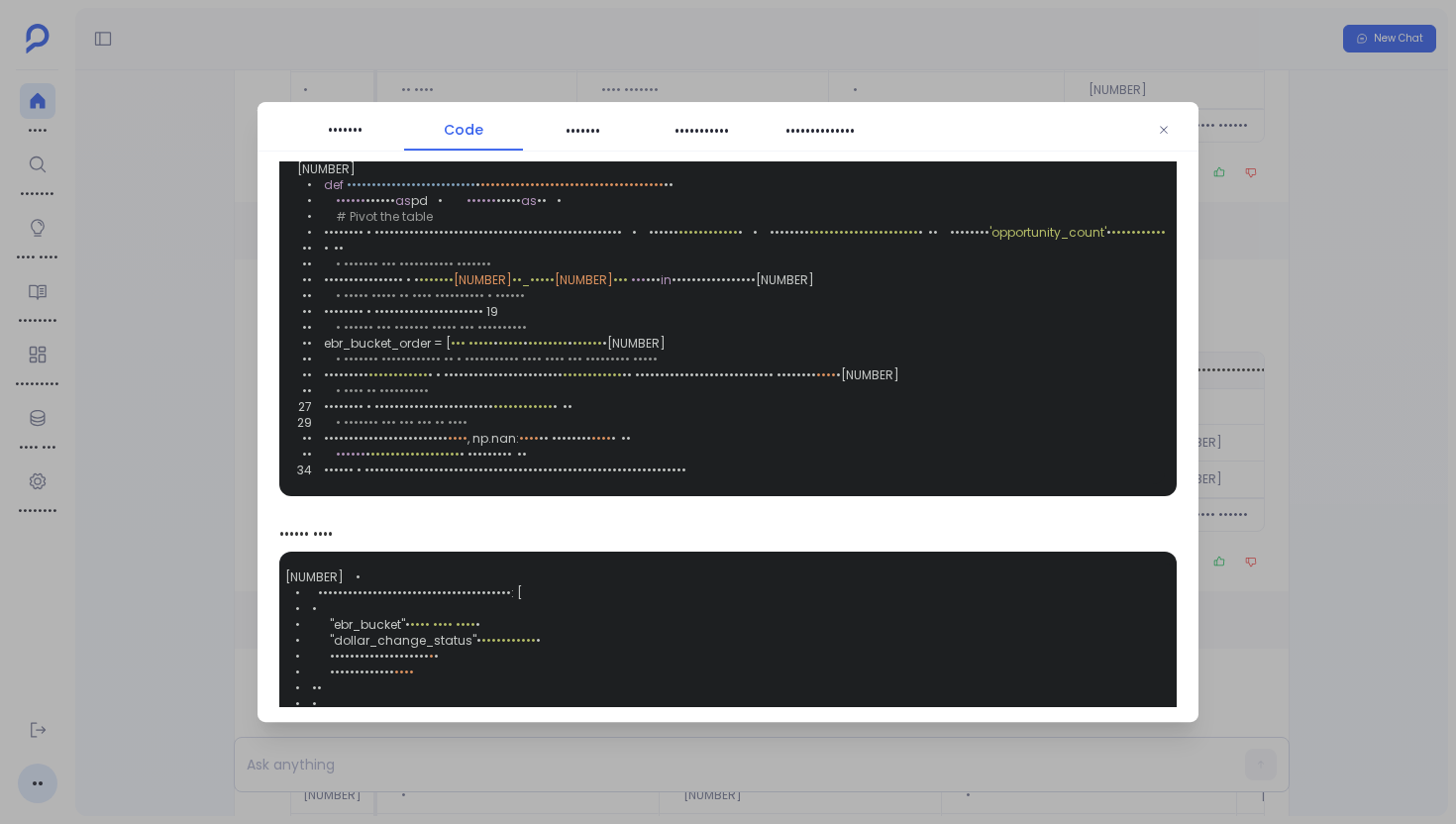click at bounding box center [728, 412] 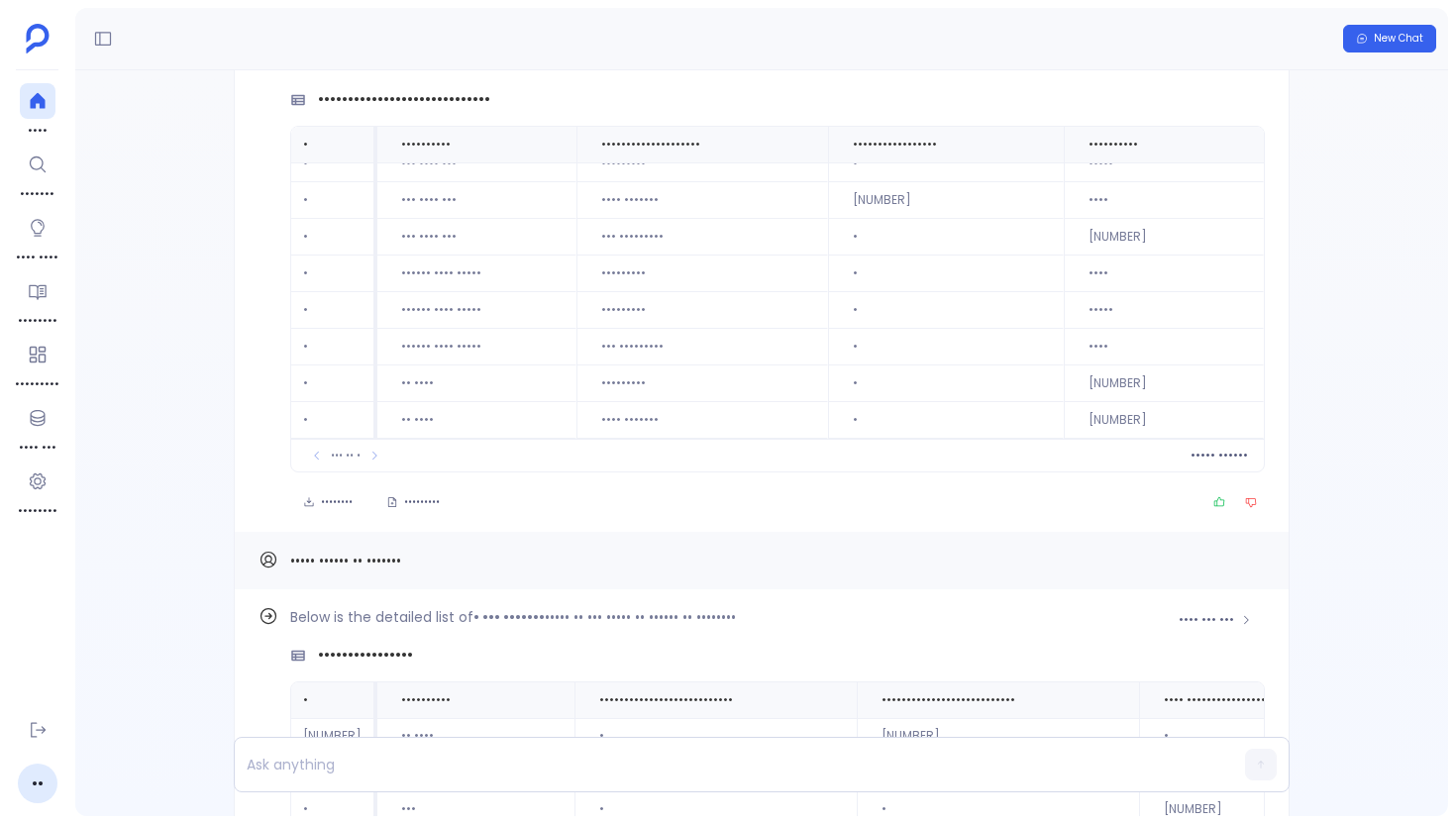 scroll, scrollTop: -2377, scrollLeft: 0, axis: vertical 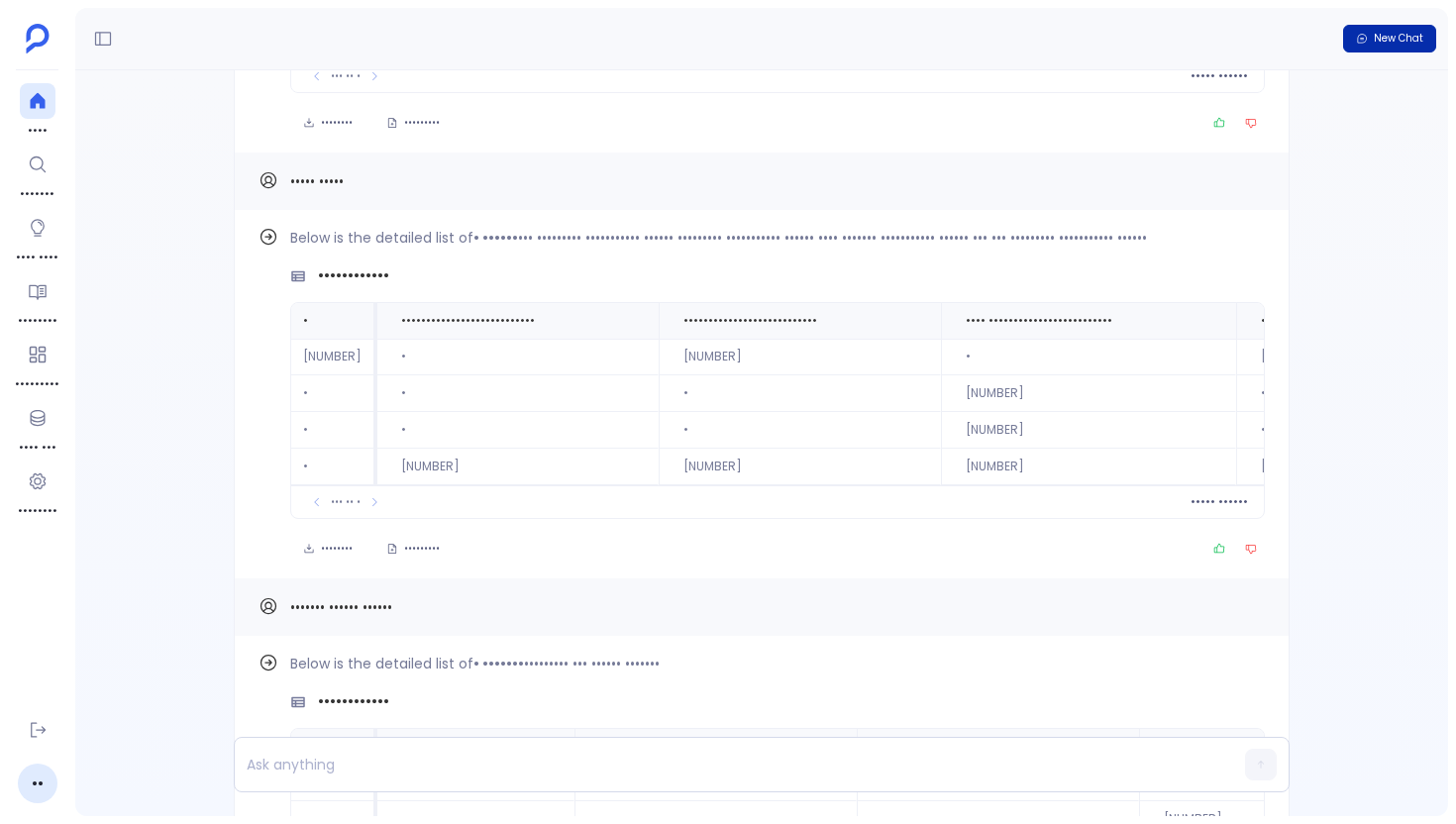 click on "New Chat" at bounding box center [1399, 39] 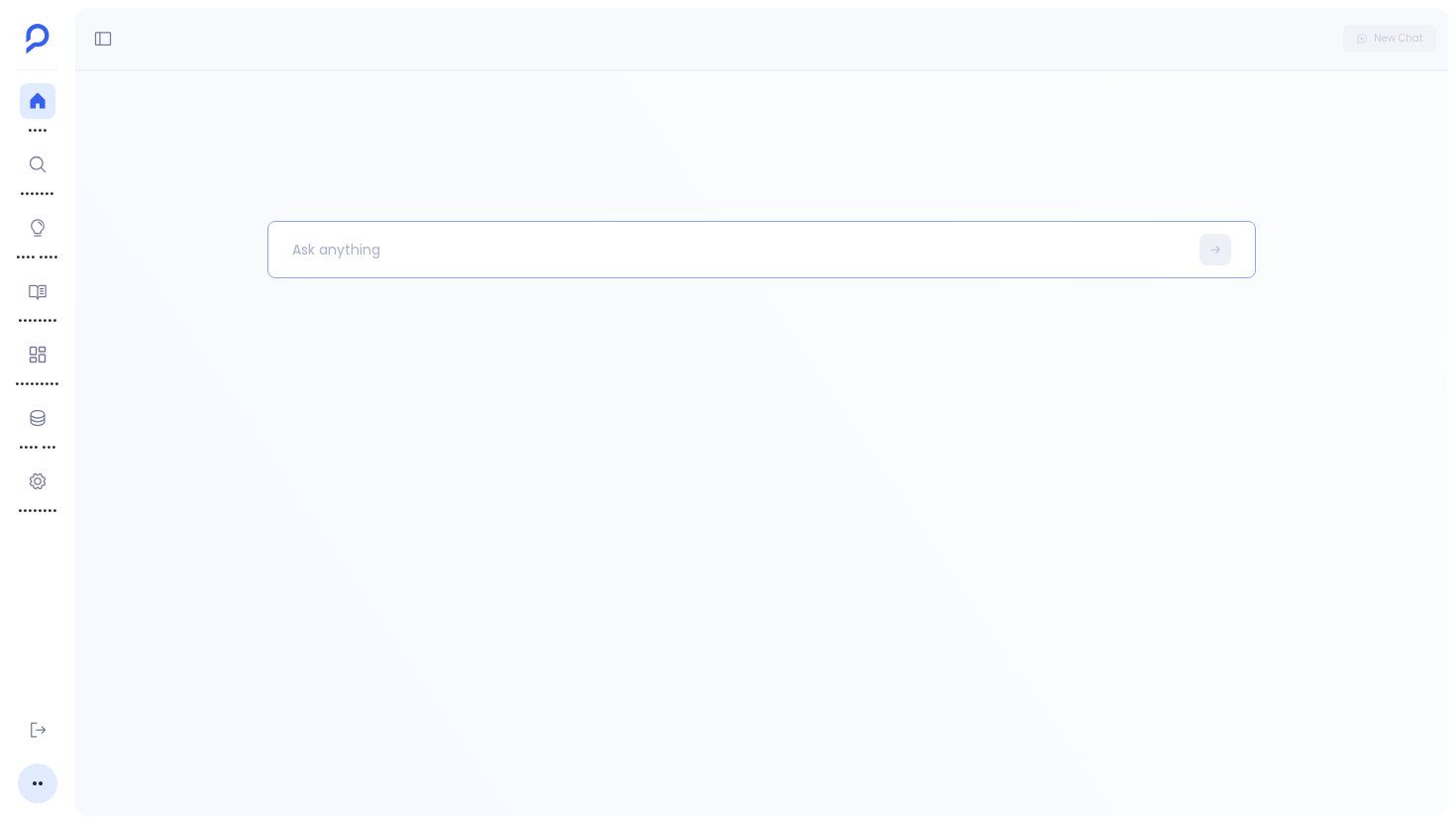 click at bounding box center [728, 250] 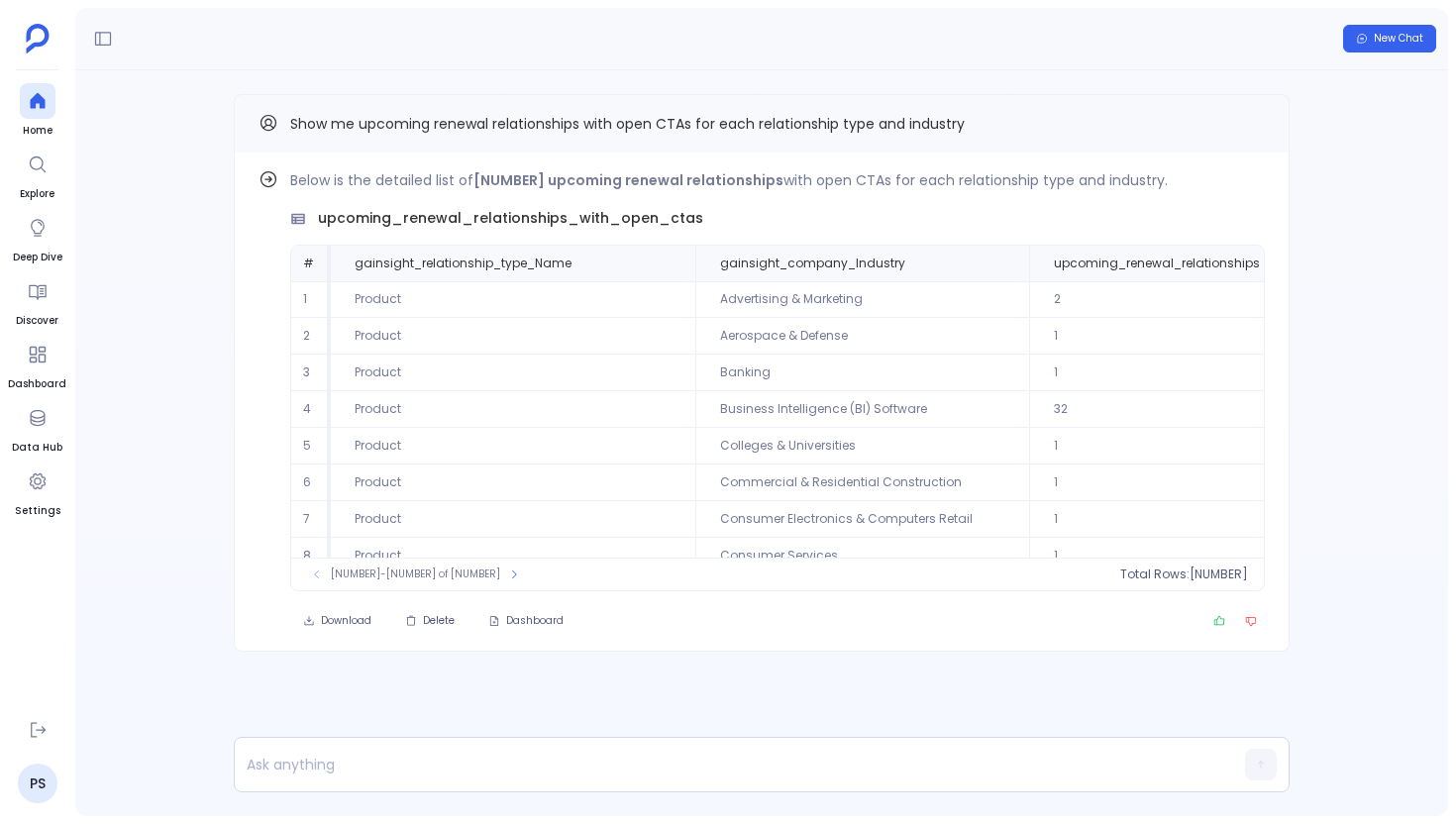 scroll, scrollTop: 0, scrollLeft: 0, axis: both 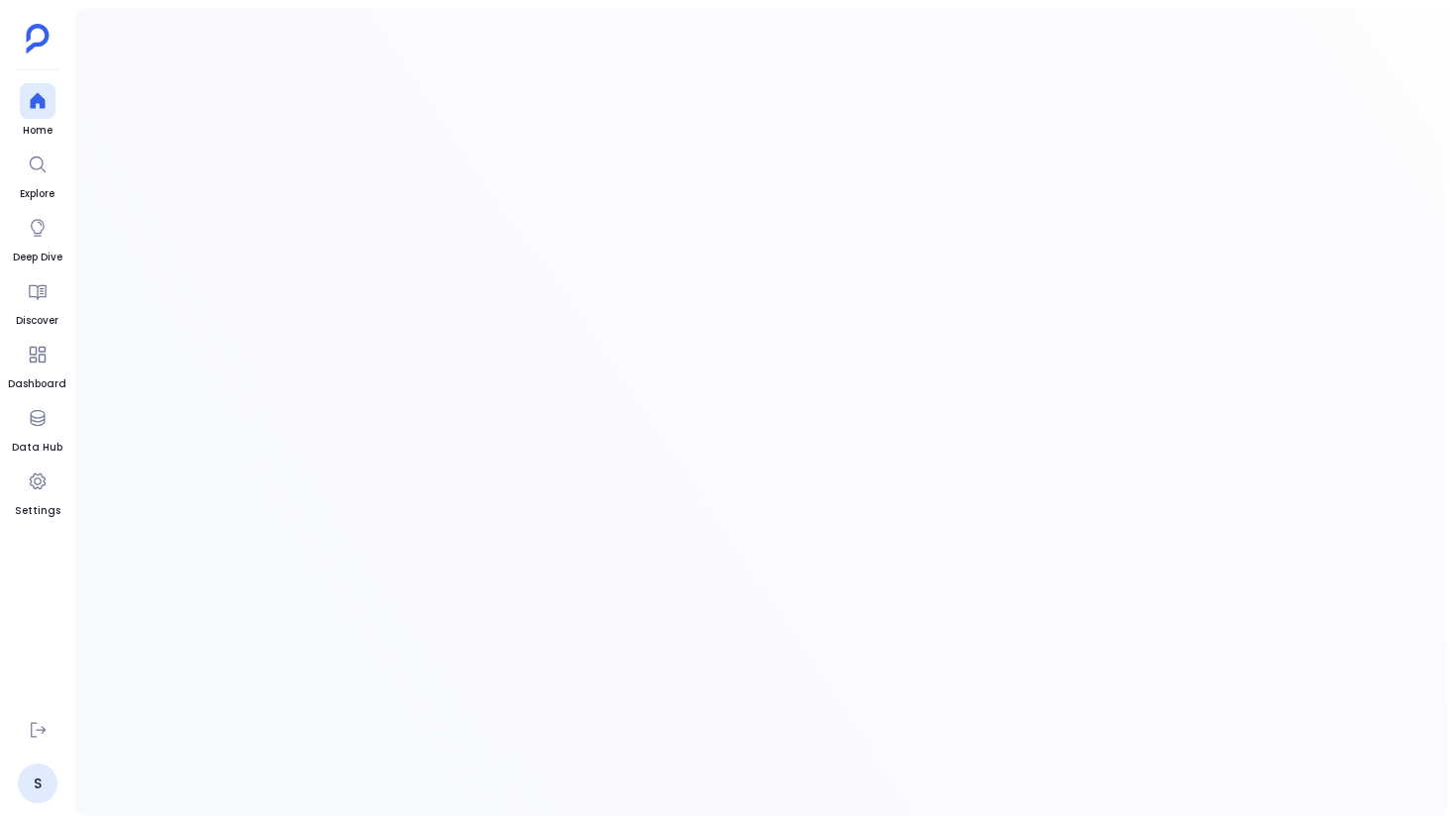 click at bounding box center [762, 412] 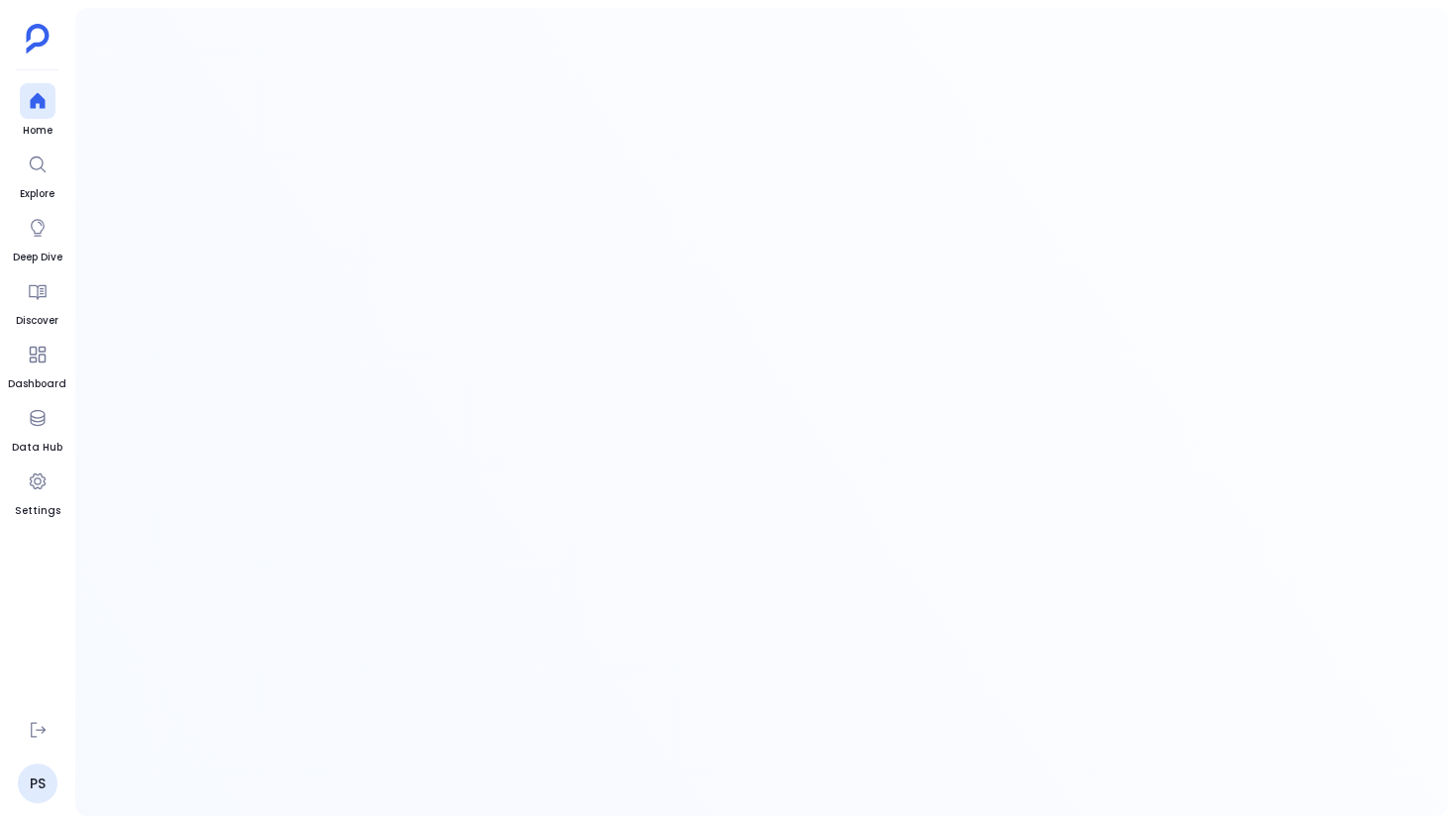 click at bounding box center [762, 412] 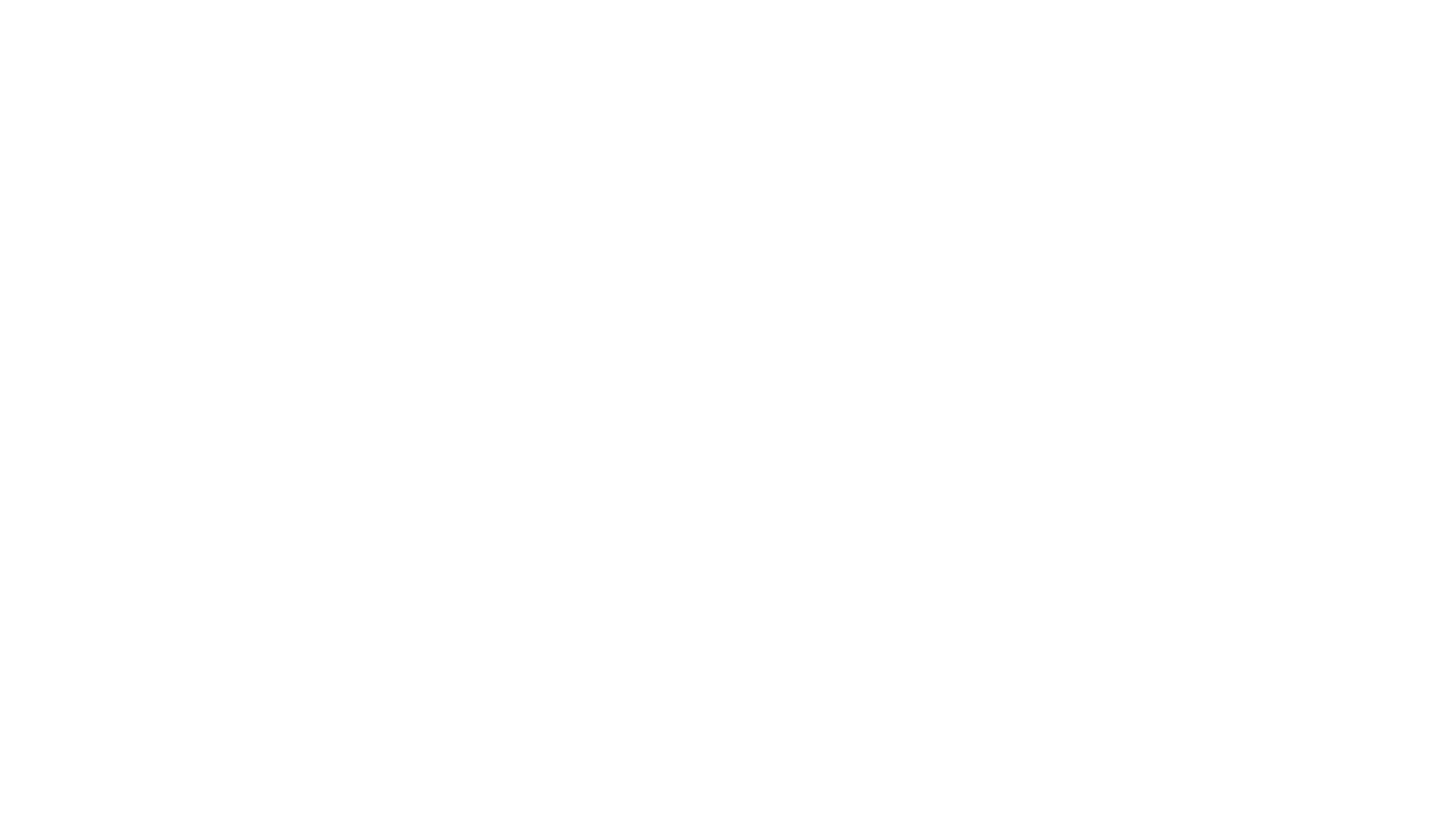 scroll, scrollTop: 0, scrollLeft: 0, axis: both 